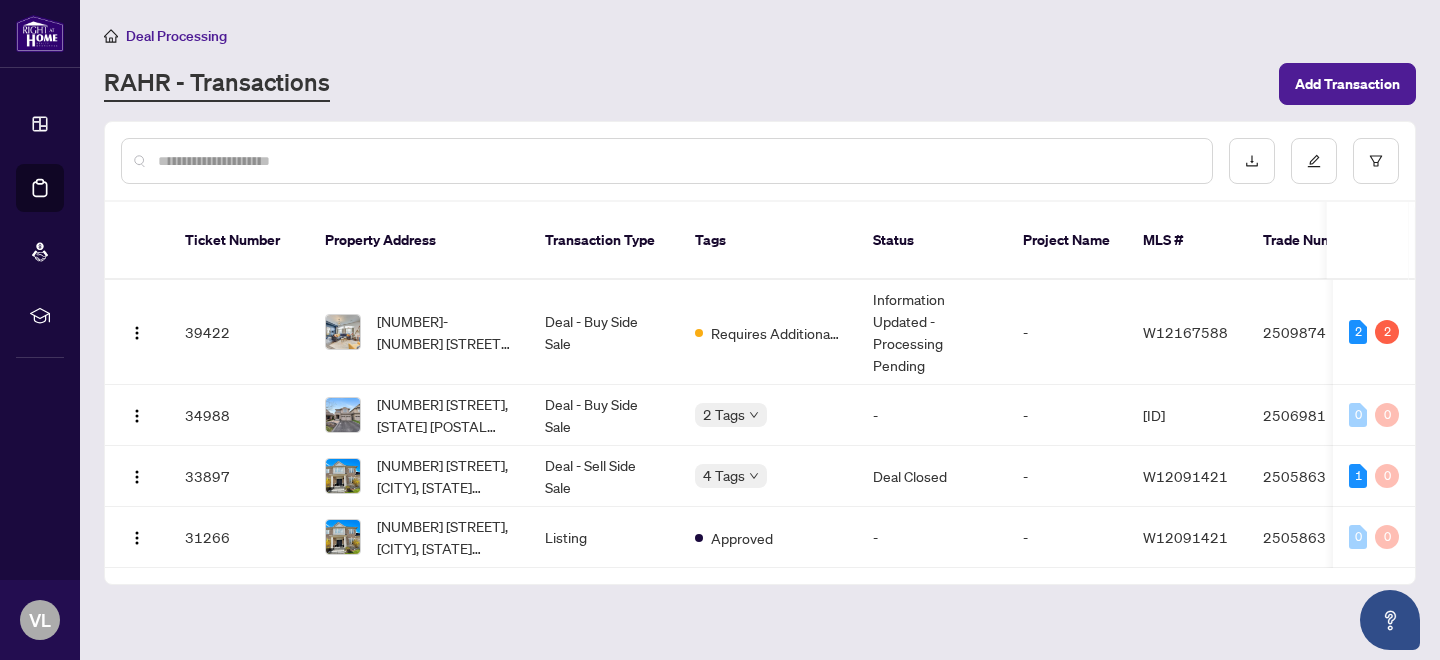 scroll, scrollTop: 0, scrollLeft: 0, axis: both 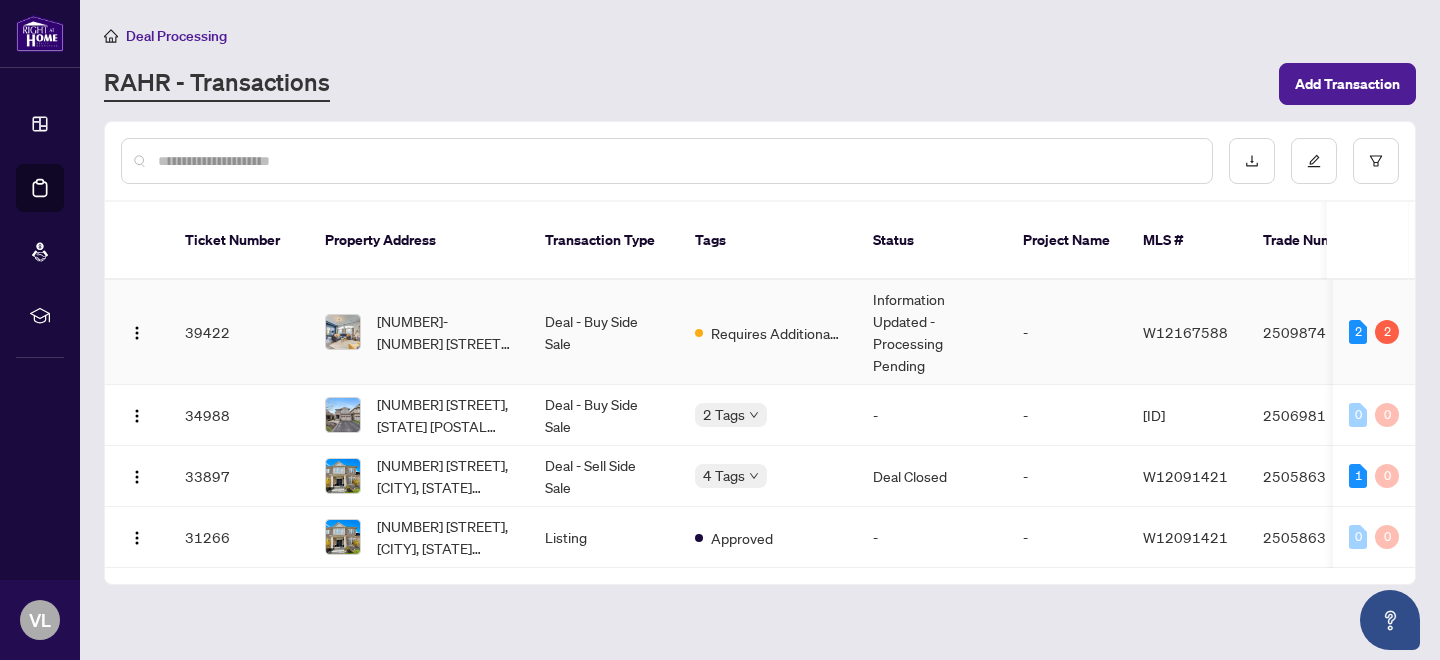 click on "Deal - Buy Side Sale" at bounding box center (604, 332) 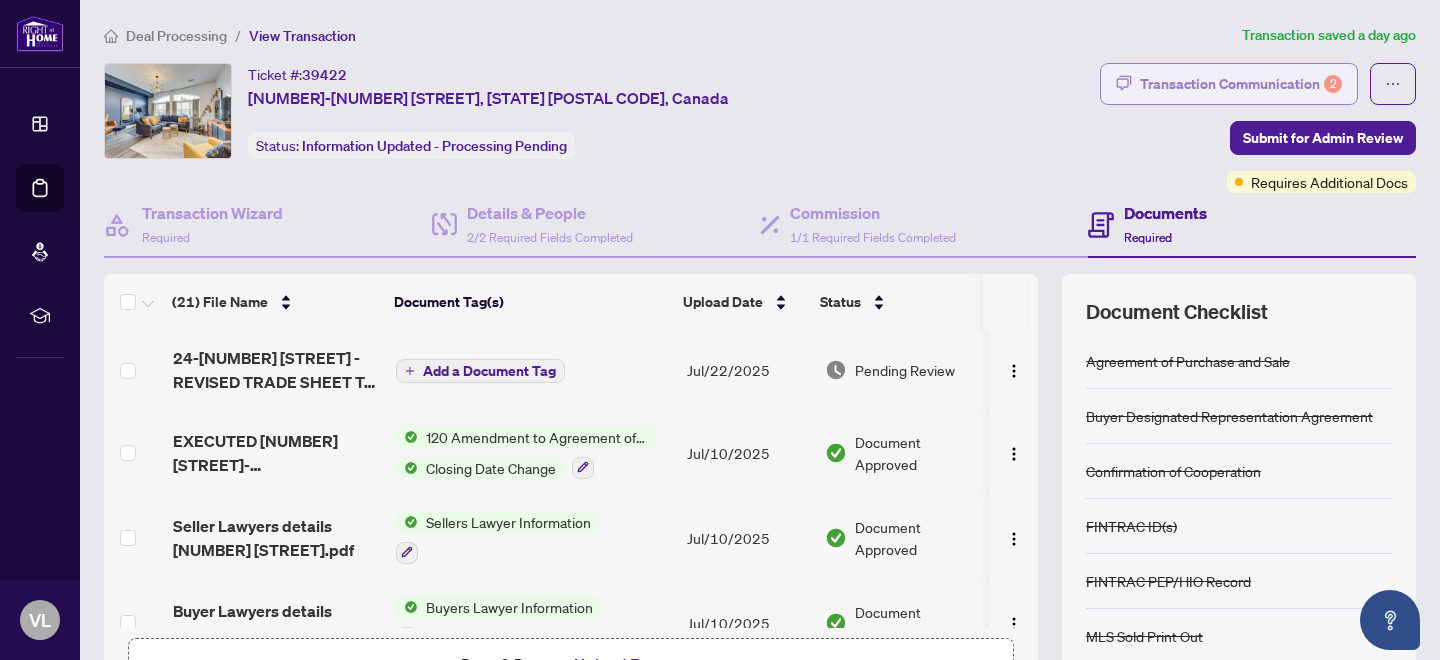 click on "Transaction Communication 2" at bounding box center [1241, 84] 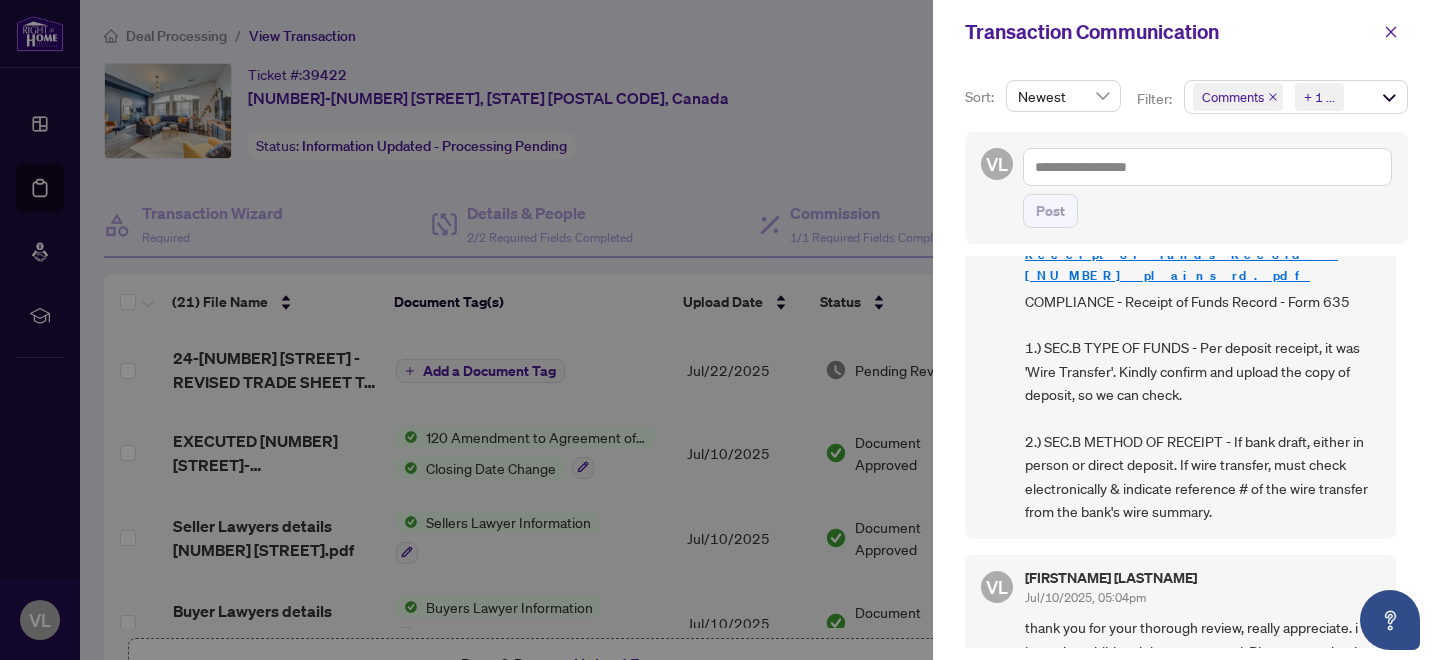 scroll, scrollTop: 404, scrollLeft: 0, axis: vertical 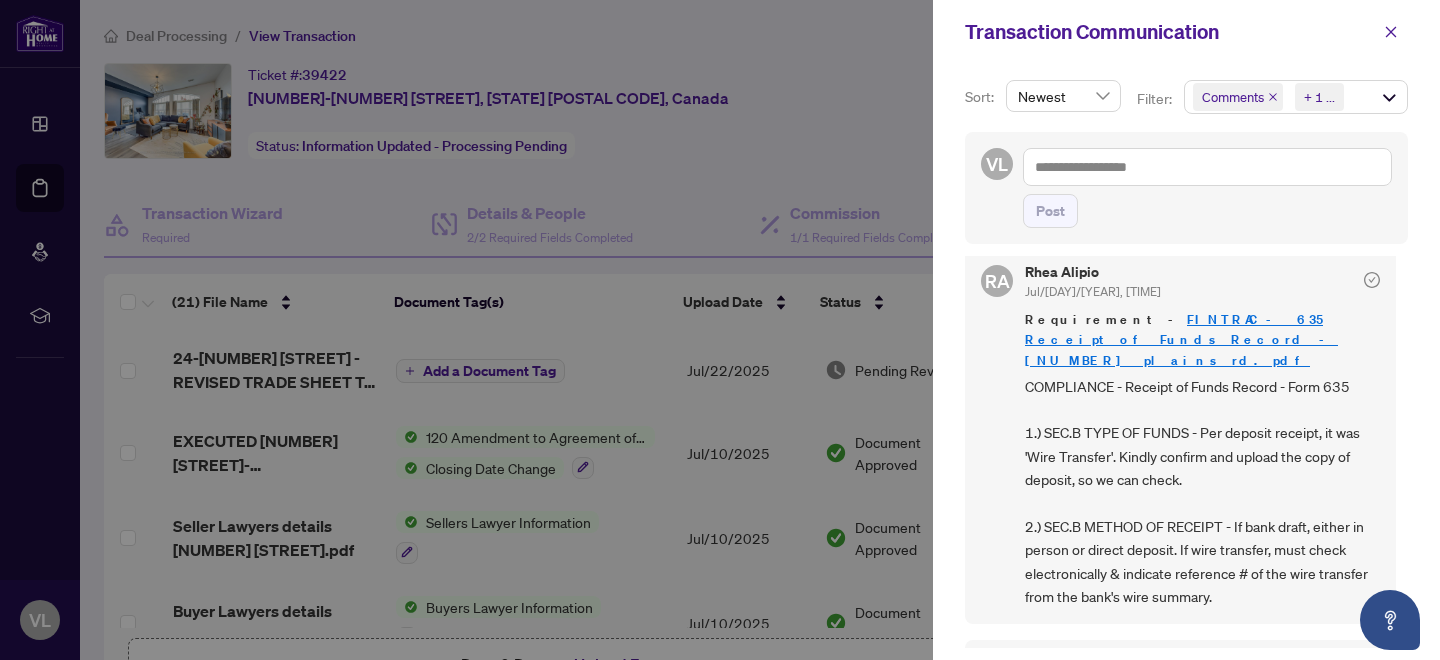 click on "COMPLIANCE - Receipt of Funds Record - Form 635
1.) SEC.B TYPE OF FUNDS - Per deposit receipt, it was 'Wire Transfer'. Kindly confirm and upload the copy of deposit, so we can check.
2.) SEC.B METHOD OF RECEIPT - If bank draft, either in person or direct deposit. If wire transfer, must check electronically & indicate reference # of the wire transfer from the bank's wire summary." at bounding box center [1202, 492] 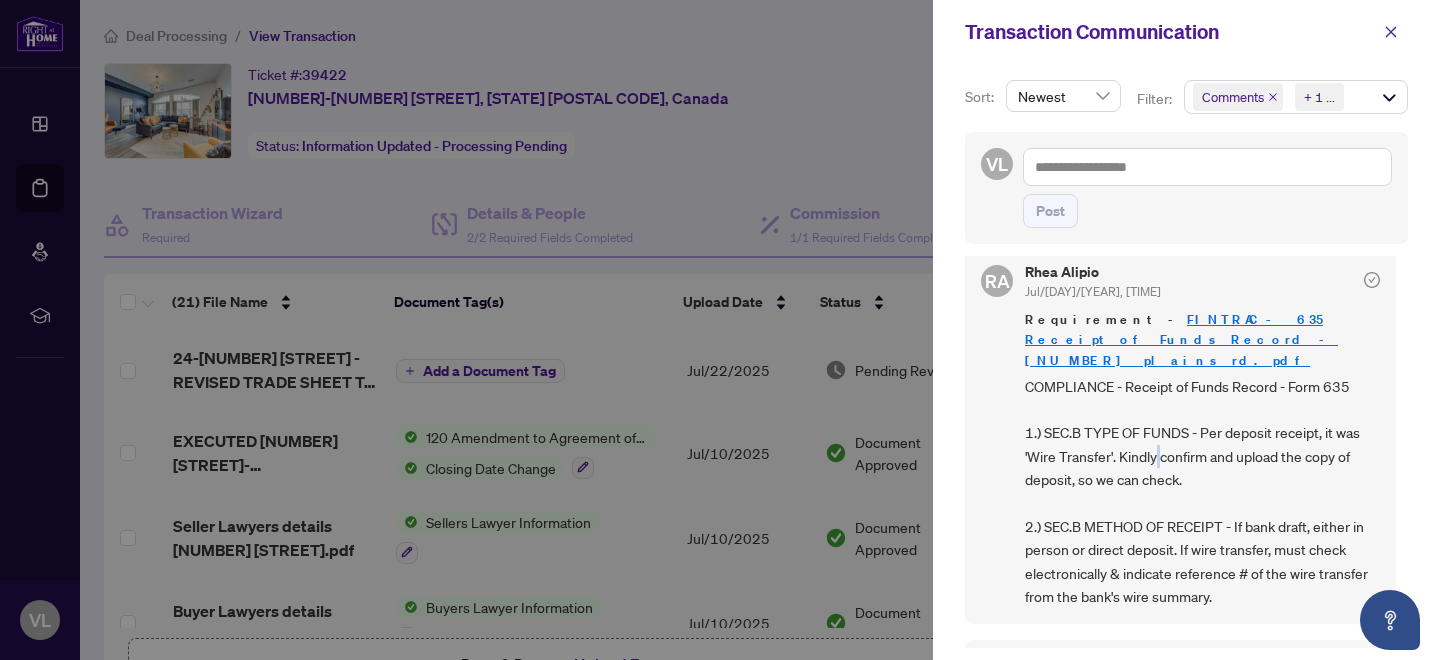 click on "COMPLIANCE - Receipt of Funds Record - Form 635
1.) SEC.B TYPE OF FUNDS - Per deposit receipt, it was 'Wire Transfer'. Kindly confirm and upload the copy of deposit, so we can check.
2.) SEC.B METHOD OF RECEIPT - If bank draft, either in person or direct deposit. If wire transfer, must check electronically & indicate reference # of the wire transfer from the bank's wire summary." at bounding box center (1202, 492) 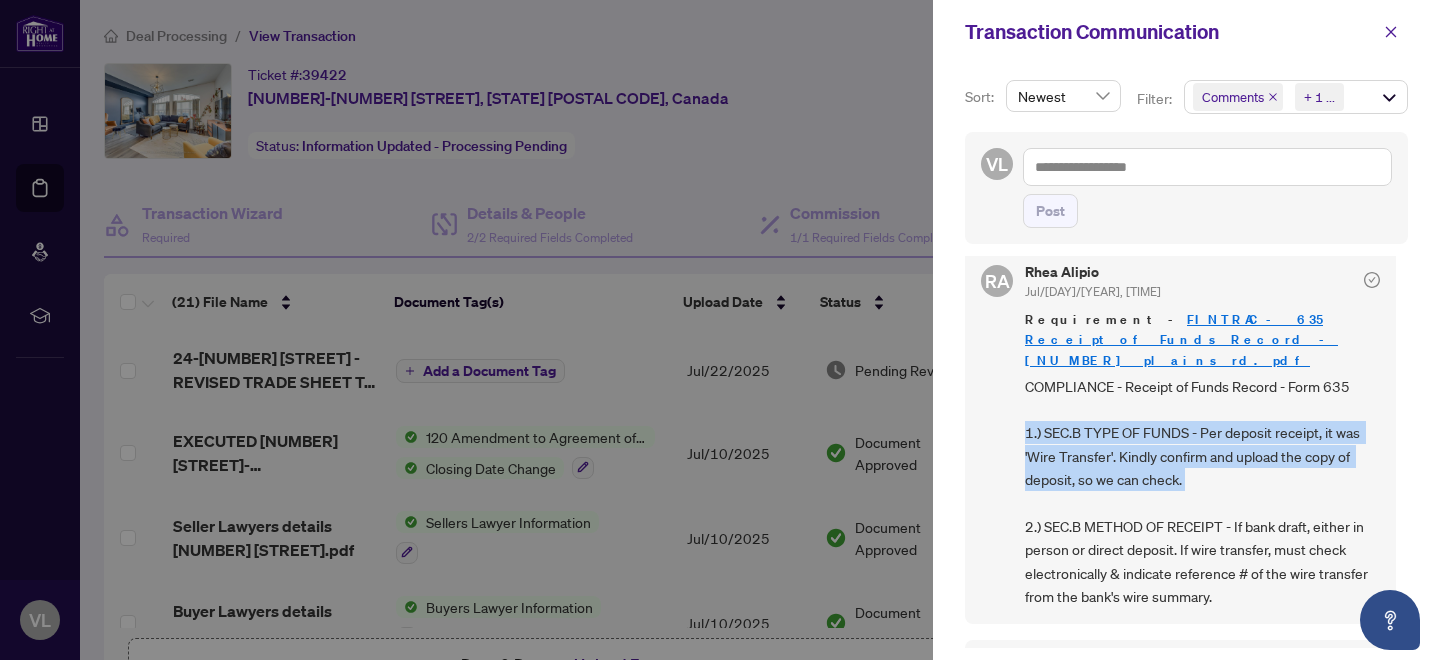 click on "COMPLIANCE - Receipt of Funds Record - Form 635
1.) SEC.B TYPE OF FUNDS - Per deposit receipt, it was 'Wire Transfer'. Kindly confirm and upload the copy of deposit, so we can check.
2.) SEC.B METHOD OF RECEIPT - If bank draft, either in person or direct deposit. If wire transfer, must check electronically & indicate reference # of the wire transfer from the bank's wire summary." at bounding box center [1202, 492] 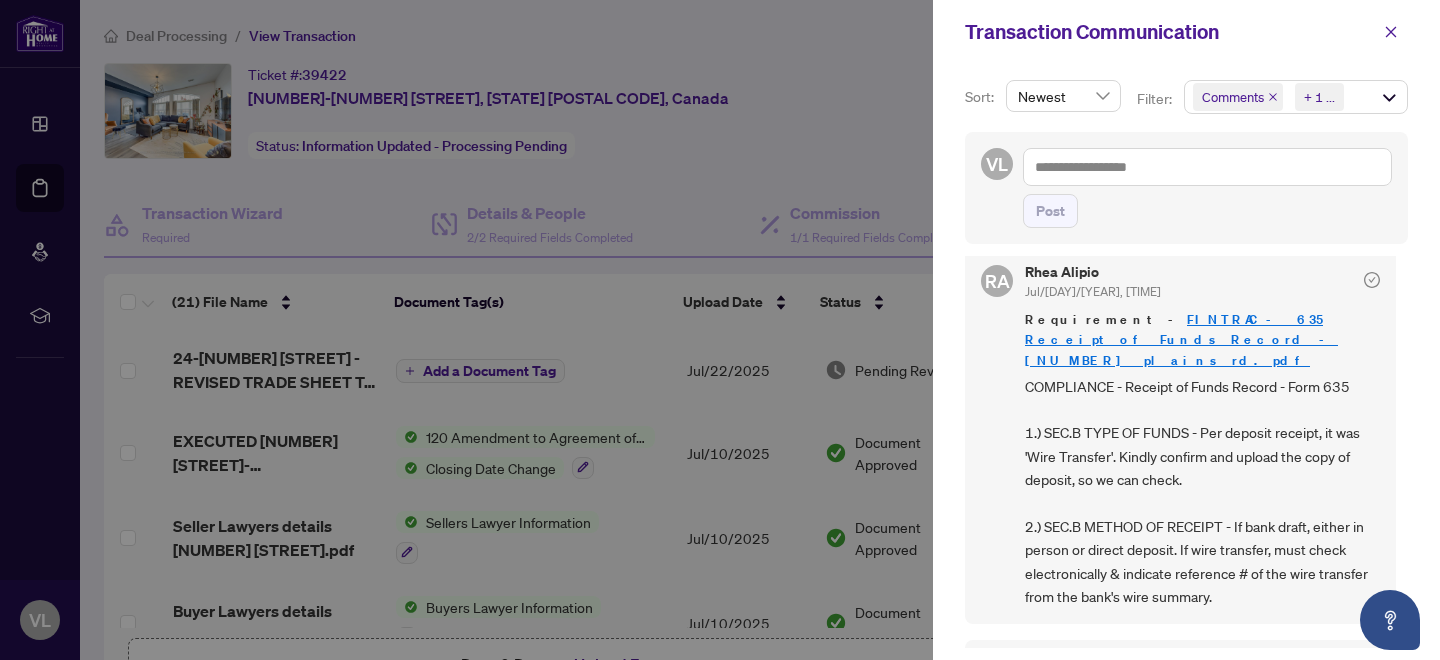 click at bounding box center [720, 330] 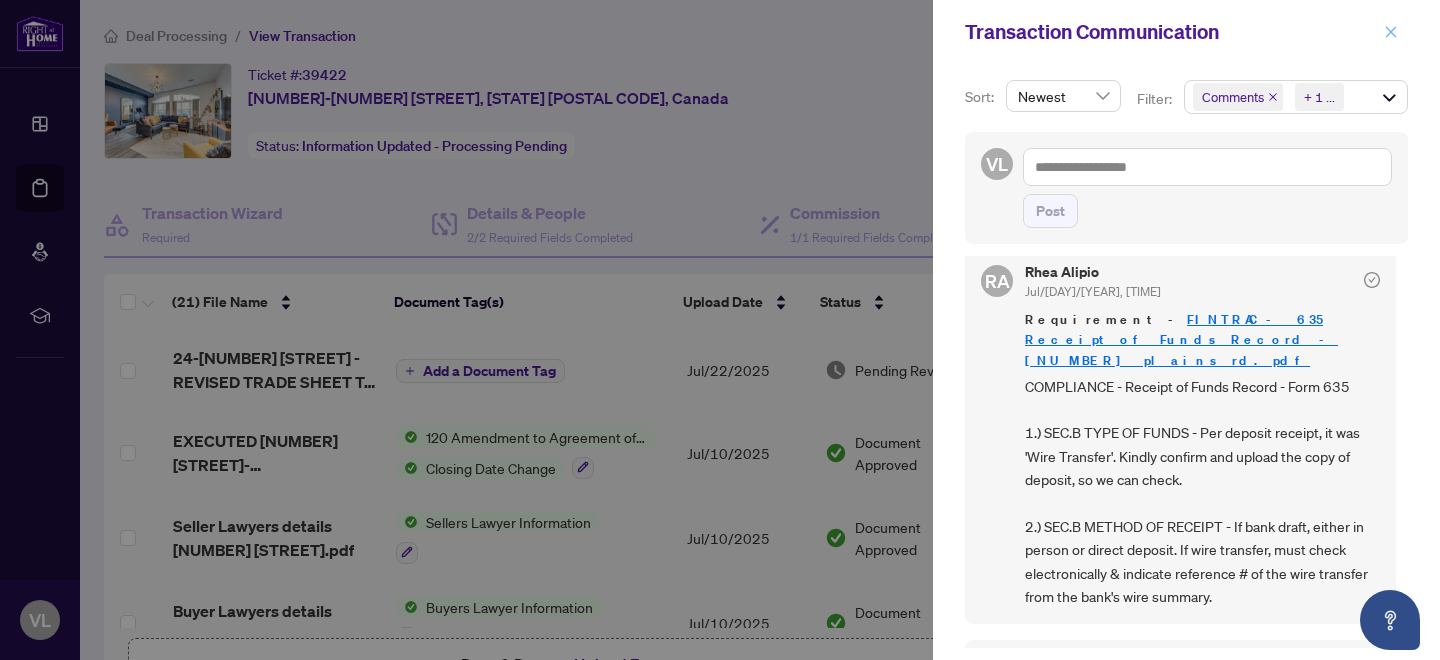 click 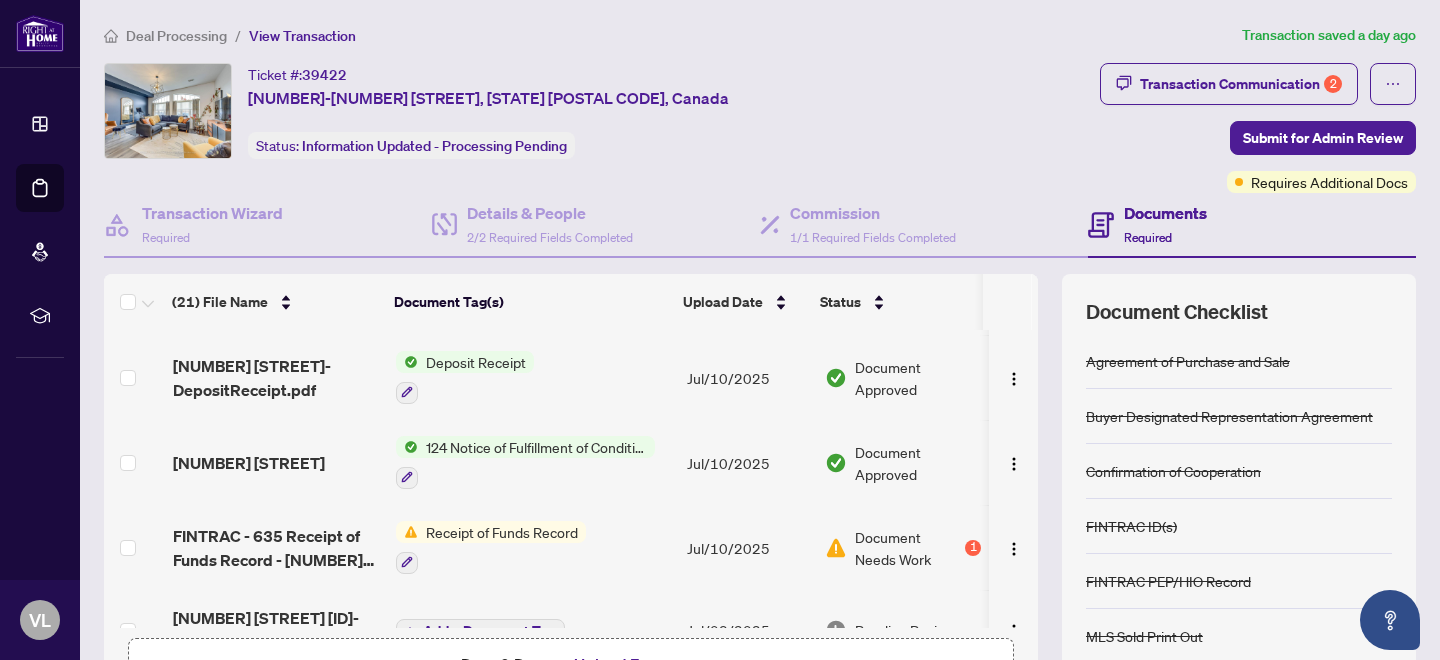 scroll, scrollTop: 382, scrollLeft: 0, axis: vertical 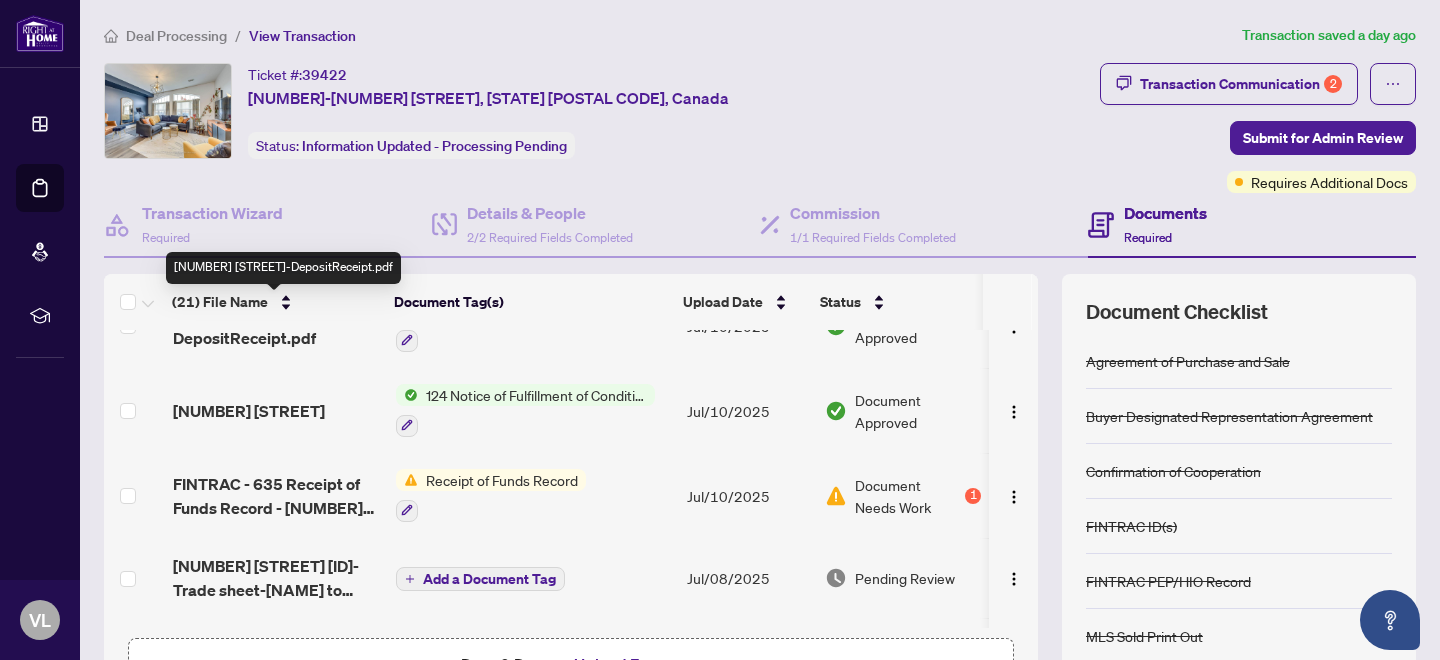 click on "[NUMBER] [STREET]-DepositReceipt.pdf" at bounding box center [276, 326] 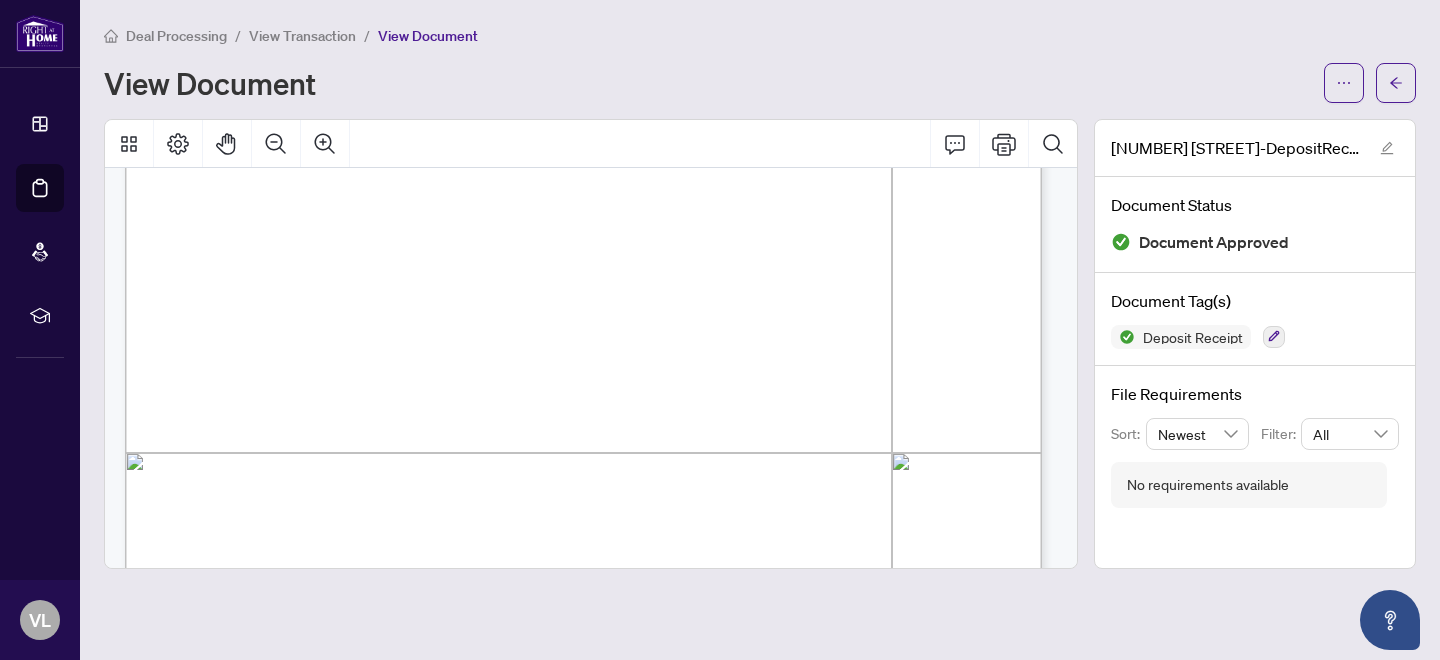 scroll, scrollTop: 524, scrollLeft: 0, axis: vertical 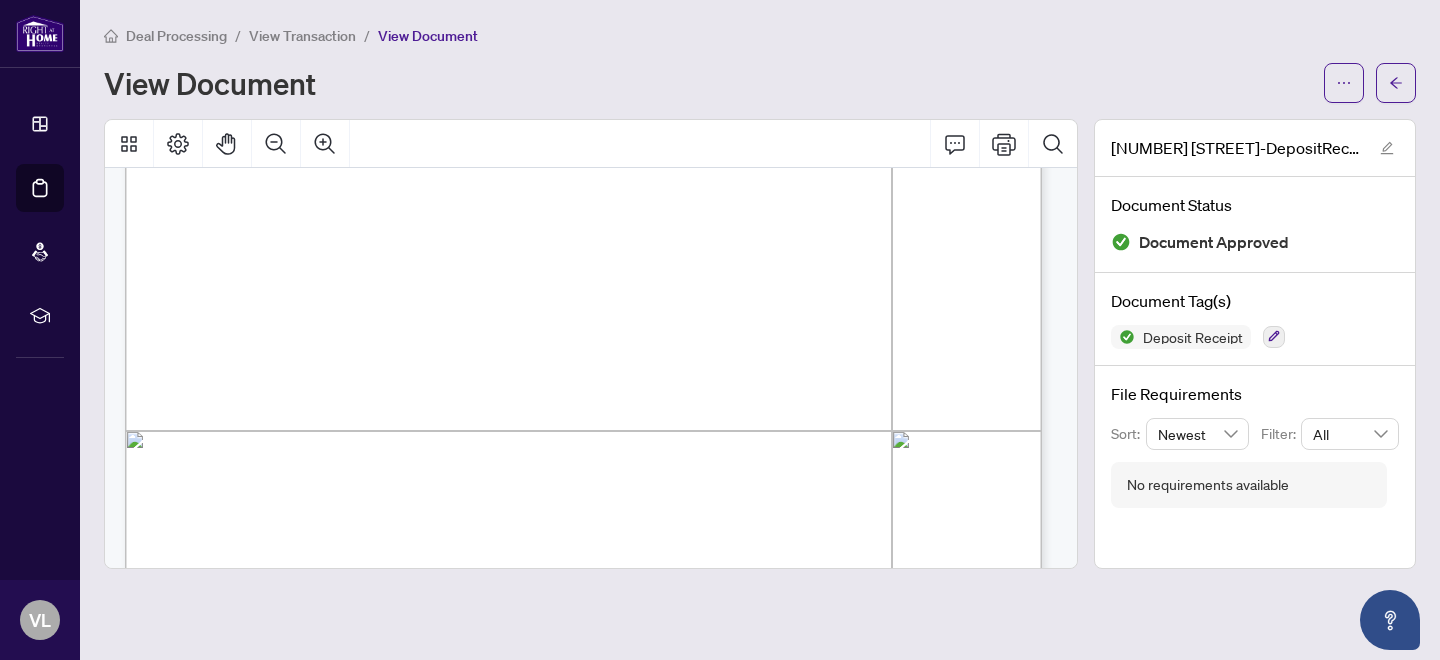 drag, startPoint x: 408, startPoint y: 402, endPoint x: 267, endPoint y: 340, distance: 154.02922 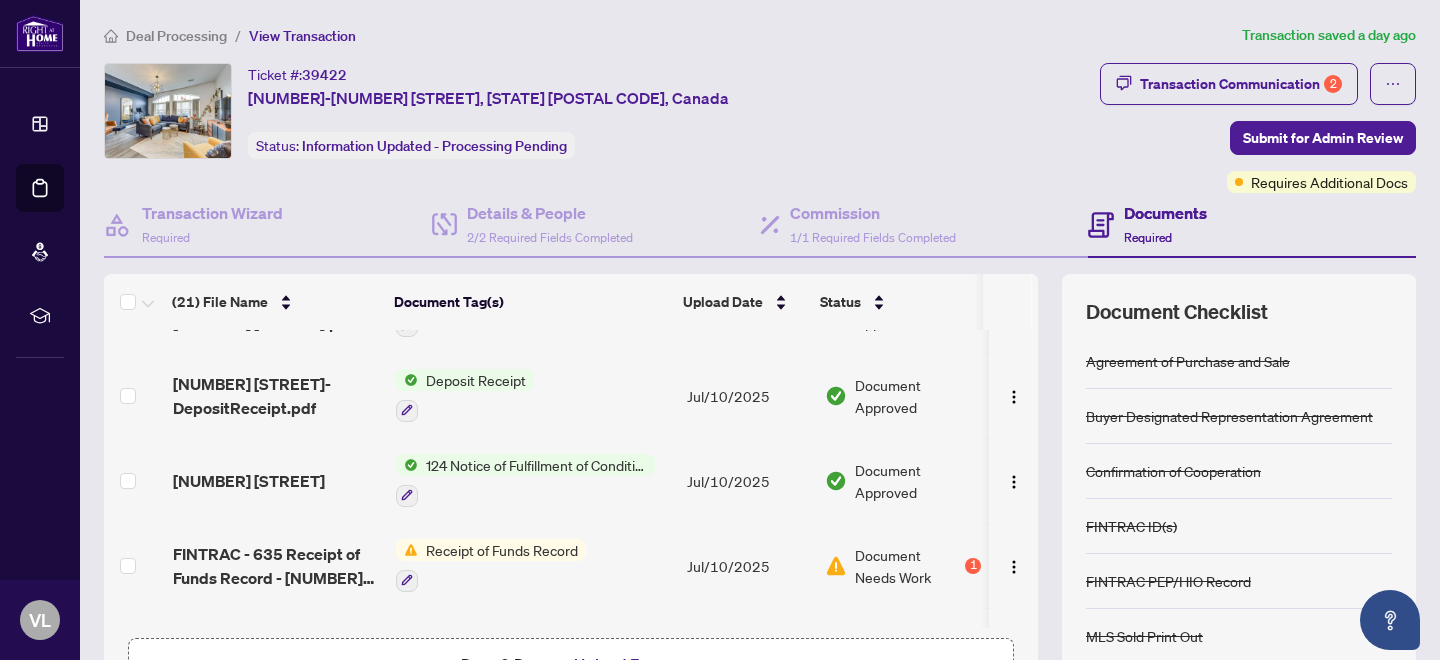 scroll, scrollTop: 291, scrollLeft: 0, axis: vertical 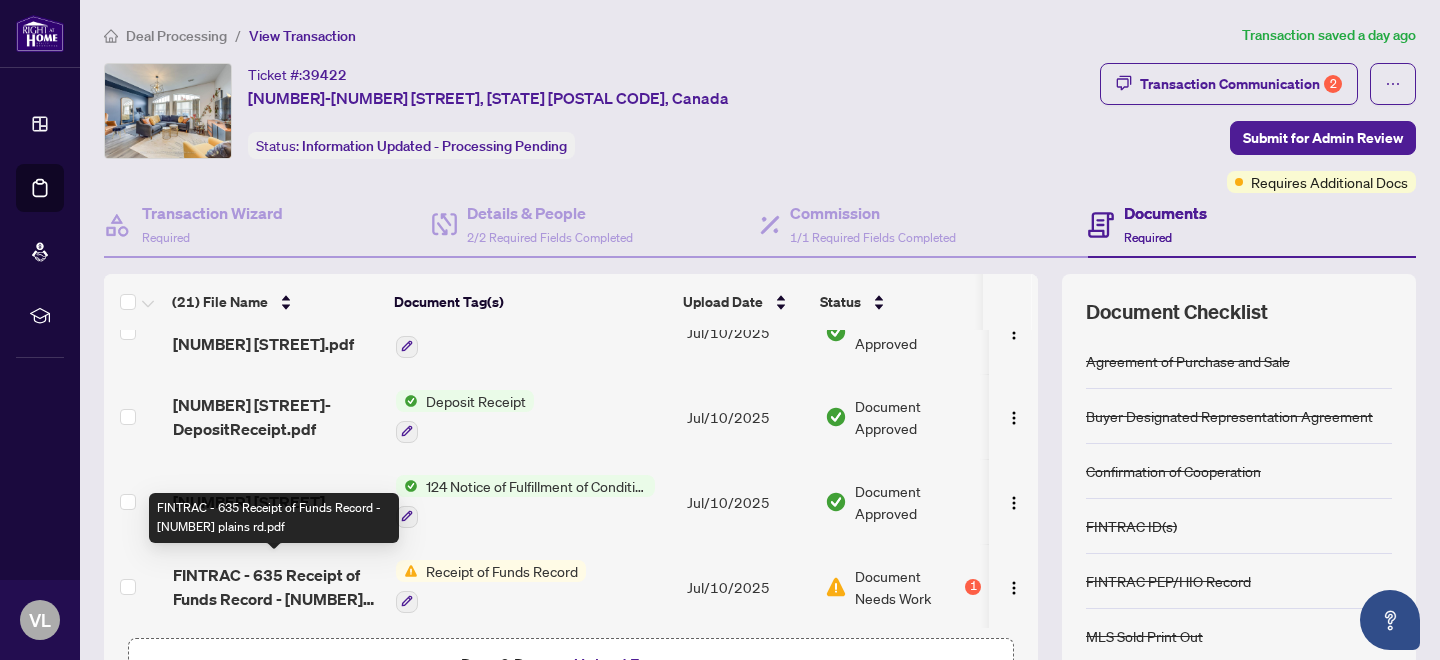 click on "FINTRAC - 635 Receipt of Funds Record - [NUMBER] plains rd.pdf" at bounding box center (276, 587) 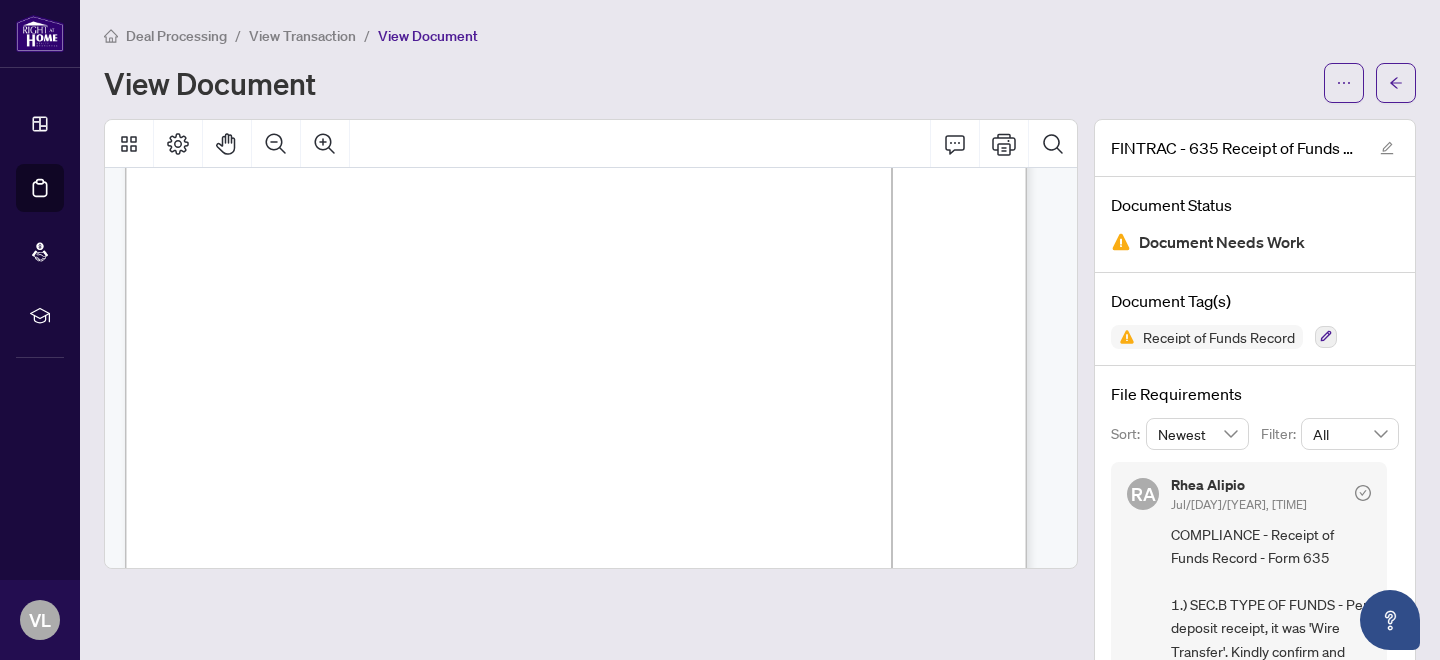 scroll, scrollTop: 312, scrollLeft: 0, axis: vertical 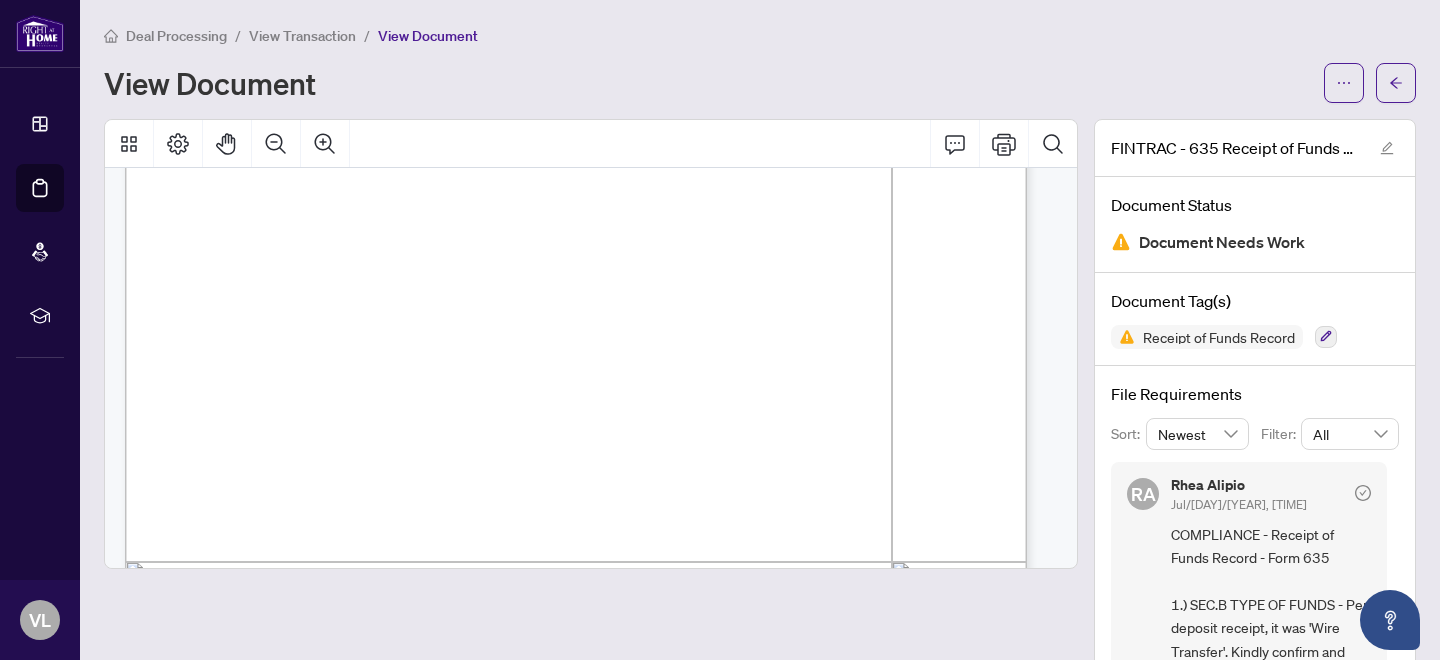 click on "View Transaction" at bounding box center (302, 36) 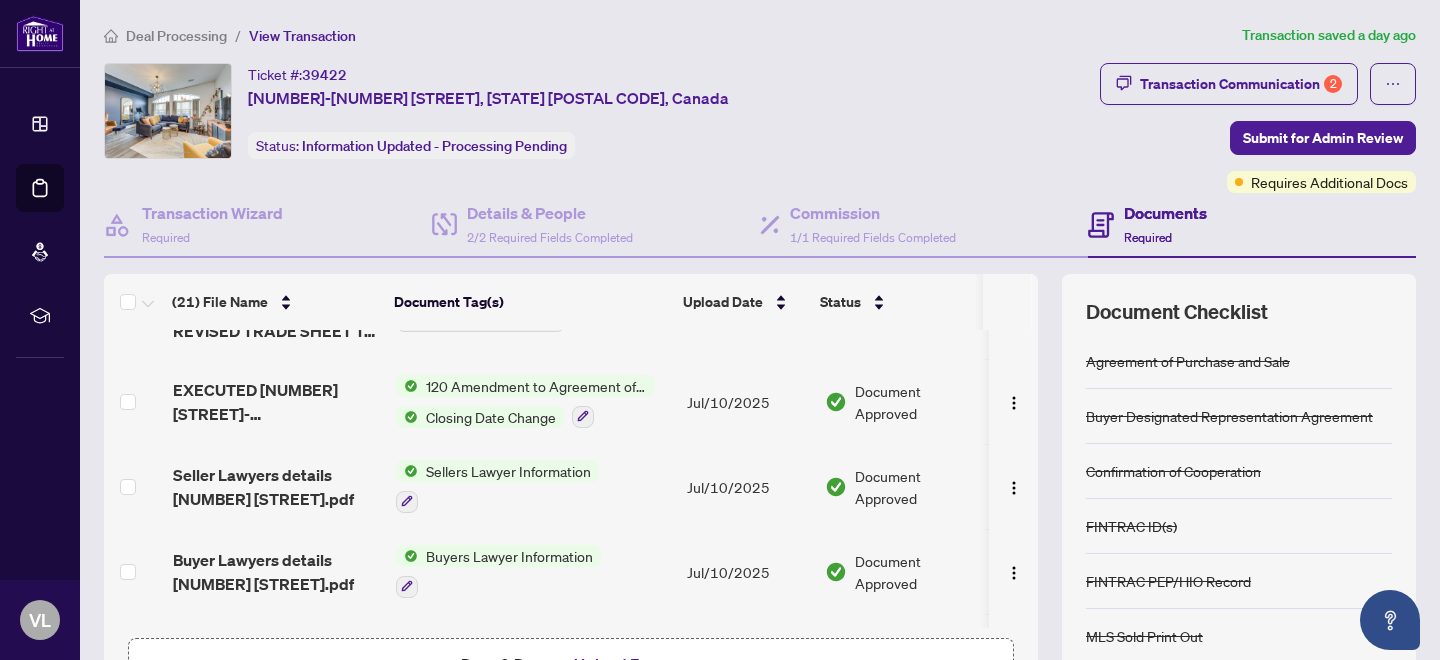 scroll, scrollTop: 54, scrollLeft: 0, axis: vertical 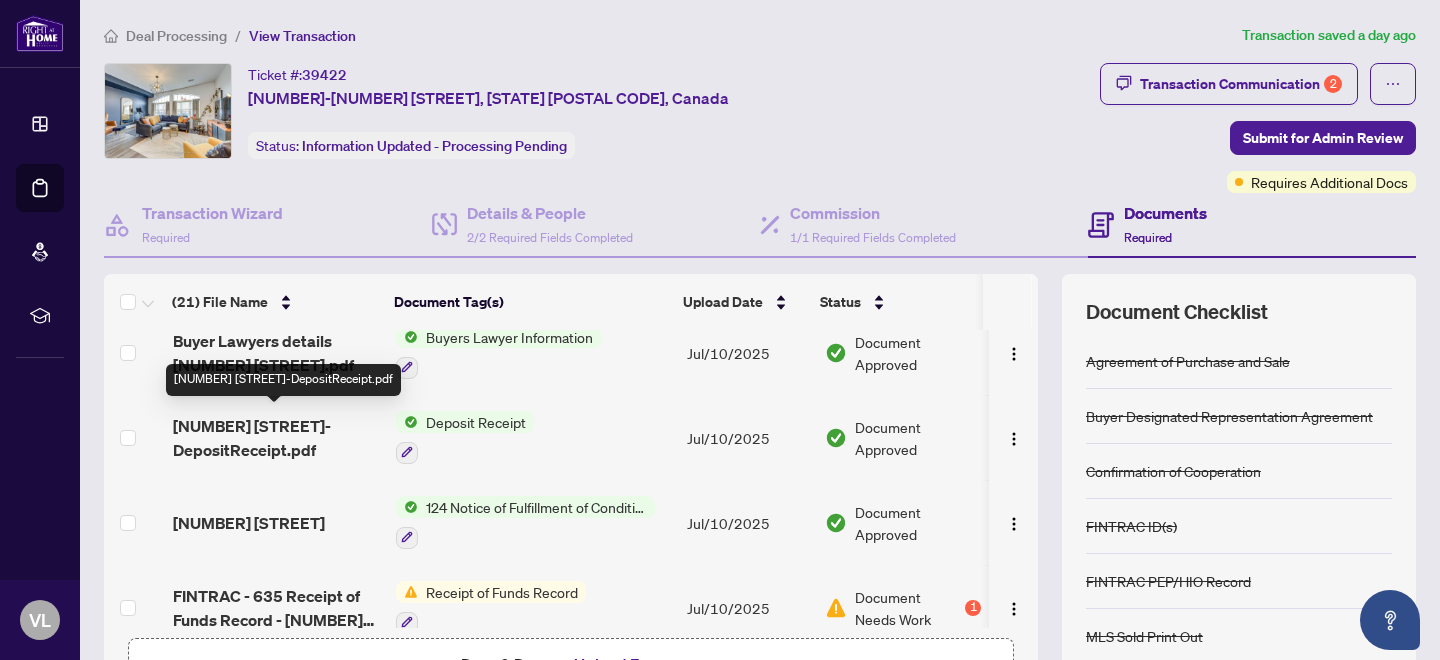 click on "[NUMBER] [STREET]-DepositReceipt.pdf" at bounding box center (276, 438) 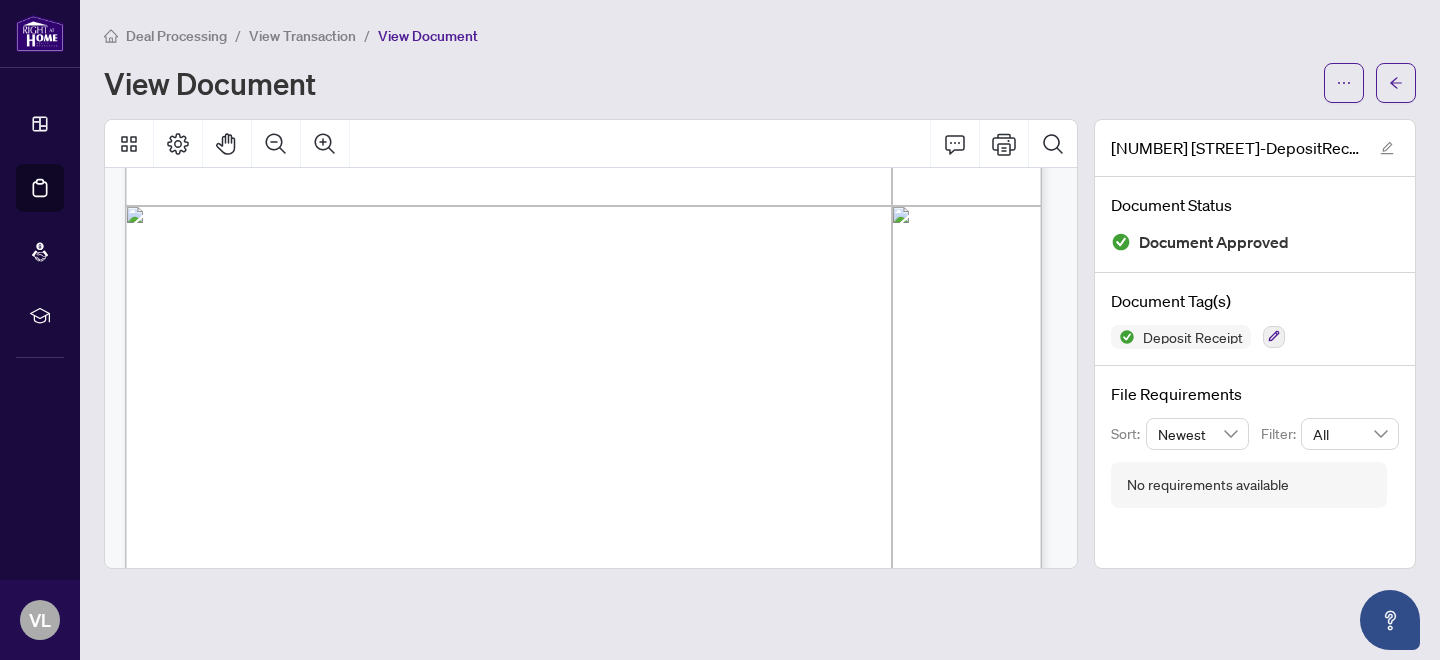 scroll, scrollTop: 826, scrollLeft: 0, axis: vertical 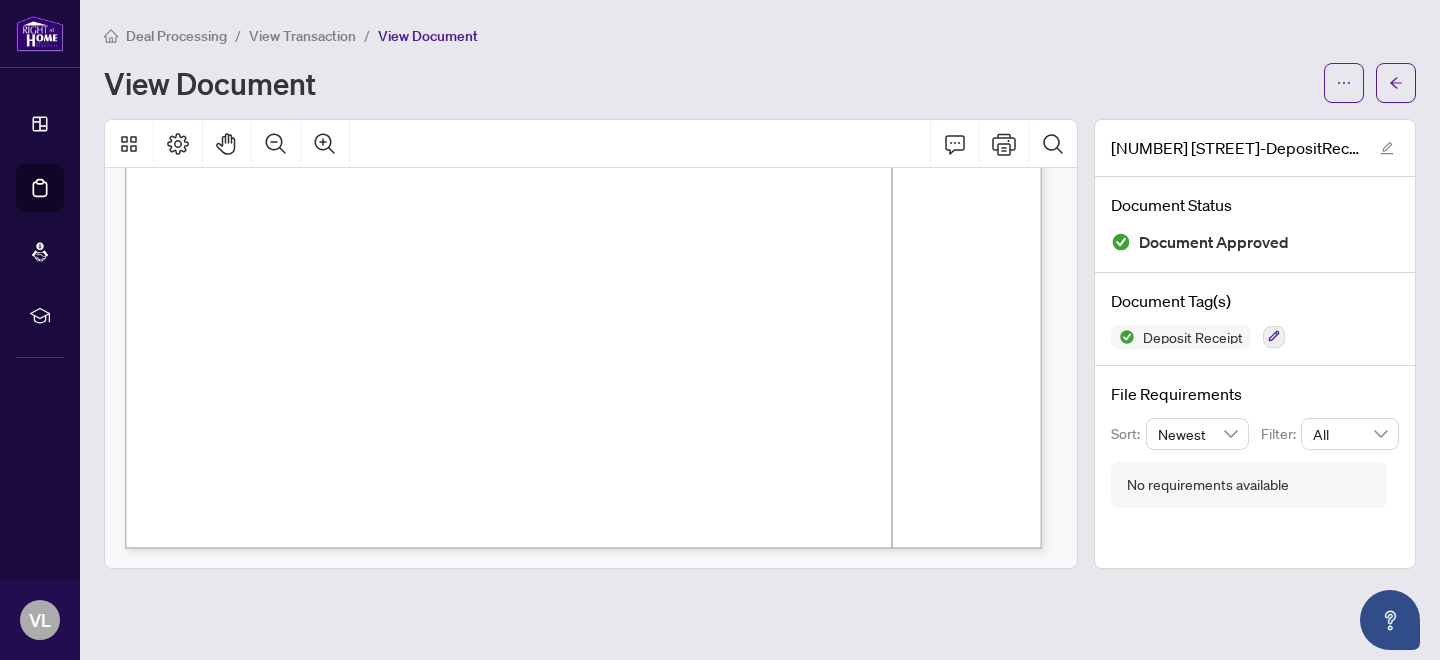 click on "View Transaction" at bounding box center (302, 36) 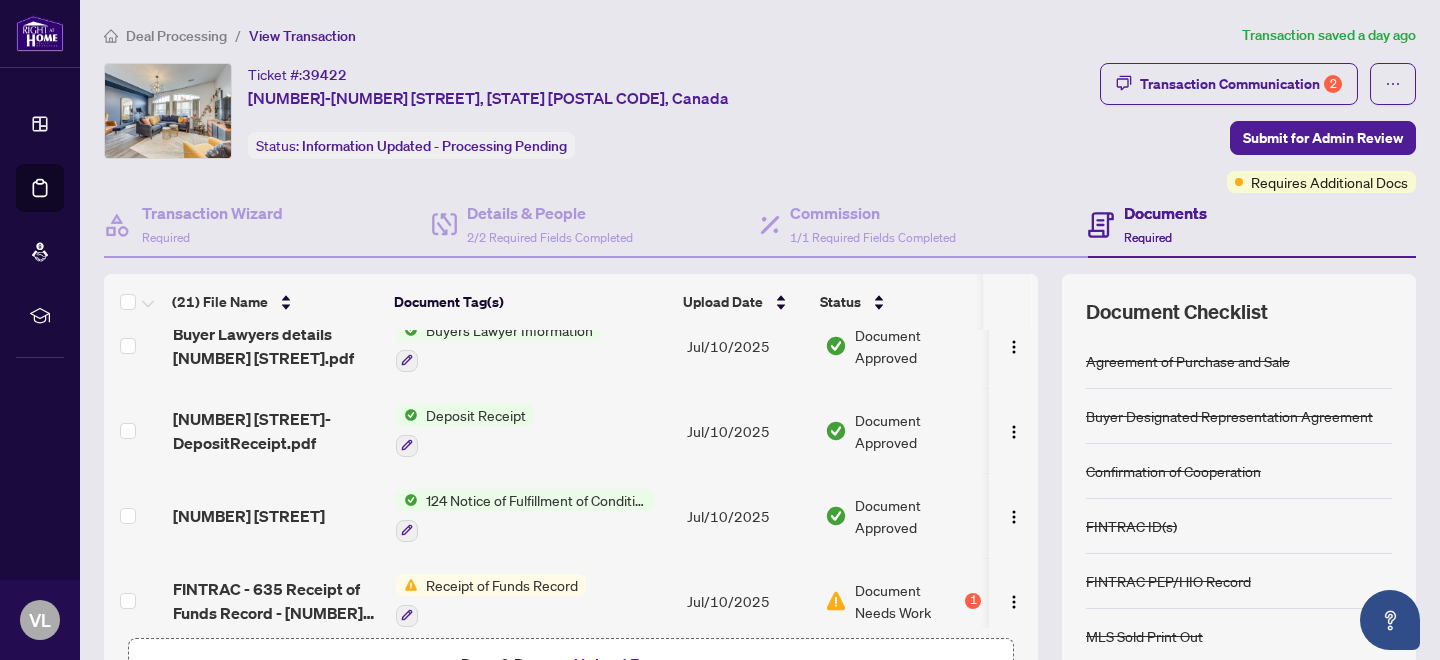 scroll, scrollTop: 270, scrollLeft: 0, axis: vertical 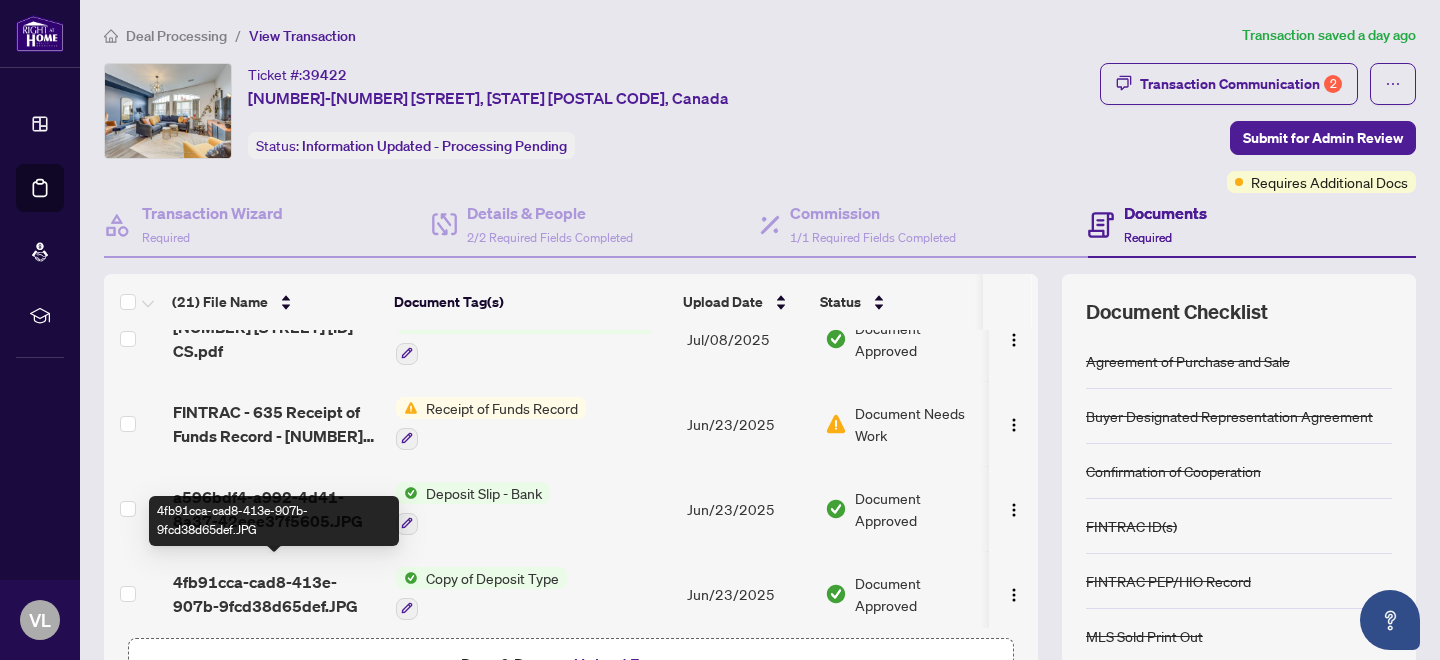 click on "4fb91cca-cad8-413e-907b-9fcd38d65def.JPG" at bounding box center [276, 594] 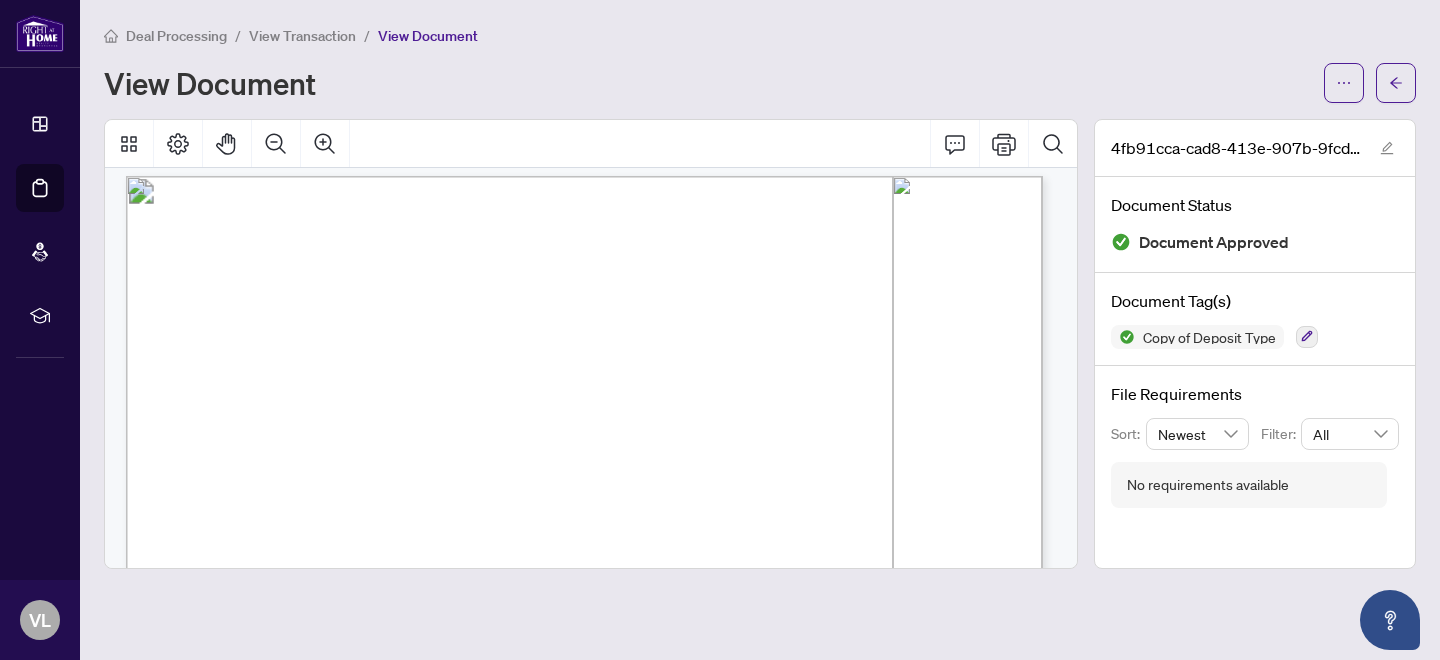 scroll, scrollTop: 0, scrollLeft: 0, axis: both 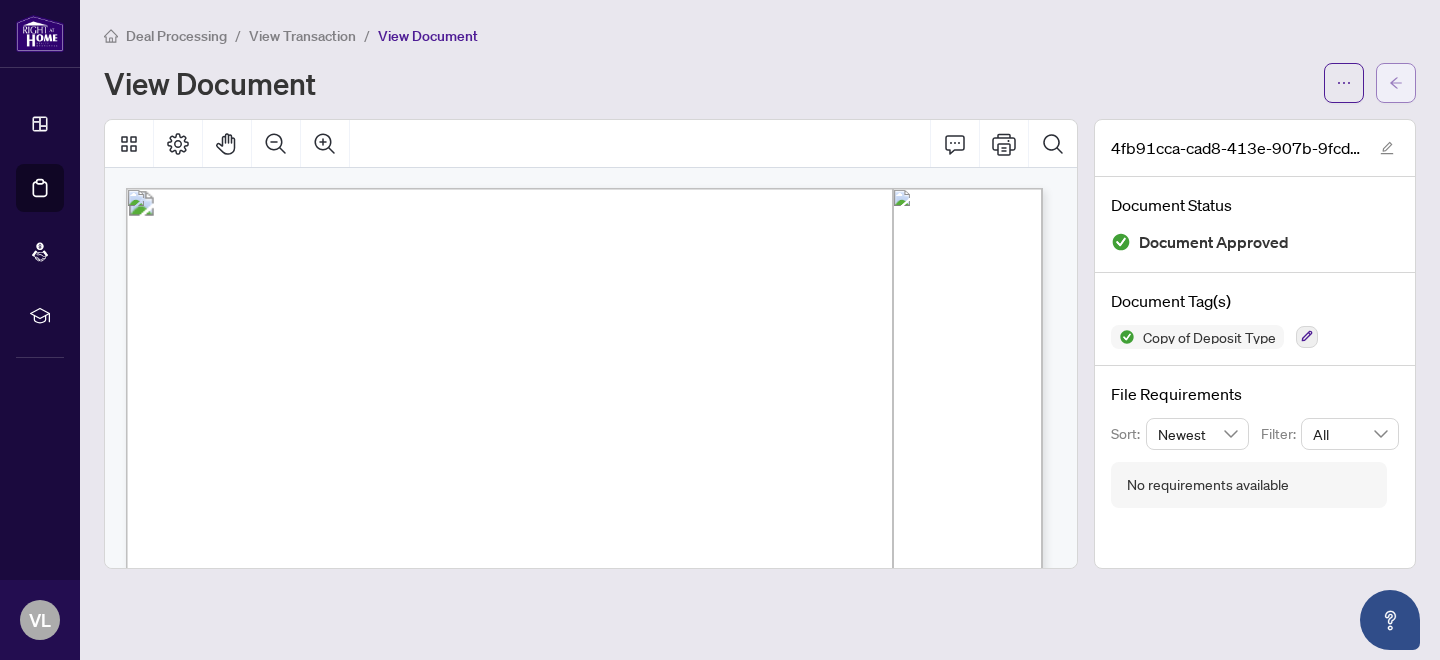 click 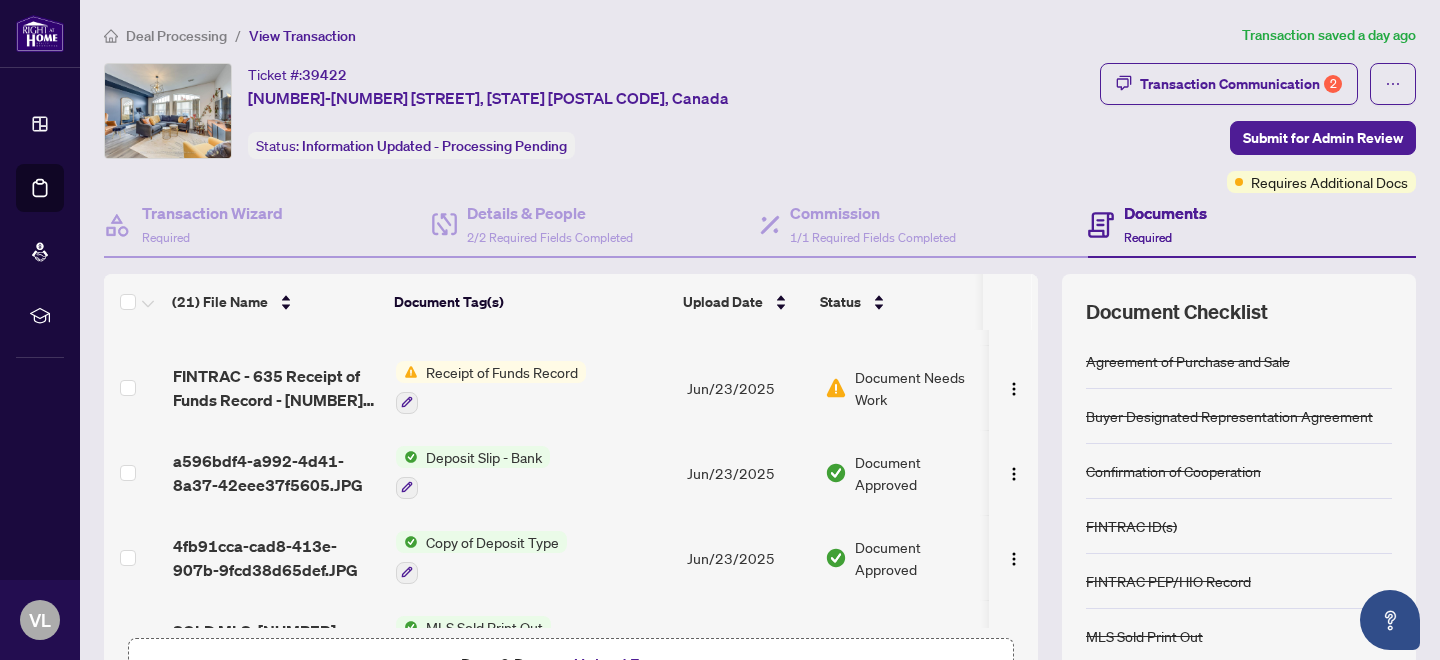 scroll, scrollTop: 737, scrollLeft: 0, axis: vertical 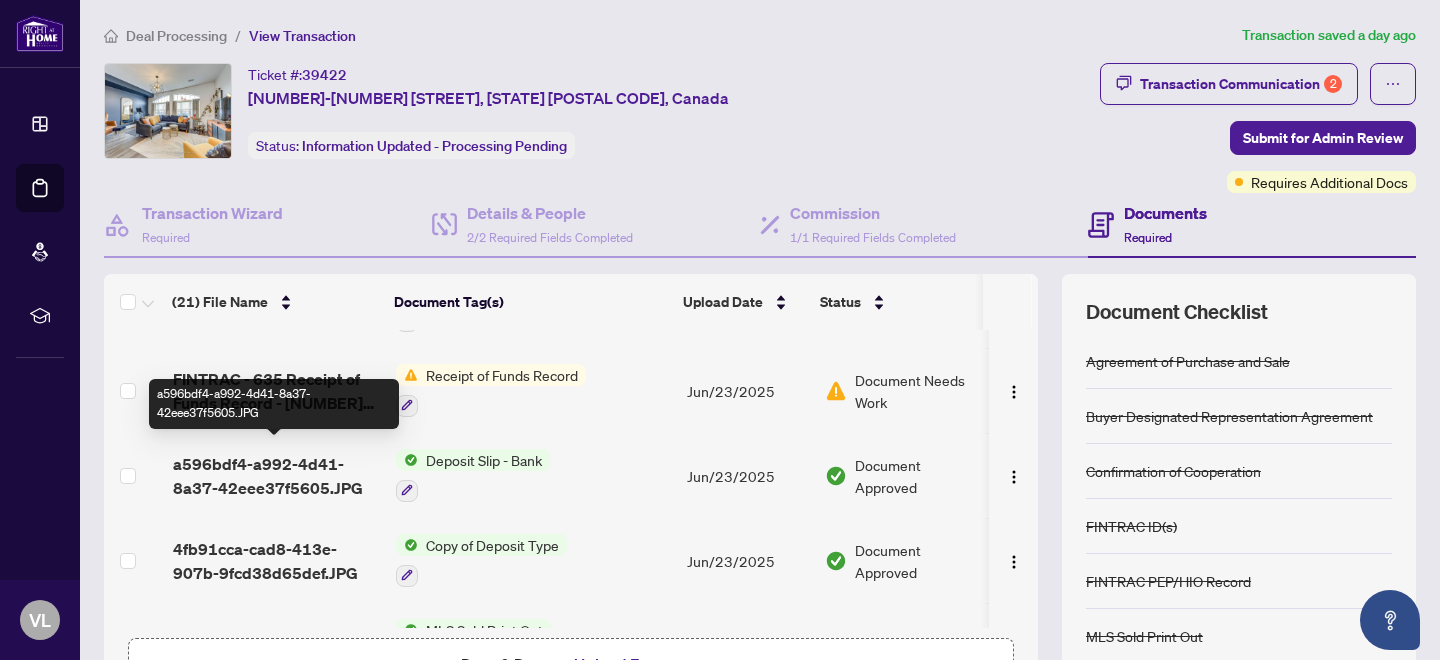 click on "a596bdf4-a992-4d41-8a37-42eee37f5605.JPG" at bounding box center (276, 476) 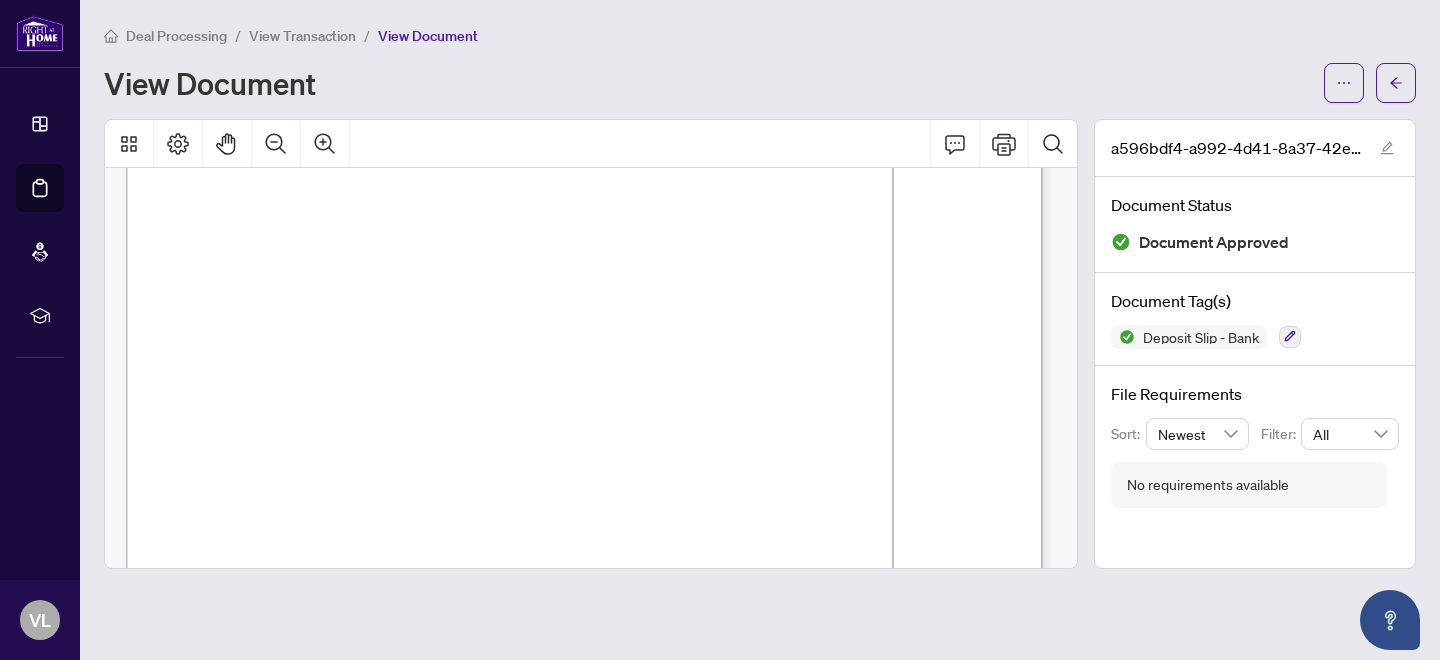 scroll, scrollTop: 350, scrollLeft: 0, axis: vertical 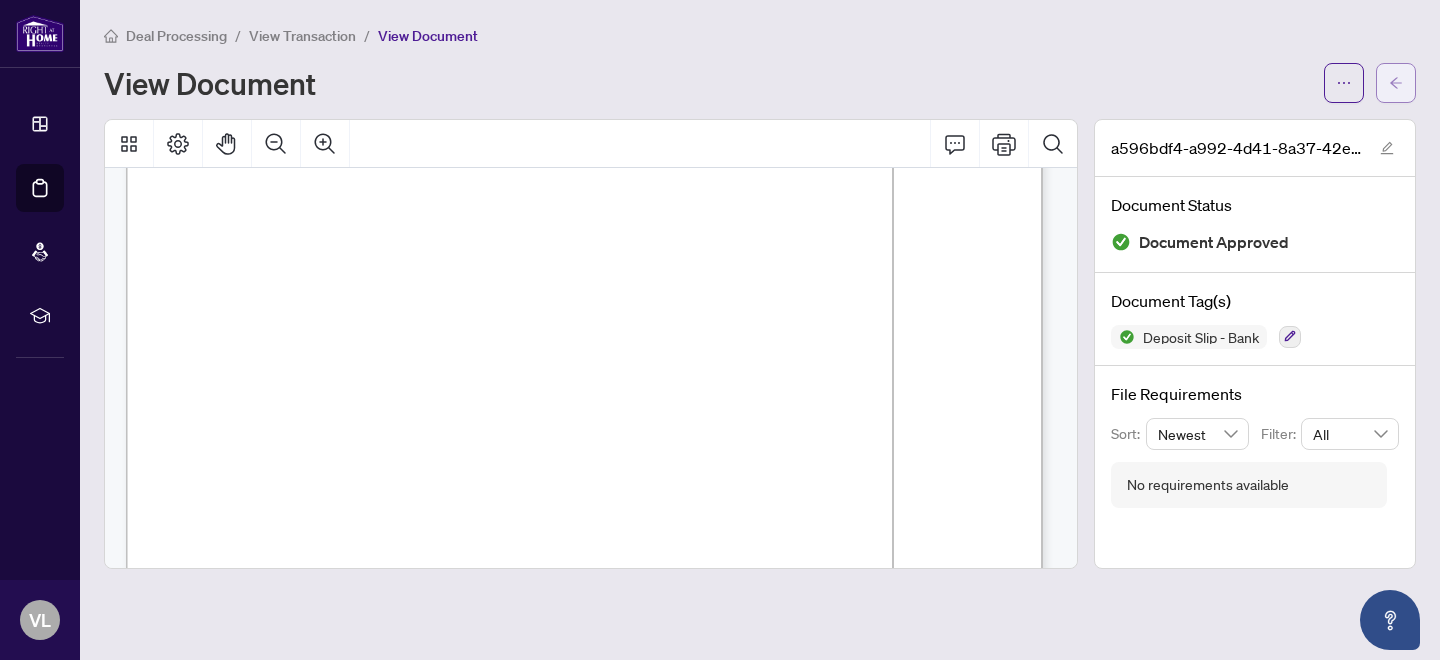 click 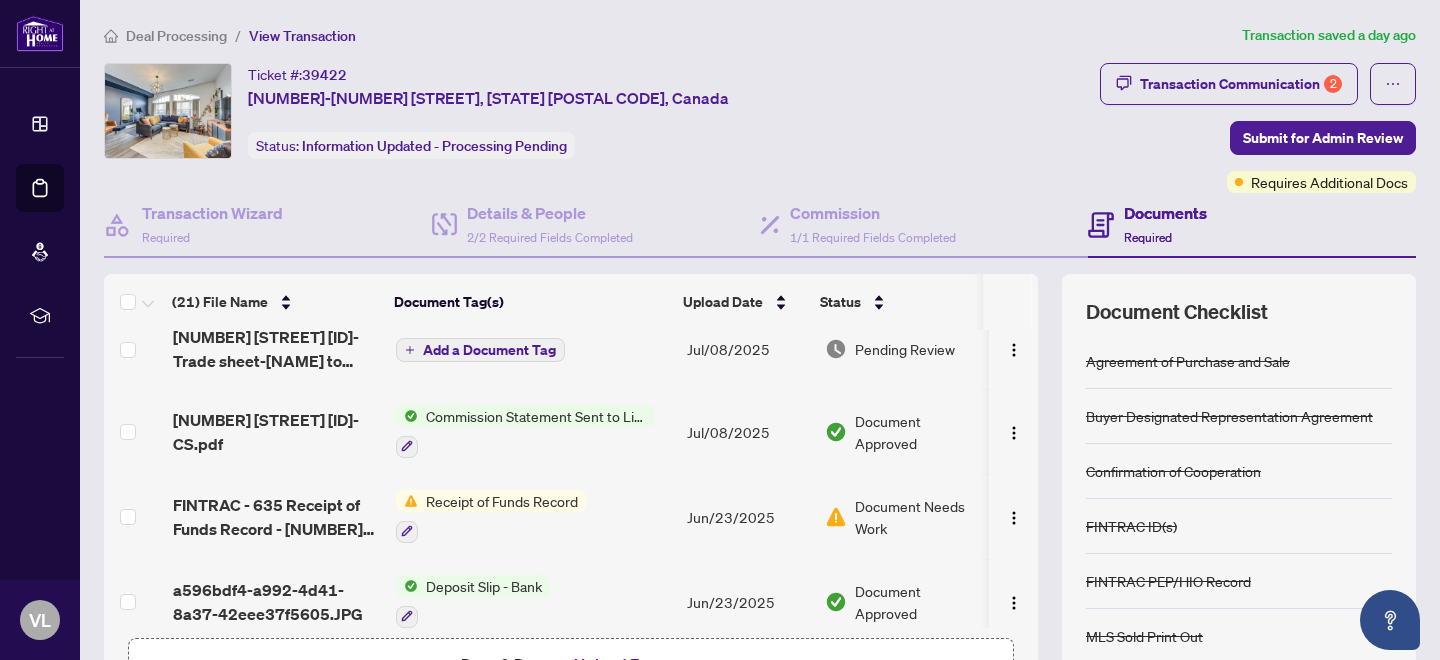 scroll, scrollTop: 625, scrollLeft: 0, axis: vertical 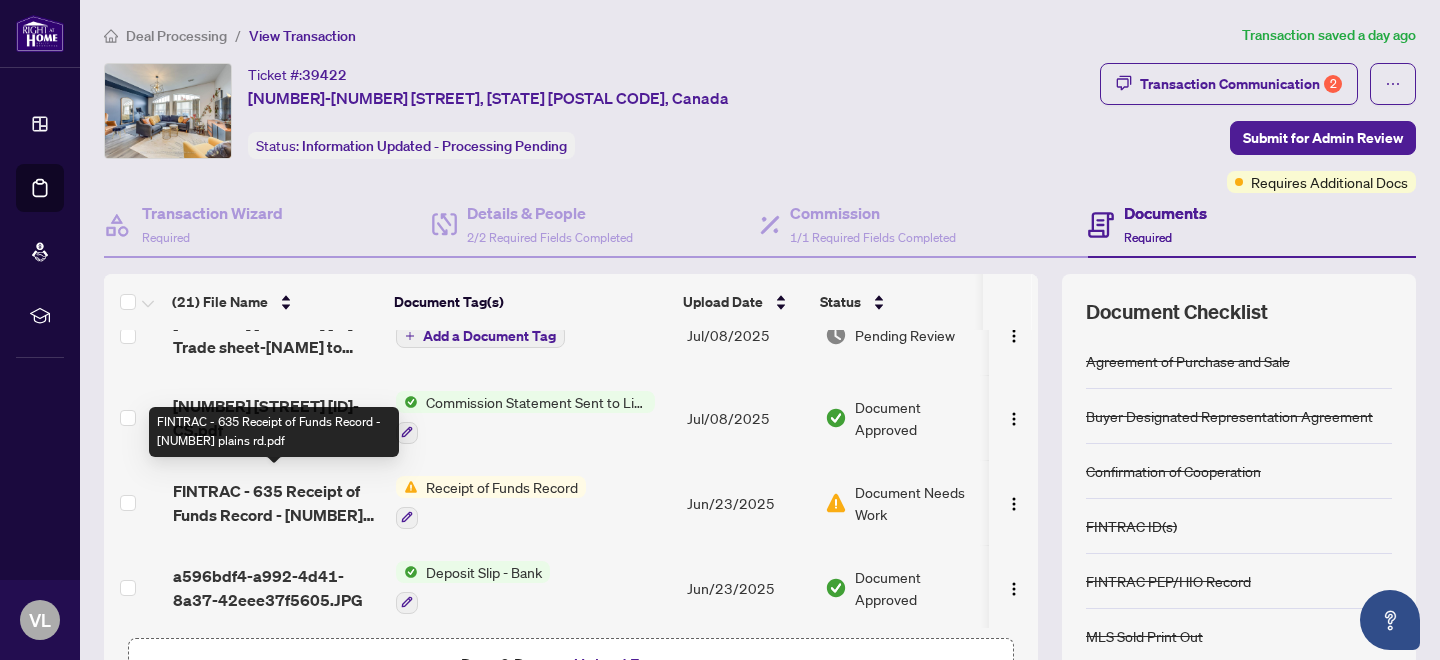 click on "FINTRAC - 635 Receipt of Funds Record - [NUMBER] plains rd.pdf" at bounding box center [276, 503] 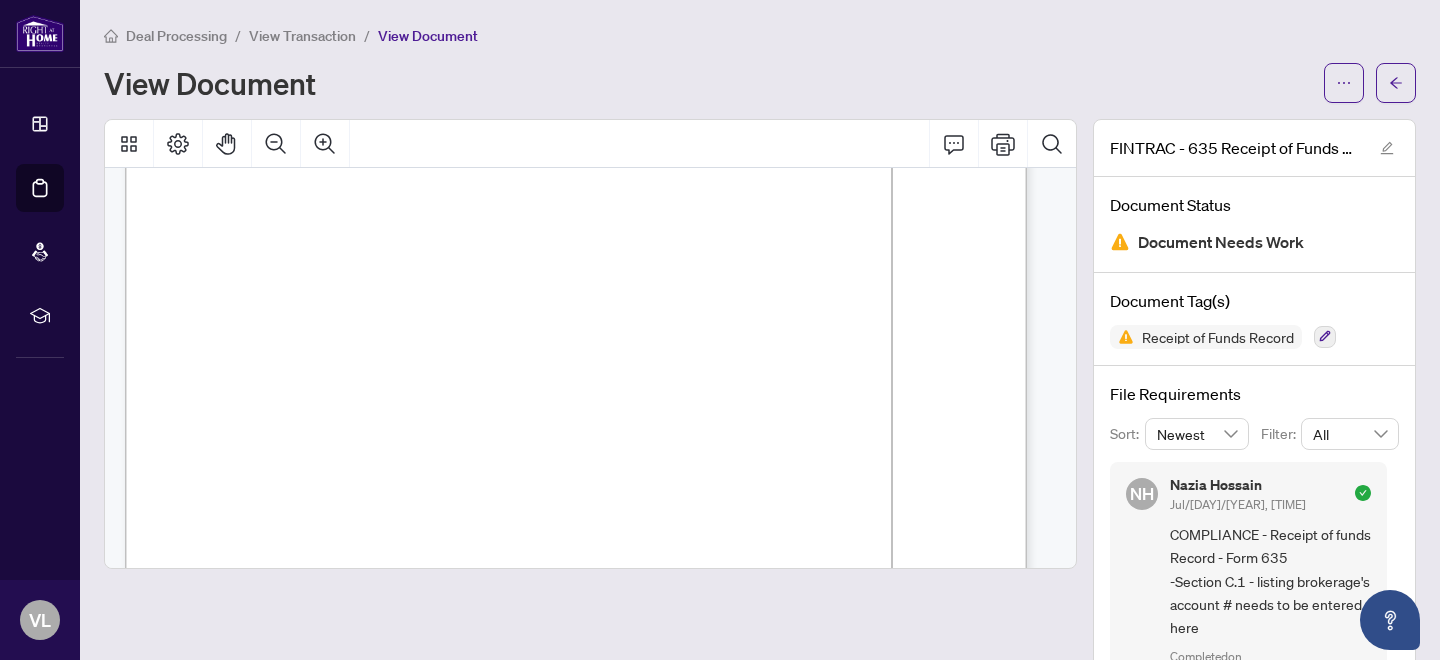 scroll, scrollTop: 383, scrollLeft: 0, axis: vertical 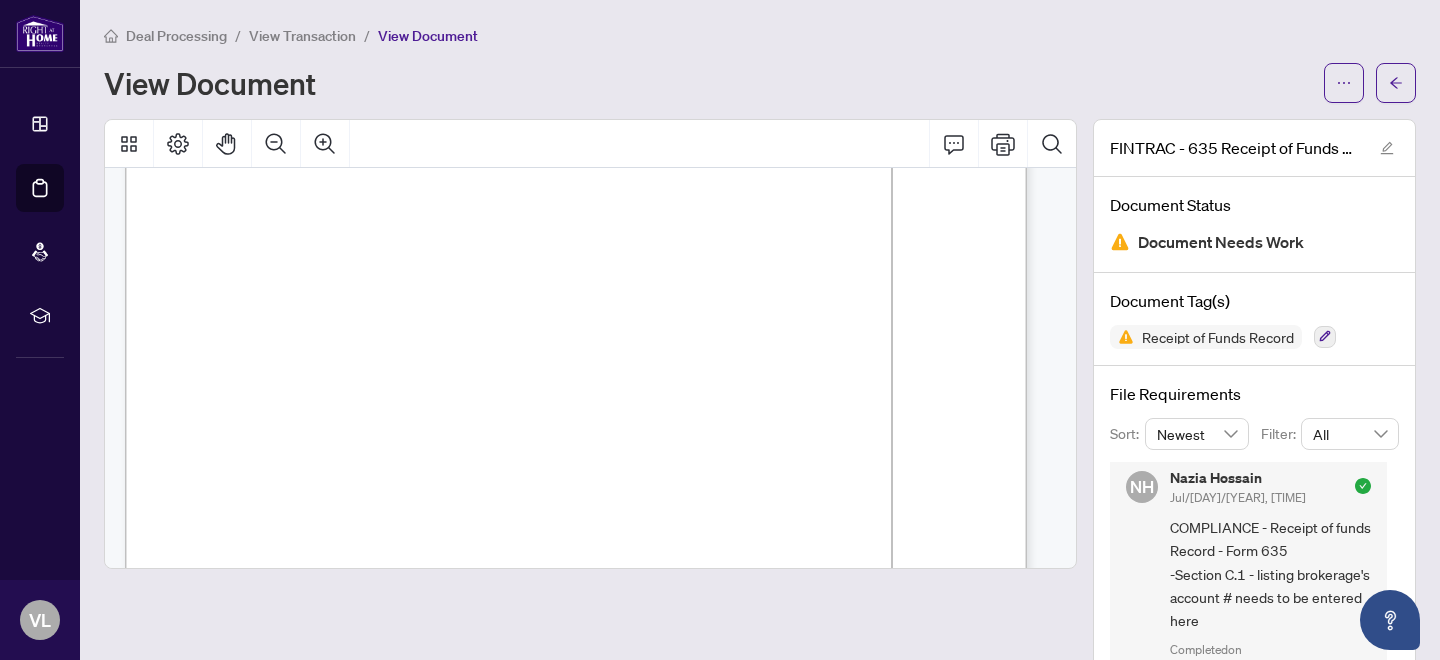 click on "View Transaction" at bounding box center [302, 36] 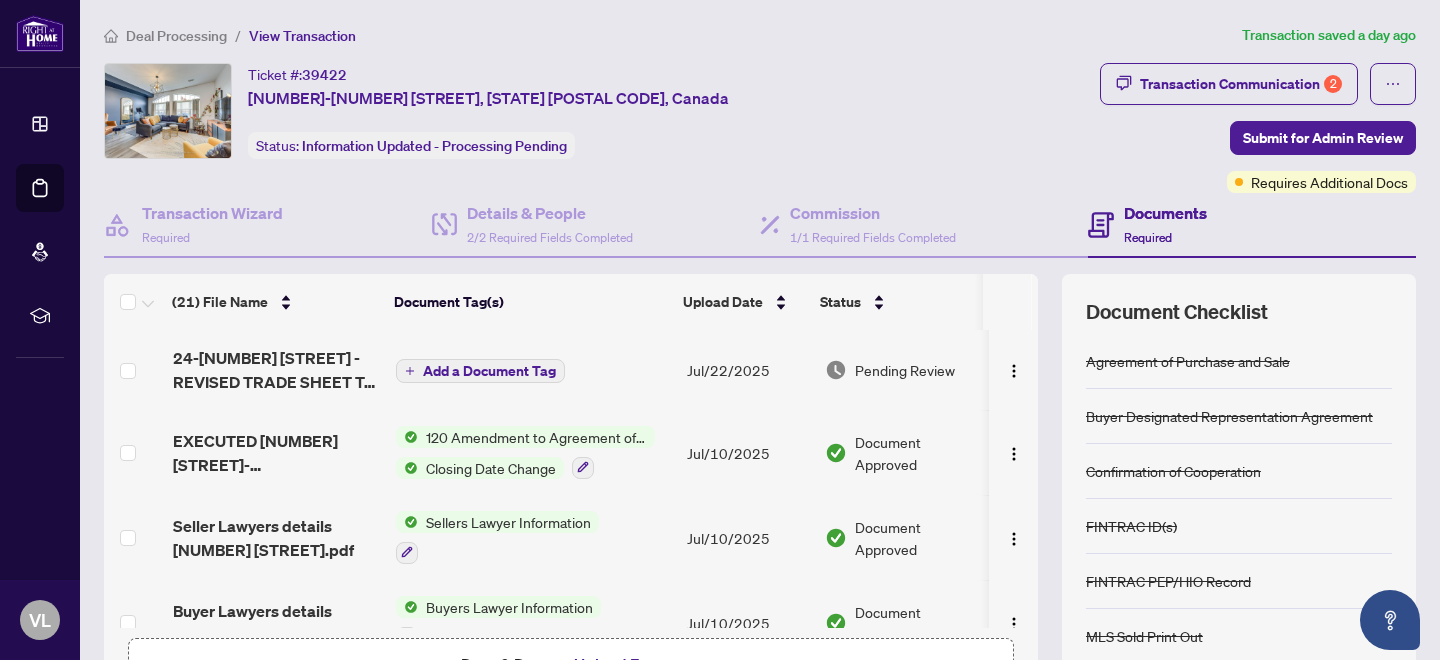 drag, startPoint x: 1023, startPoint y: 344, endPoint x: 1023, endPoint y: 355, distance: 11 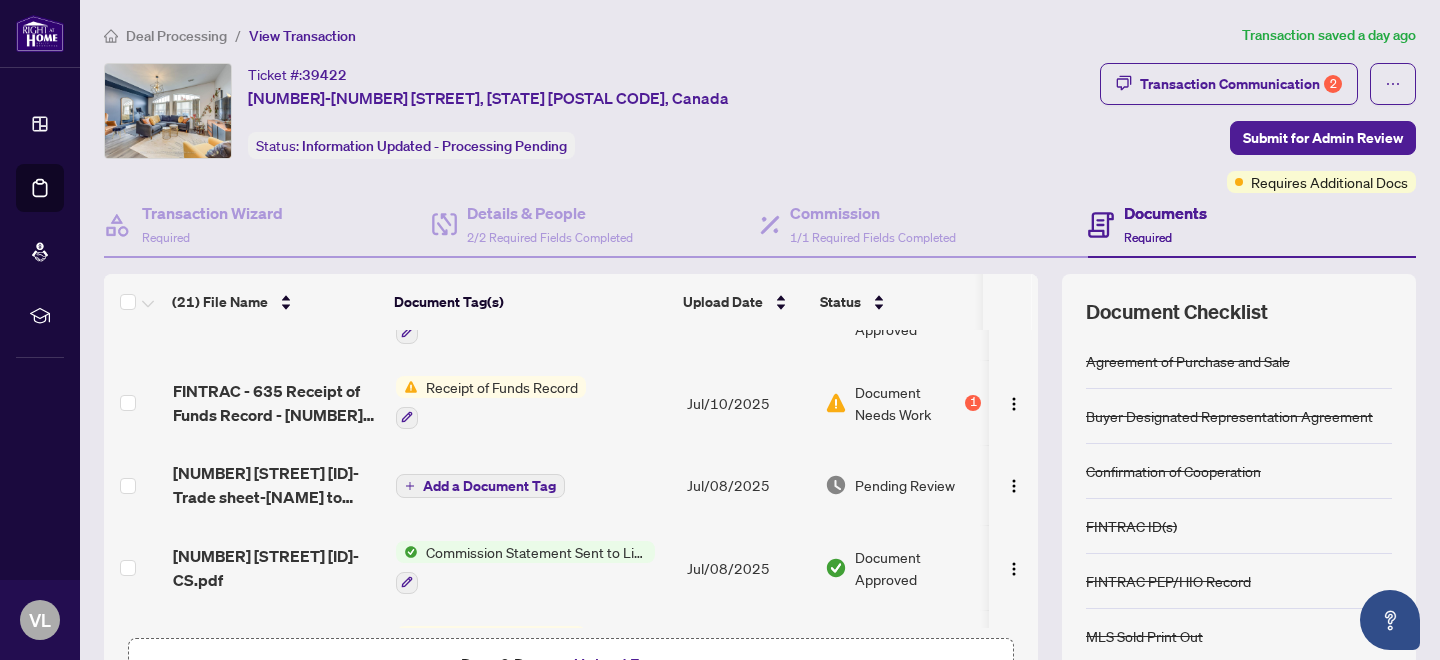 scroll, scrollTop: 472, scrollLeft: 0, axis: vertical 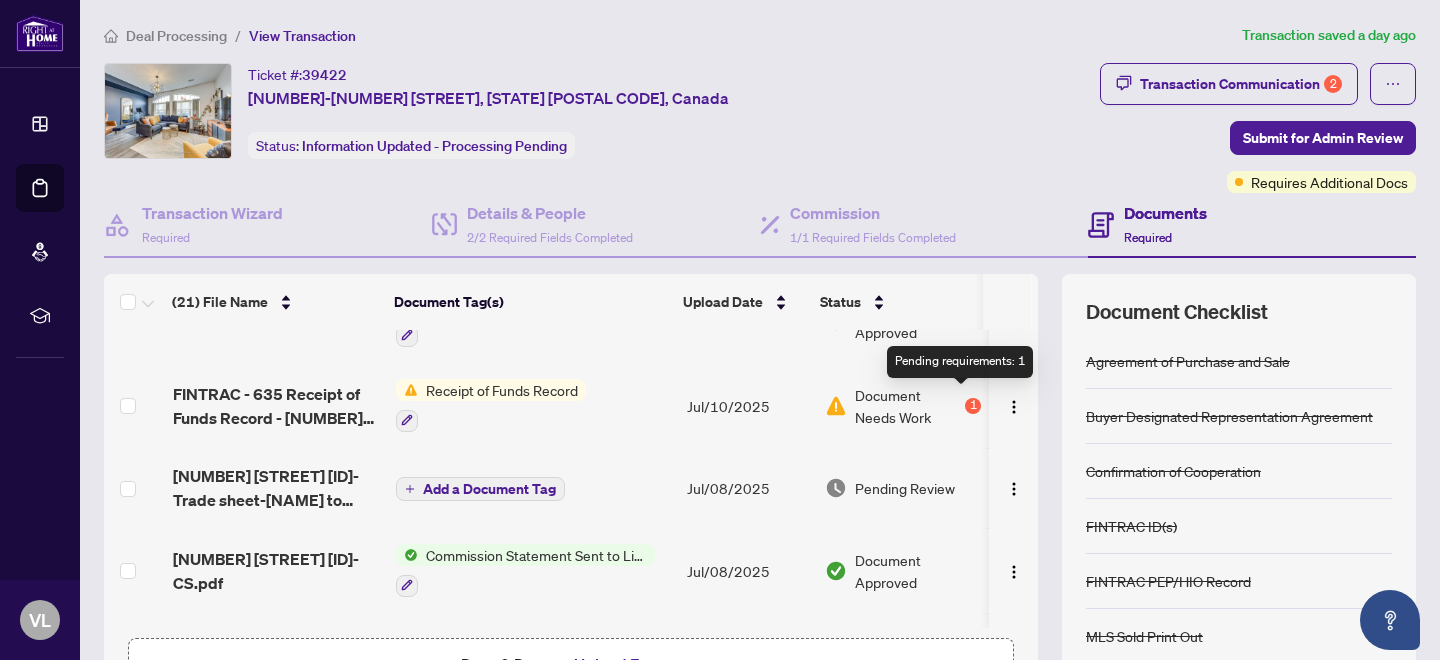 click on "1" at bounding box center (973, 406) 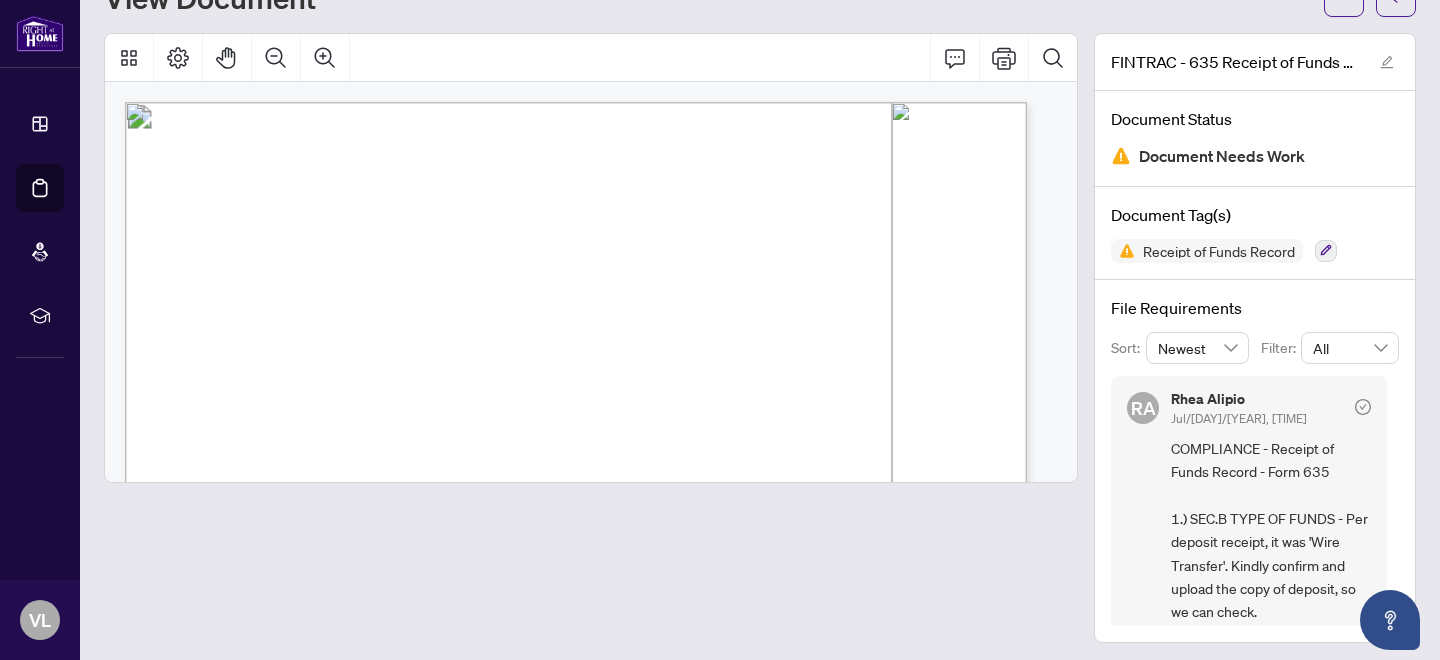 scroll, scrollTop: 91, scrollLeft: 0, axis: vertical 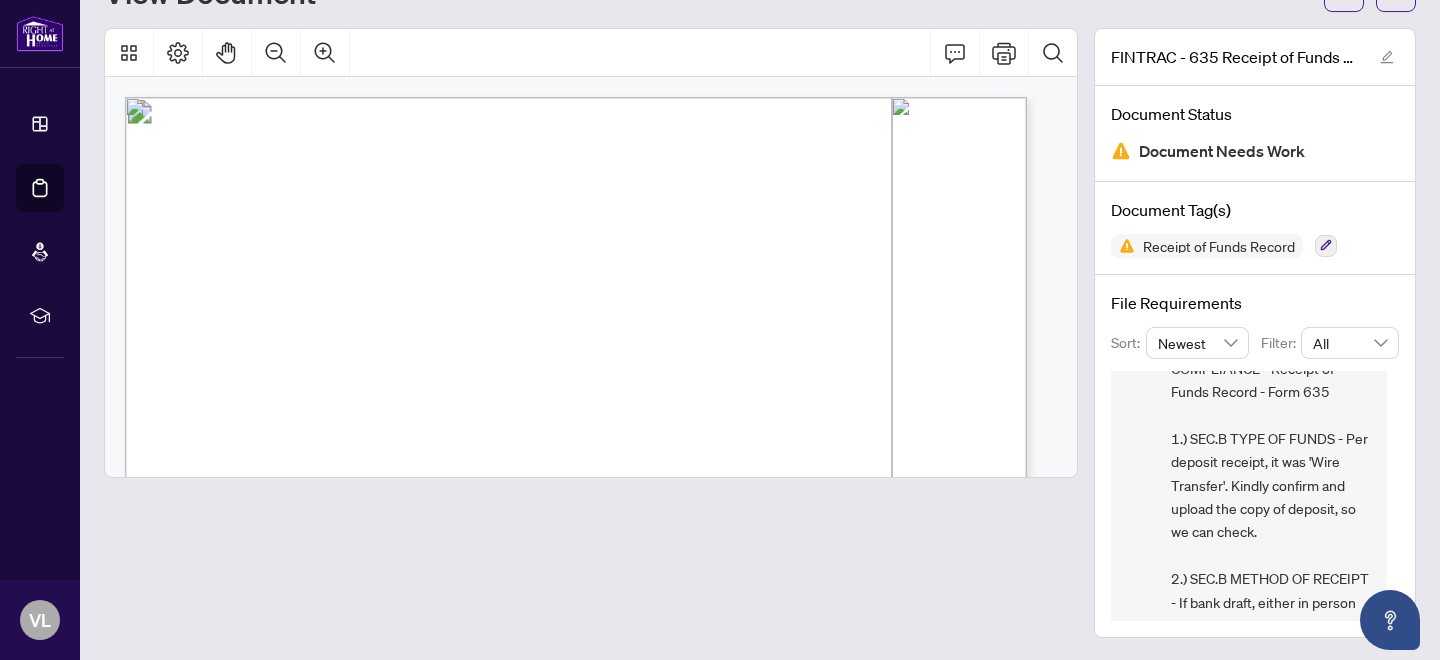 click on "COMPLIANCE - Receipt of Funds Record - Form 635
1.) SEC.B TYPE OF FUNDS - Per deposit receipt, it was 'Wire Transfer'. Kindly confirm and upload the copy of deposit, so we can check.
2.) SEC.B METHOD OF RECEIPT - If bank draft, either in person or direct deposit. If wire transfer, must check electronically & indicate reference # of the wire transfer from the bank's wire summary." at bounding box center (1271, 544) 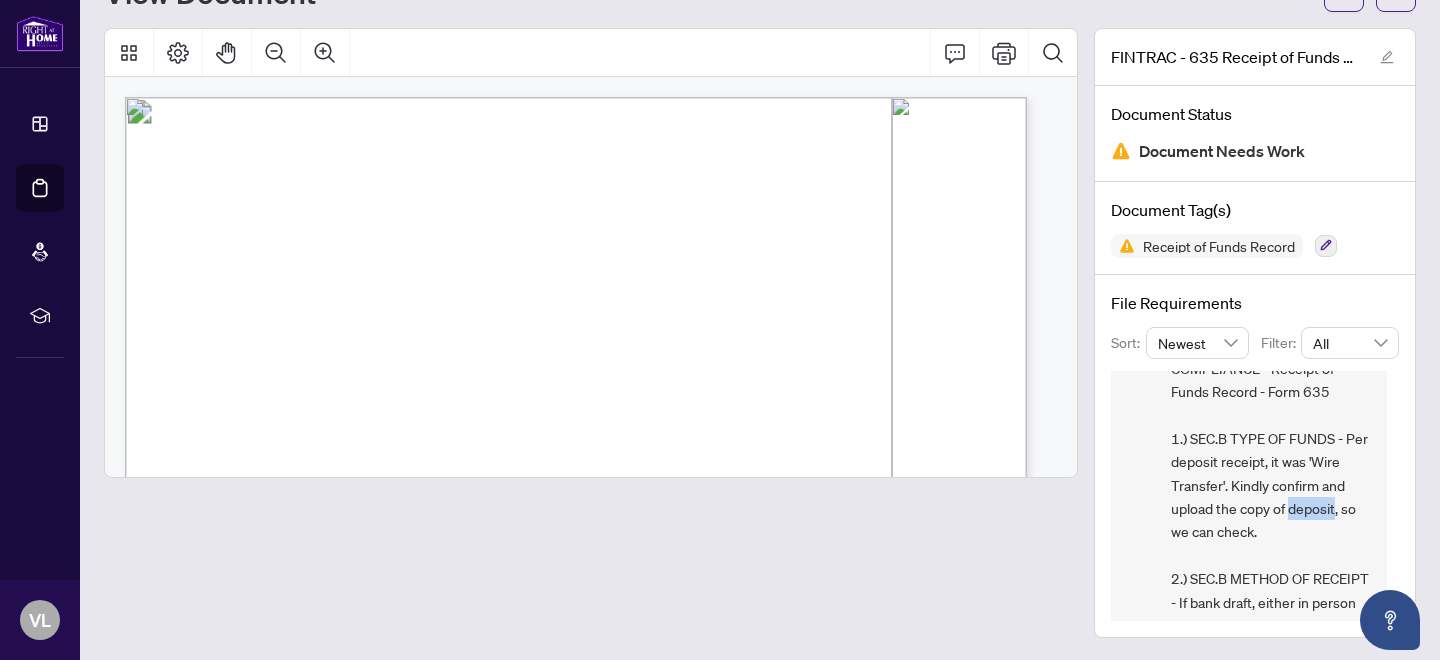 click on "COMPLIANCE - Receipt of Funds Record - Form 635
1.) SEC.B TYPE OF FUNDS - Per deposit receipt, it was 'Wire Transfer'. Kindly confirm and upload the copy of deposit, so we can check.
2.) SEC.B METHOD OF RECEIPT - If bank draft, either in person or direct deposit. If wire transfer, must check electronically & indicate reference # of the wire transfer from the bank's wire summary." at bounding box center [1271, 544] 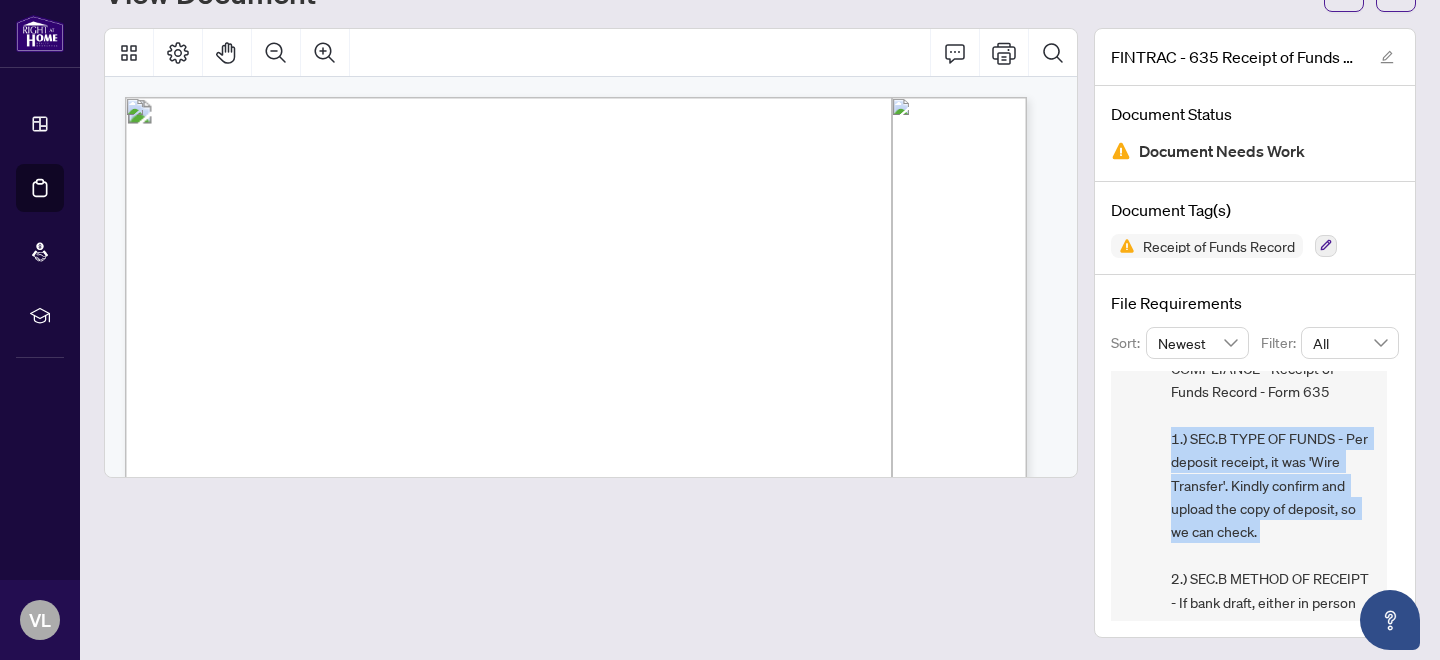 click on "COMPLIANCE - Receipt of Funds Record - Form 635
1.) SEC.B TYPE OF FUNDS - Per deposit receipt, it was 'Wire Transfer'. Kindly confirm and upload the copy of deposit, so we can check.
2.) SEC.B METHOD OF RECEIPT - If bank draft, either in person or direct deposit. If wire transfer, must check electronically & indicate reference # of the wire transfer from the bank's wire summary." at bounding box center [1271, 544] 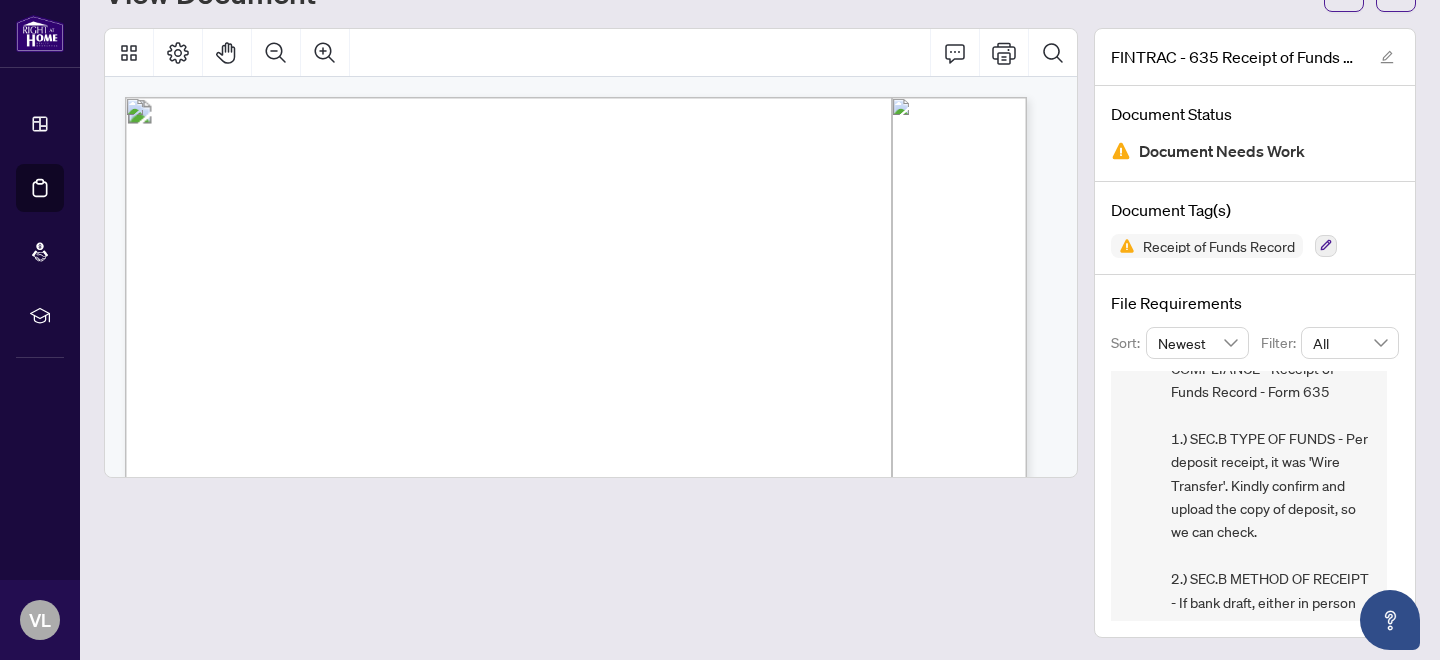 click on "COMPLIANCE - Receipt of Funds Record - Form 635
1.) SEC.B TYPE OF FUNDS - Per deposit receipt, it was 'Wire Transfer'. Kindly confirm and upload the copy of deposit, so we can check.
2.) SEC.B METHOD OF RECEIPT - If bank draft, either in person or direct deposit. If wire transfer, must check electronically & indicate reference # of the wire transfer from the bank's wire summary." at bounding box center (1271, 544) 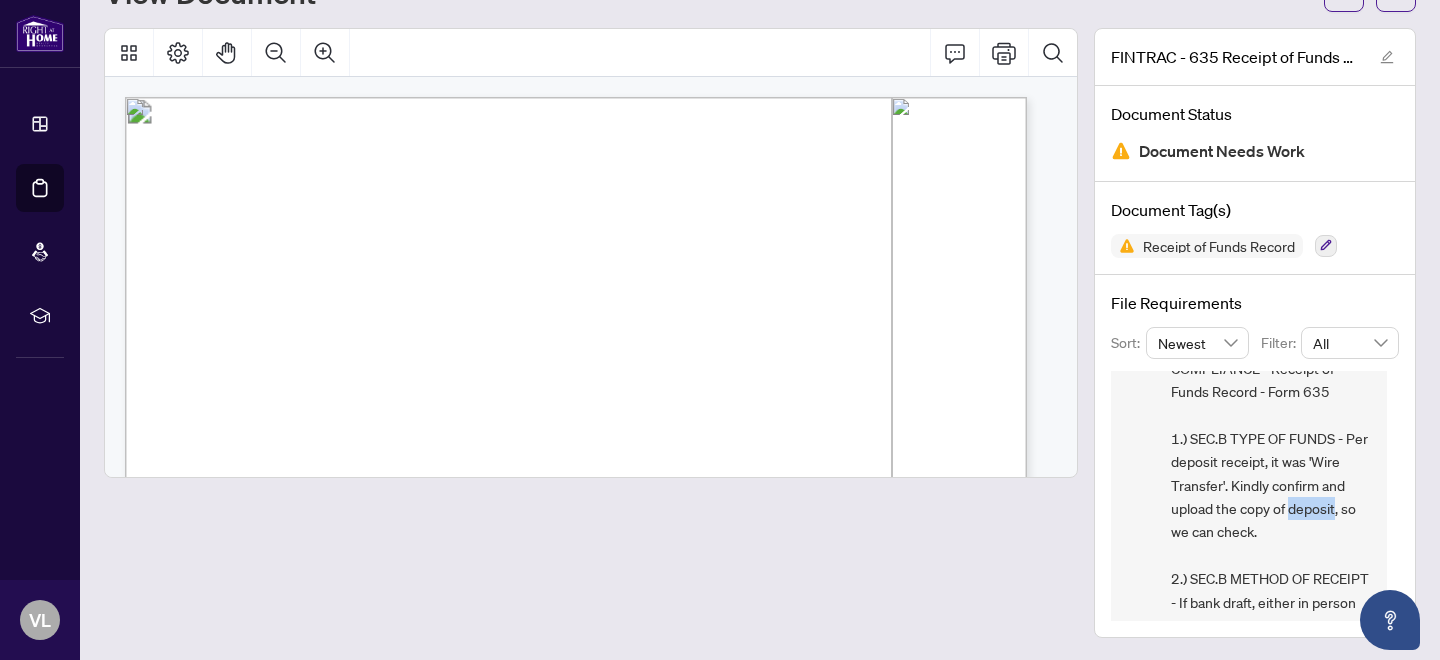 click on "COMPLIANCE - Receipt of Funds Record - Form 635
1.) SEC.B TYPE OF FUNDS - Per deposit receipt, it was 'Wire Transfer'. Kindly confirm and upload the copy of deposit, so we can check.
2.) SEC.B METHOD OF RECEIPT - If bank draft, either in person or direct deposit. If wire transfer, must check electronically & indicate reference # of the wire transfer from the bank's wire summary." at bounding box center (1271, 544) 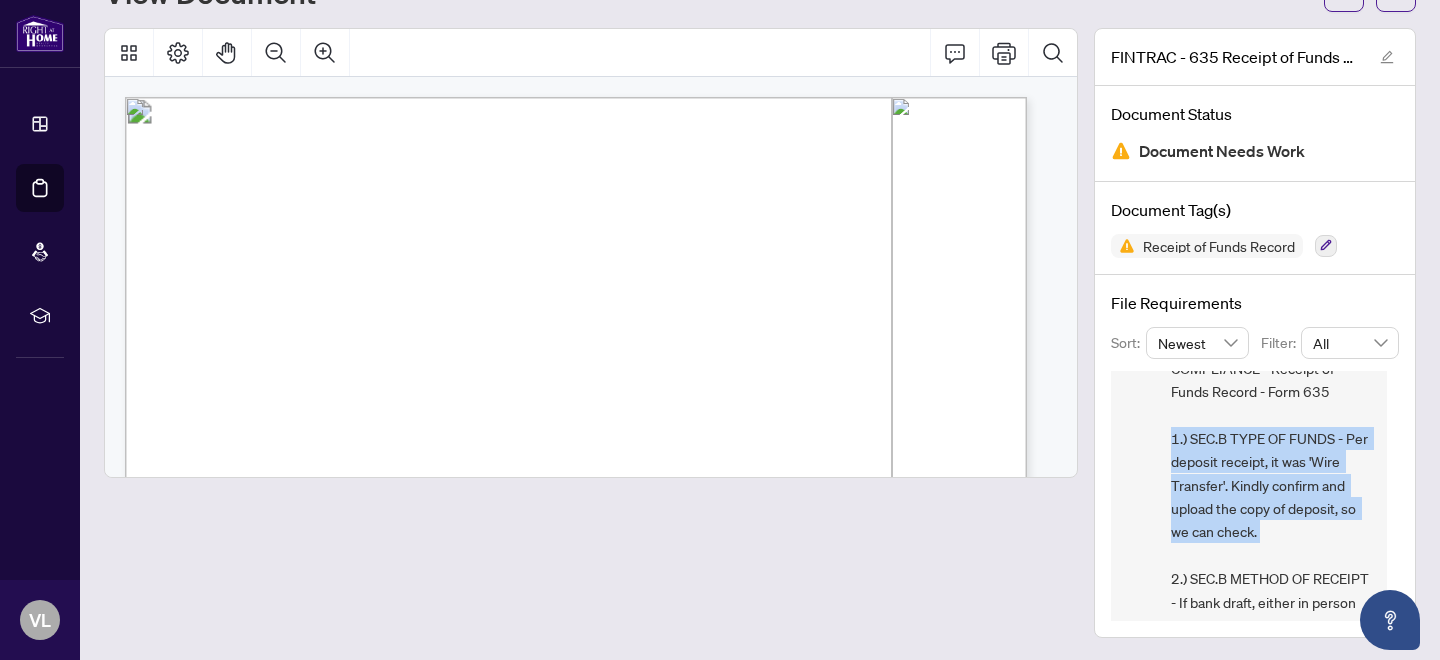 click on "COMPLIANCE - Receipt of Funds Record - Form 635
1.) SEC.B TYPE OF FUNDS - Per deposit receipt, it was 'Wire Transfer'. Kindly confirm and upload the copy of deposit, so we can check.
2.) SEC.B METHOD OF RECEIPT - If bank draft, either in person or direct deposit. If wire transfer, must check electronically & indicate reference # of the wire transfer from the bank's wire summary." at bounding box center [1271, 544] 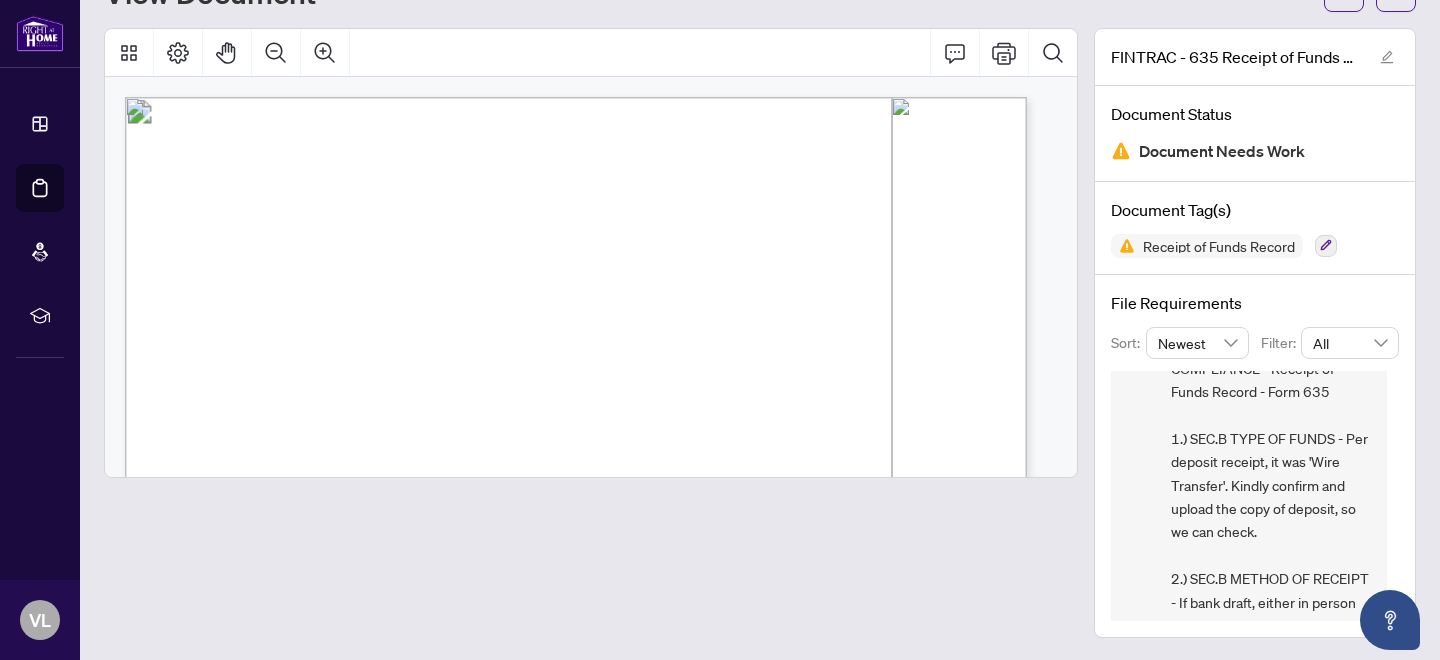 click on "COMPLIANCE - Receipt of Funds Record - Form 635
1.) SEC.B TYPE OF FUNDS - Per deposit receipt, it was 'Wire Transfer'. Kindly confirm and upload the copy of deposit, so we can check.
2.) SEC.B METHOD OF RECEIPT - If bank draft, either in person or direct deposit. If wire transfer, must check electronically & indicate reference # of the wire transfer from the bank's wire summary." at bounding box center (1271, 544) 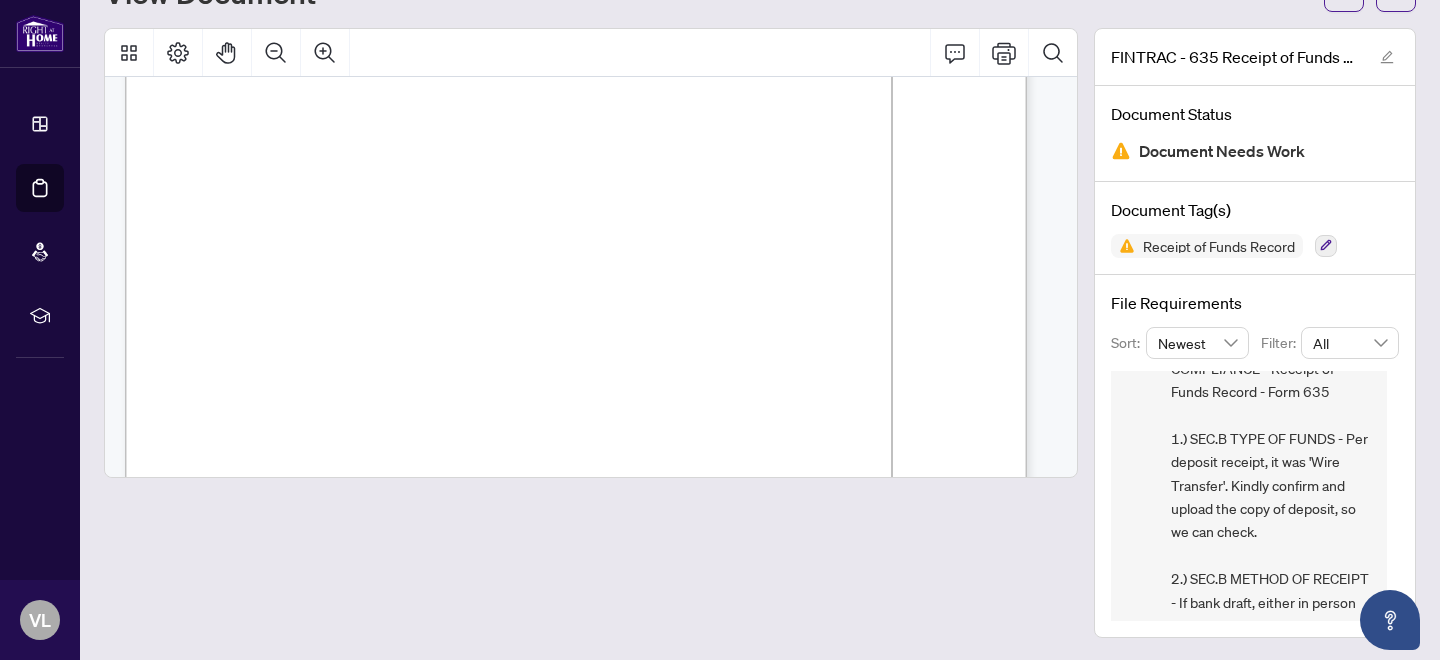 scroll, scrollTop: 365, scrollLeft: 0, axis: vertical 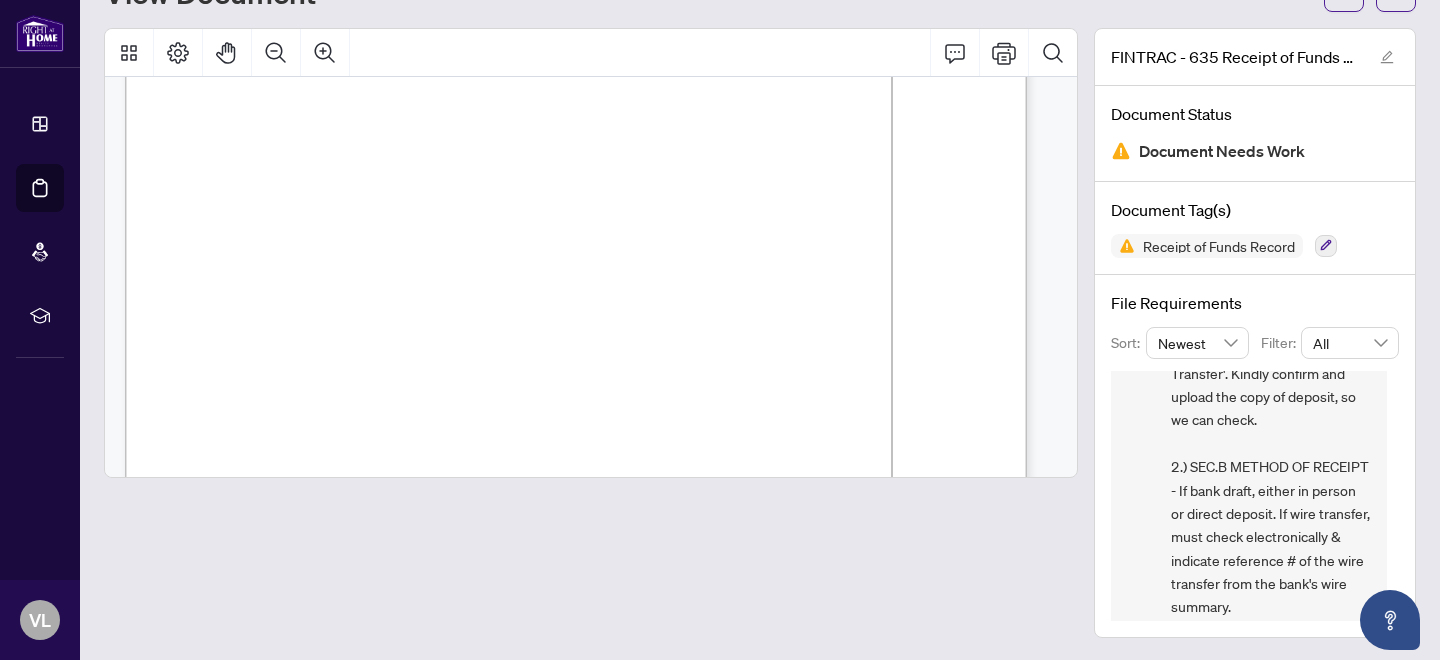 click on "Other, explain:" at bounding box center [696, 249] 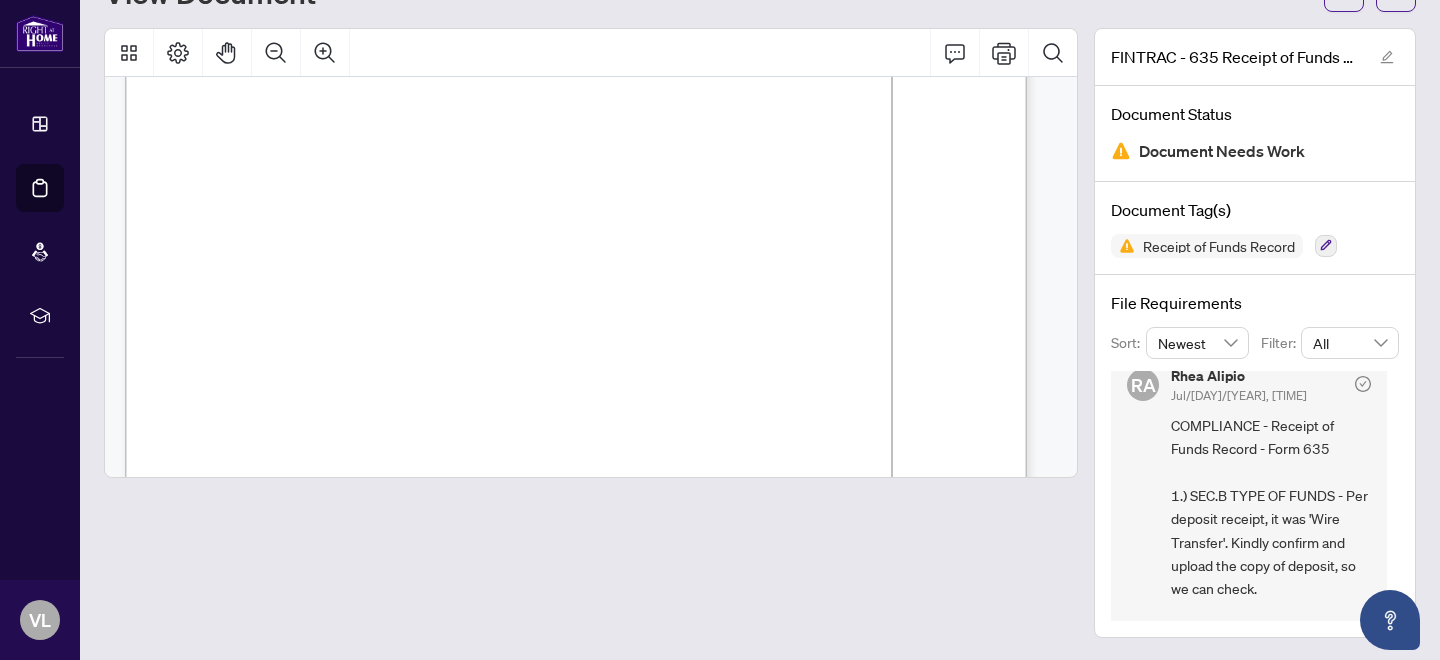 scroll, scrollTop: 0, scrollLeft: 0, axis: both 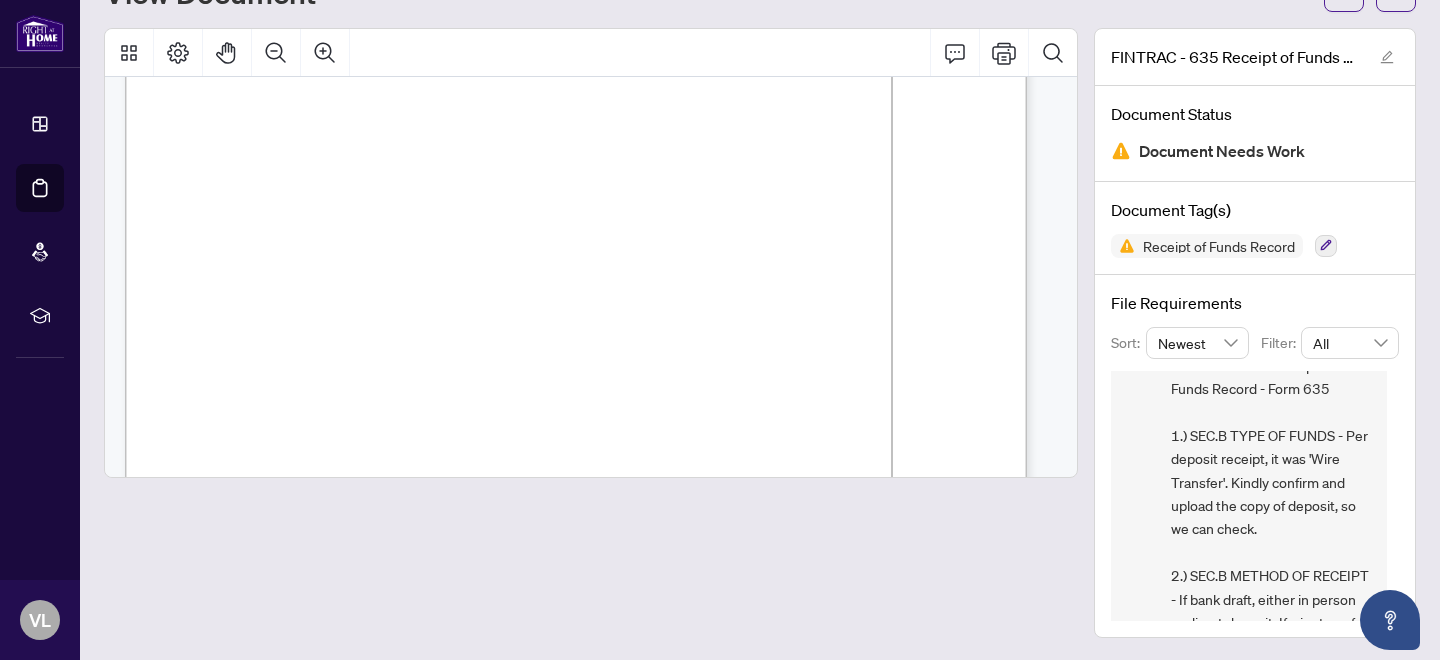 drag, startPoint x: 195, startPoint y: 196, endPoint x: 651, endPoint y: 225, distance: 456.9212 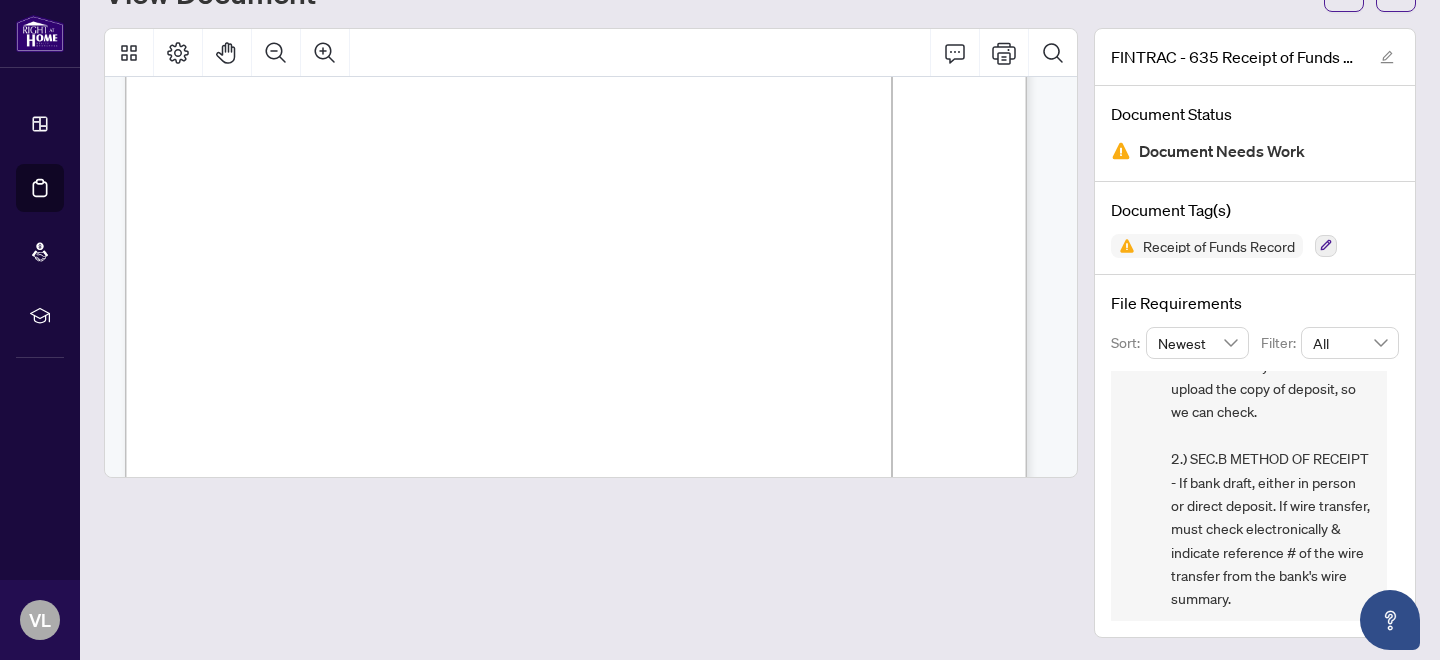 scroll, scrollTop: 200, scrollLeft: 0, axis: vertical 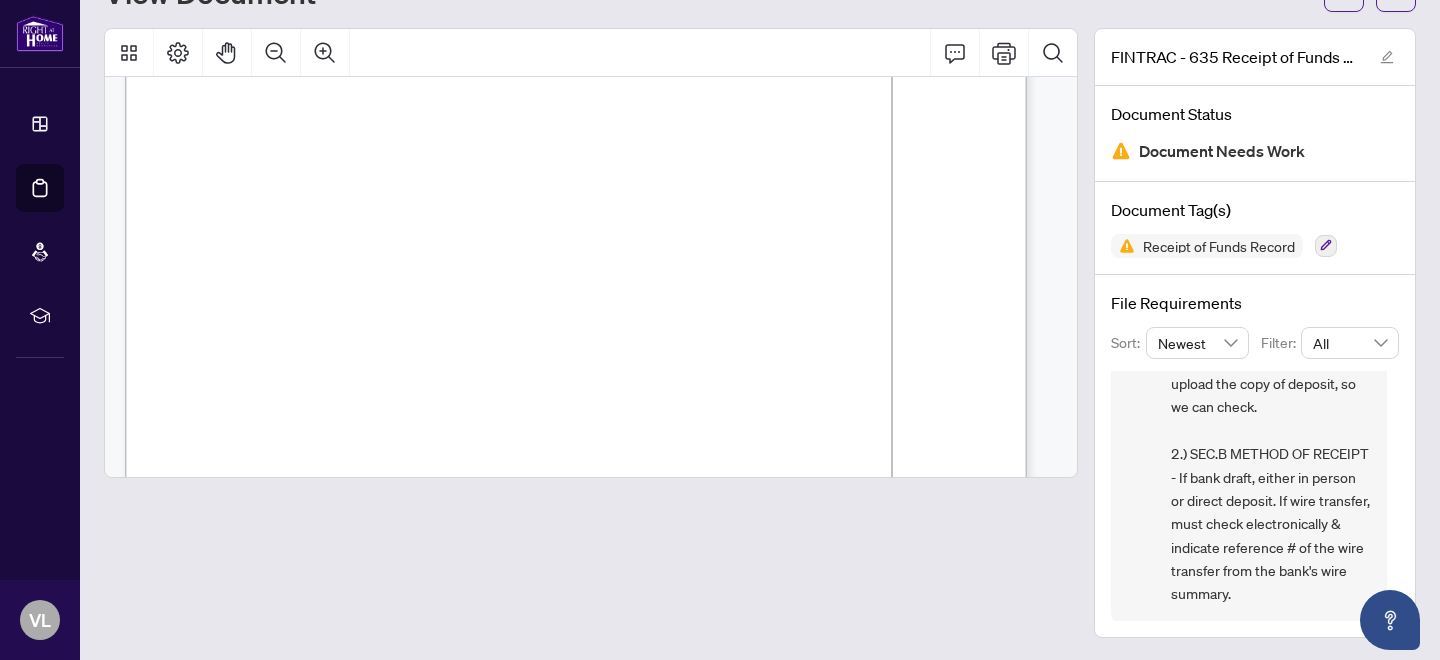 drag, startPoint x: 495, startPoint y: 200, endPoint x: 400, endPoint y: 183, distance: 96.50906 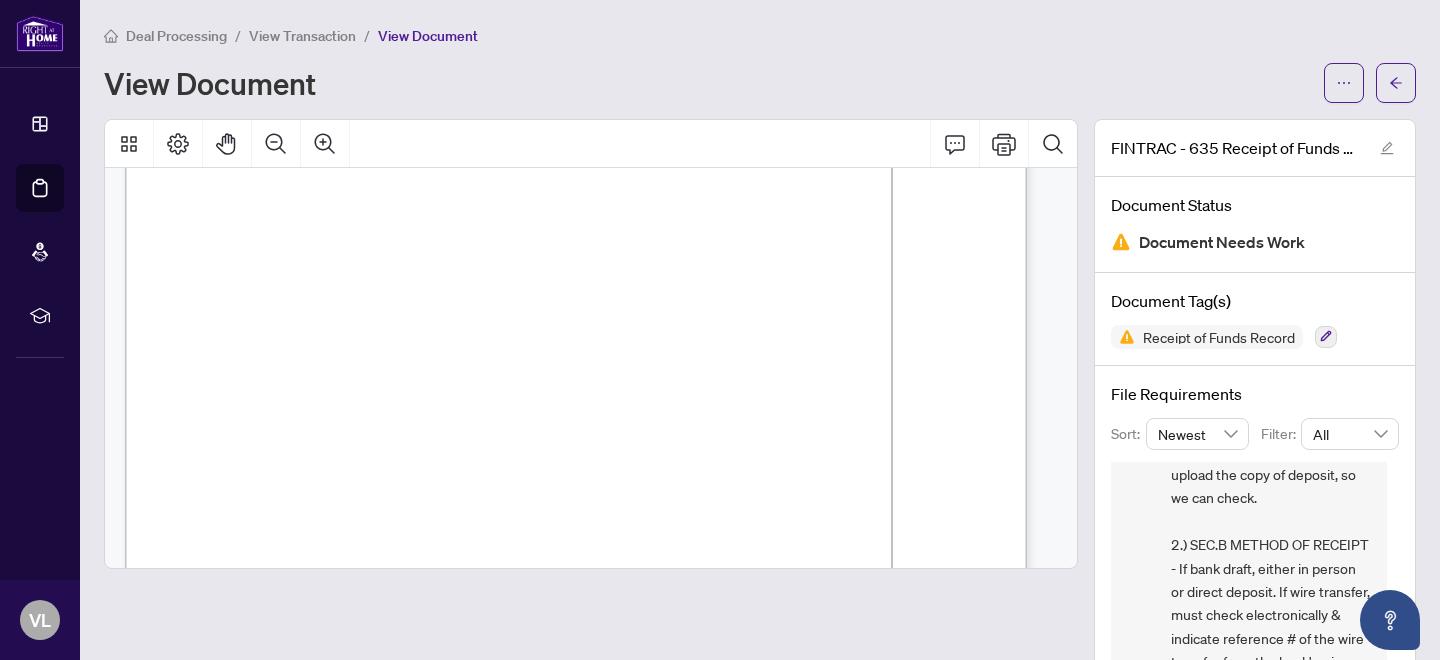 click on "View Transaction" at bounding box center (302, 36) 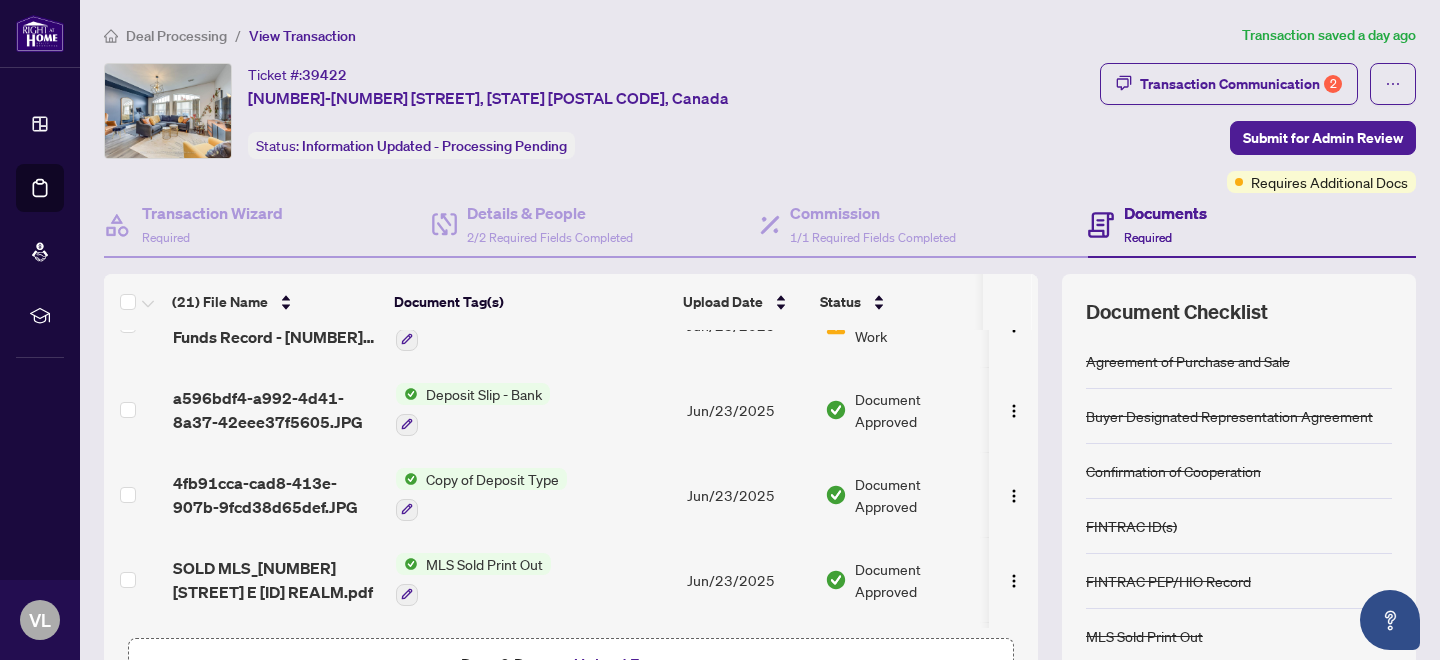 scroll, scrollTop: 815, scrollLeft: 0, axis: vertical 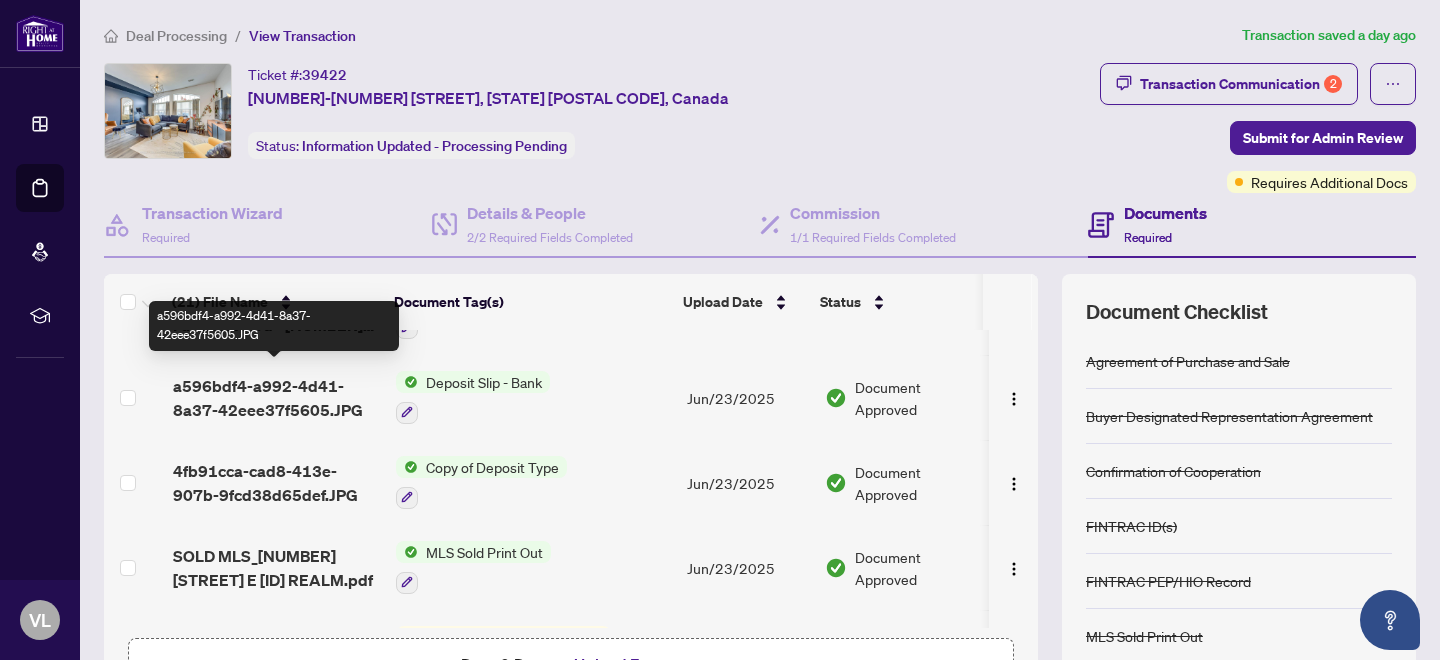 click on "a596bdf4-a992-4d41-8a37-42eee37f5605.JPG" at bounding box center (276, 398) 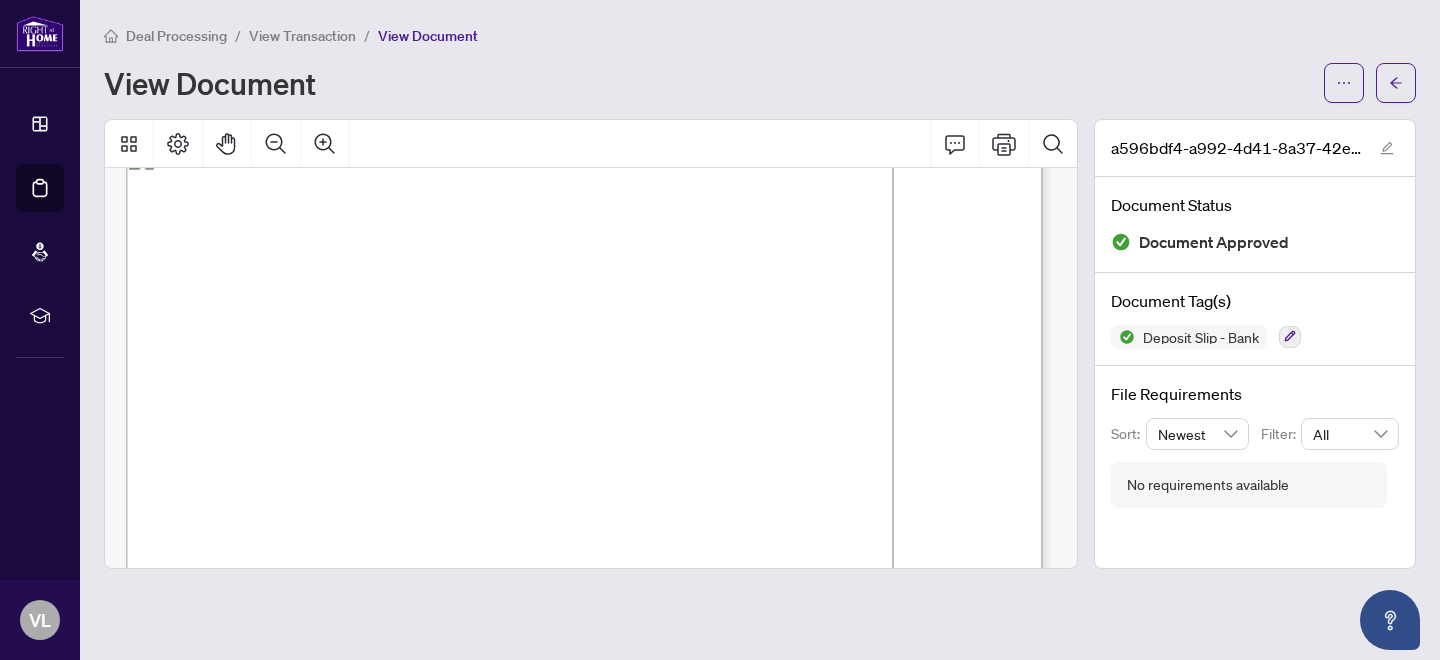 scroll, scrollTop: 82, scrollLeft: 0, axis: vertical 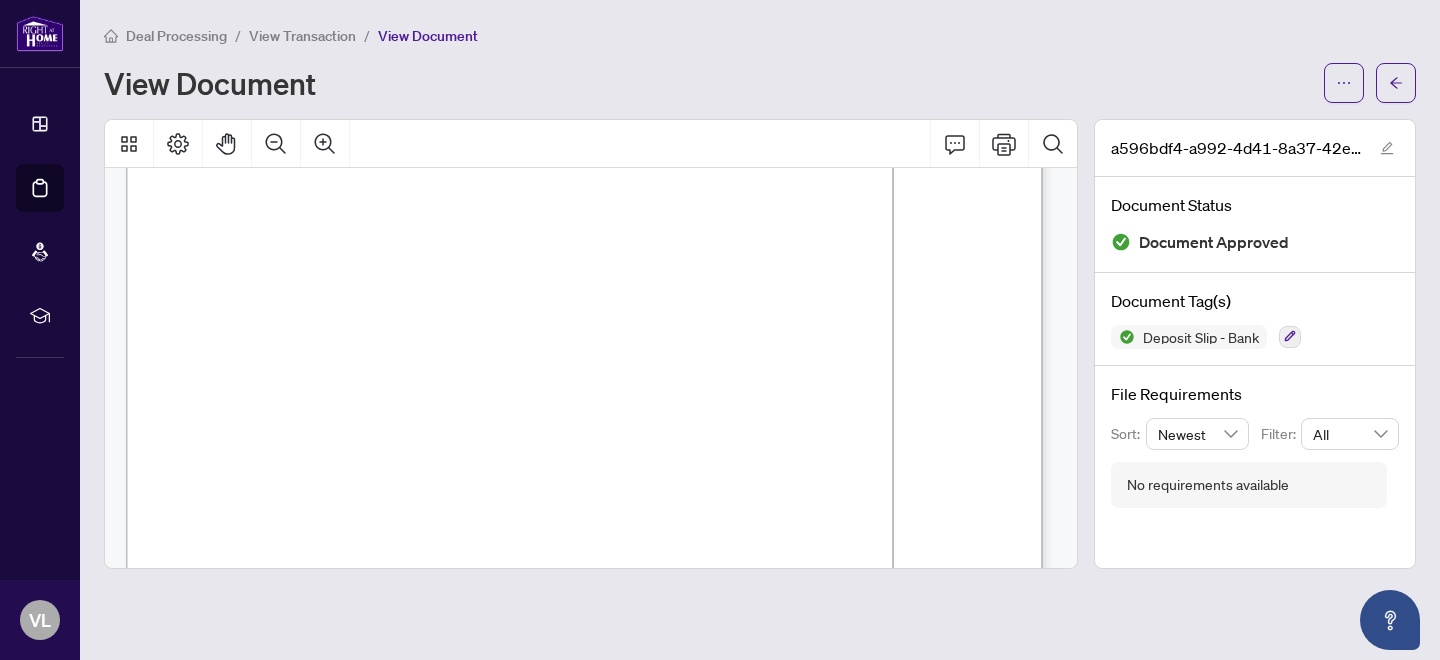 drag, startPoint x: 638, startPoint y: 477, endPoint x: 468, endPoint y: 468, distance: 170.23807 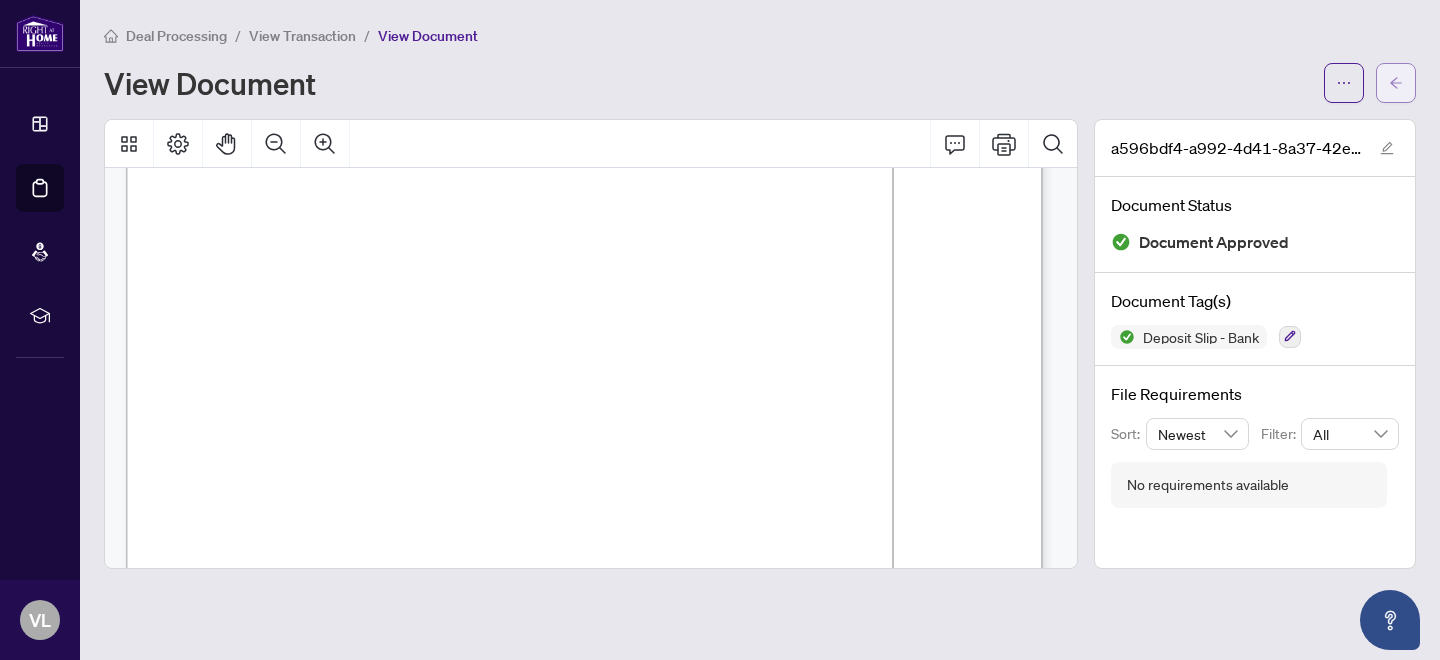 click 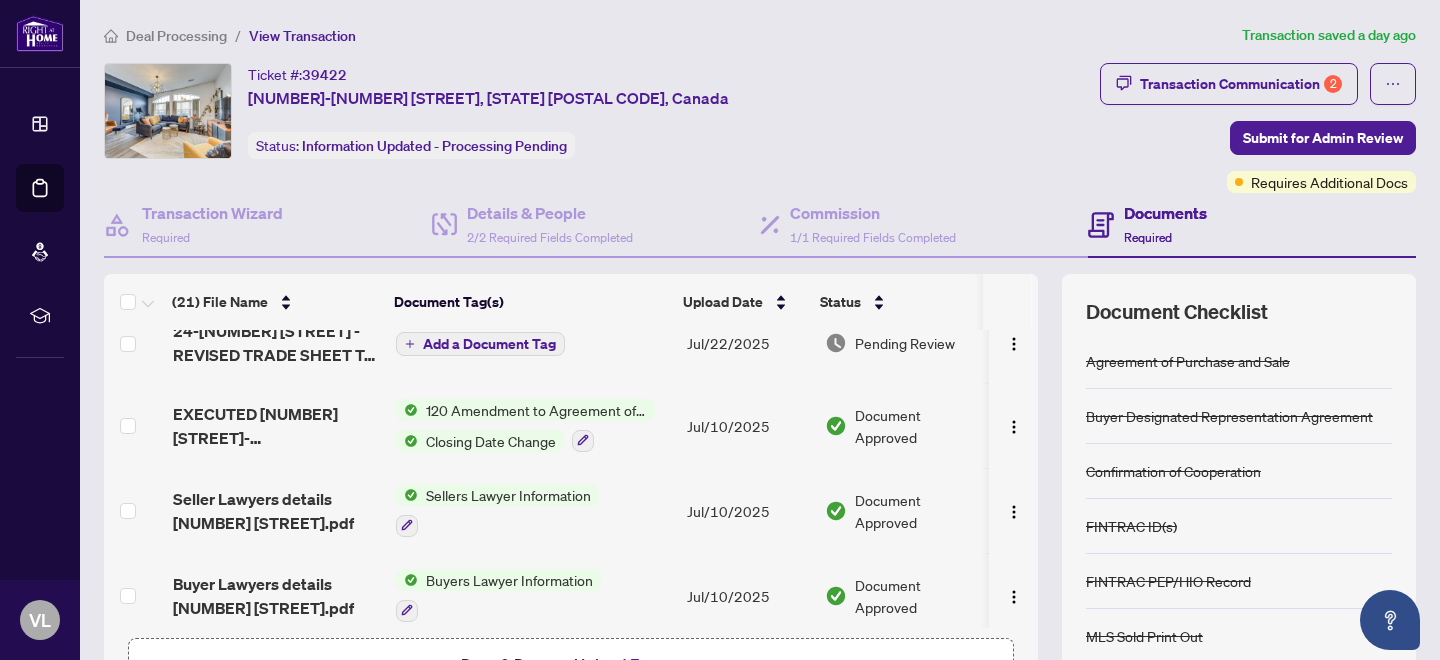 scroll, scrollTop: 0, scrollLeft: 0, axis: both 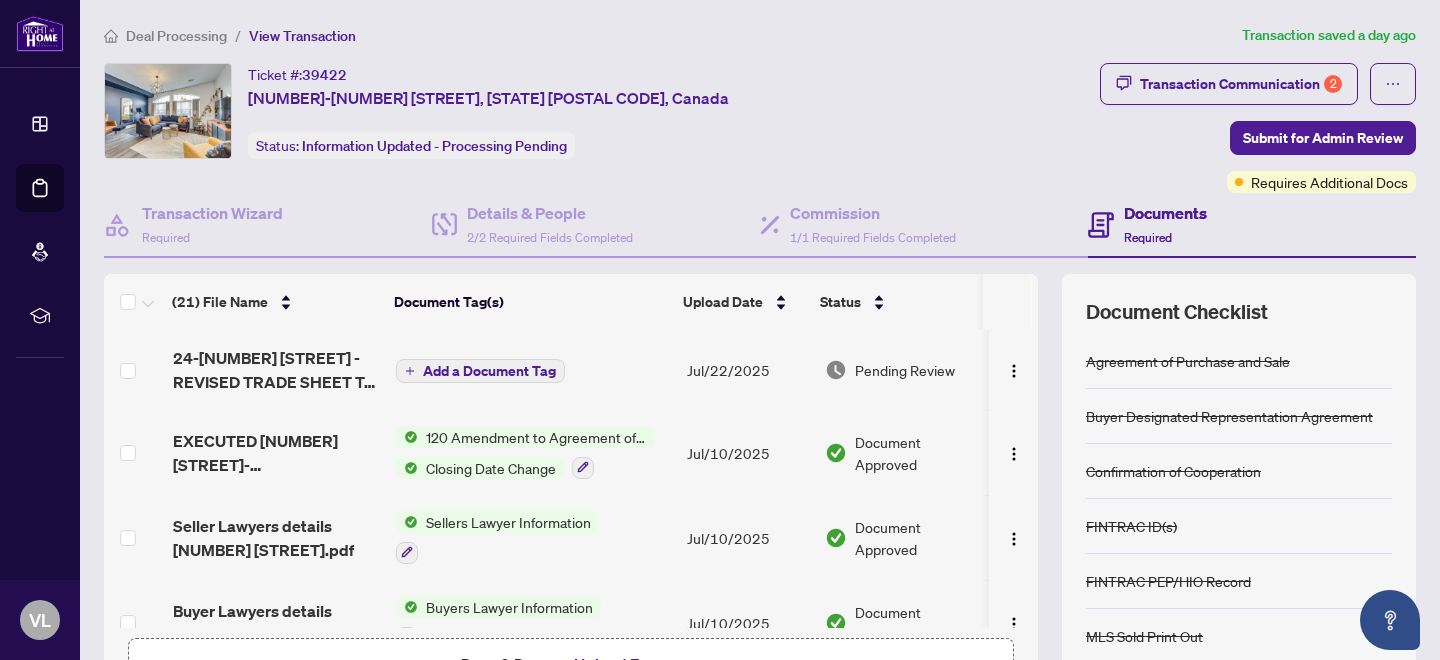 click on "Deal Processing" at bounding box center (176, 36) 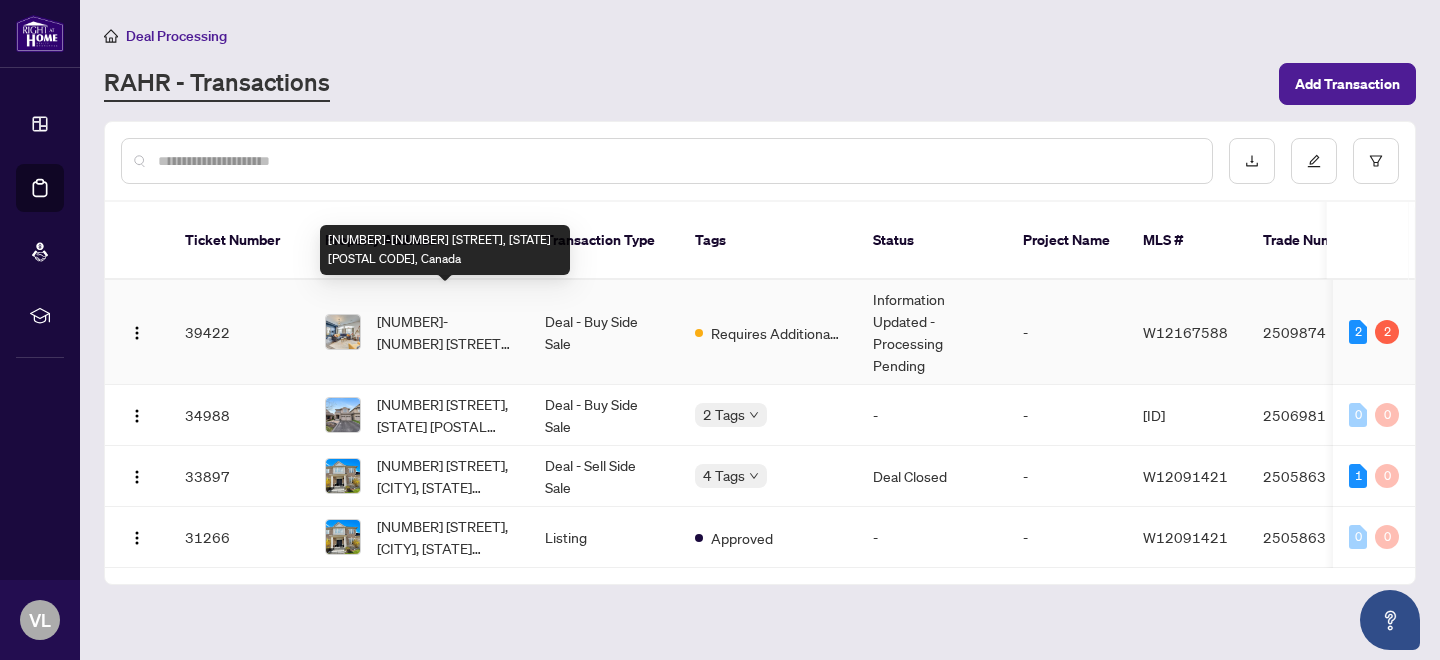 click on "[NUMBER]-[NUMBER] [STREET], [STATE] [POSTAL CODE], Canada" at bounding box center (445, 332) 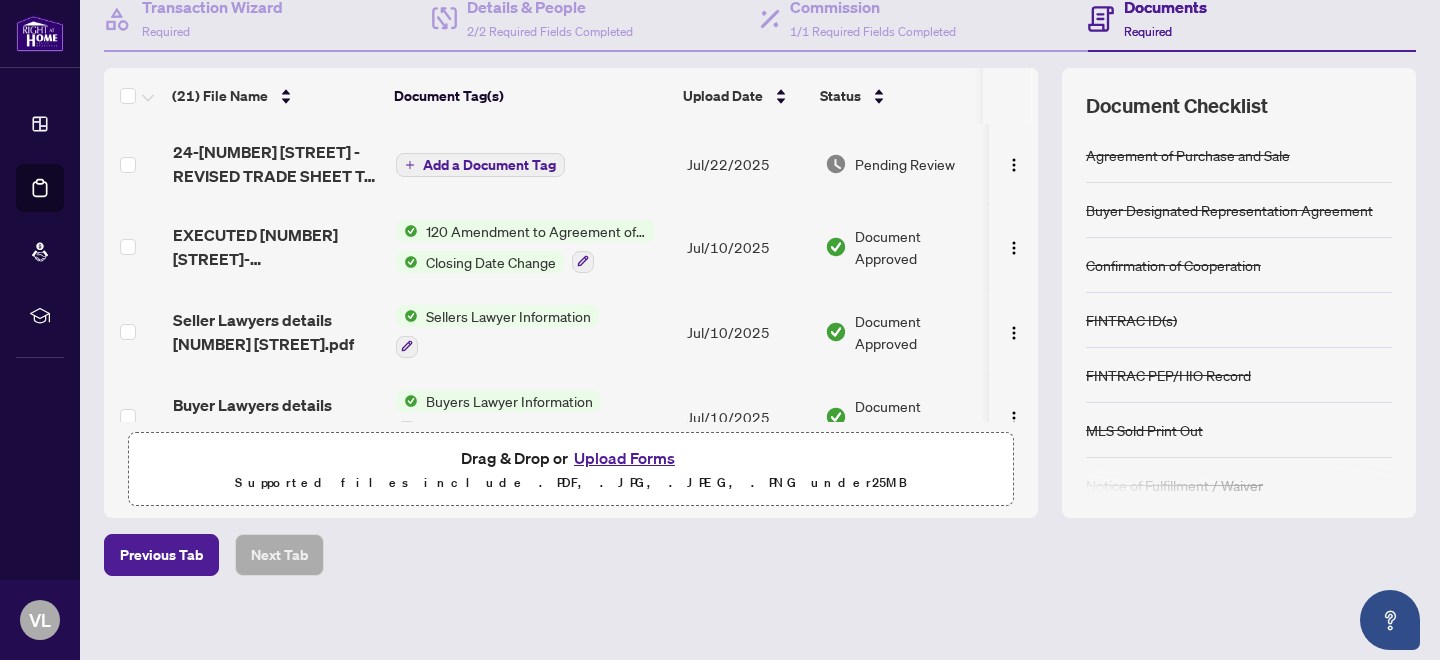 scroll, scrollTop: 205, scrollLeft: 0, axis: vertical 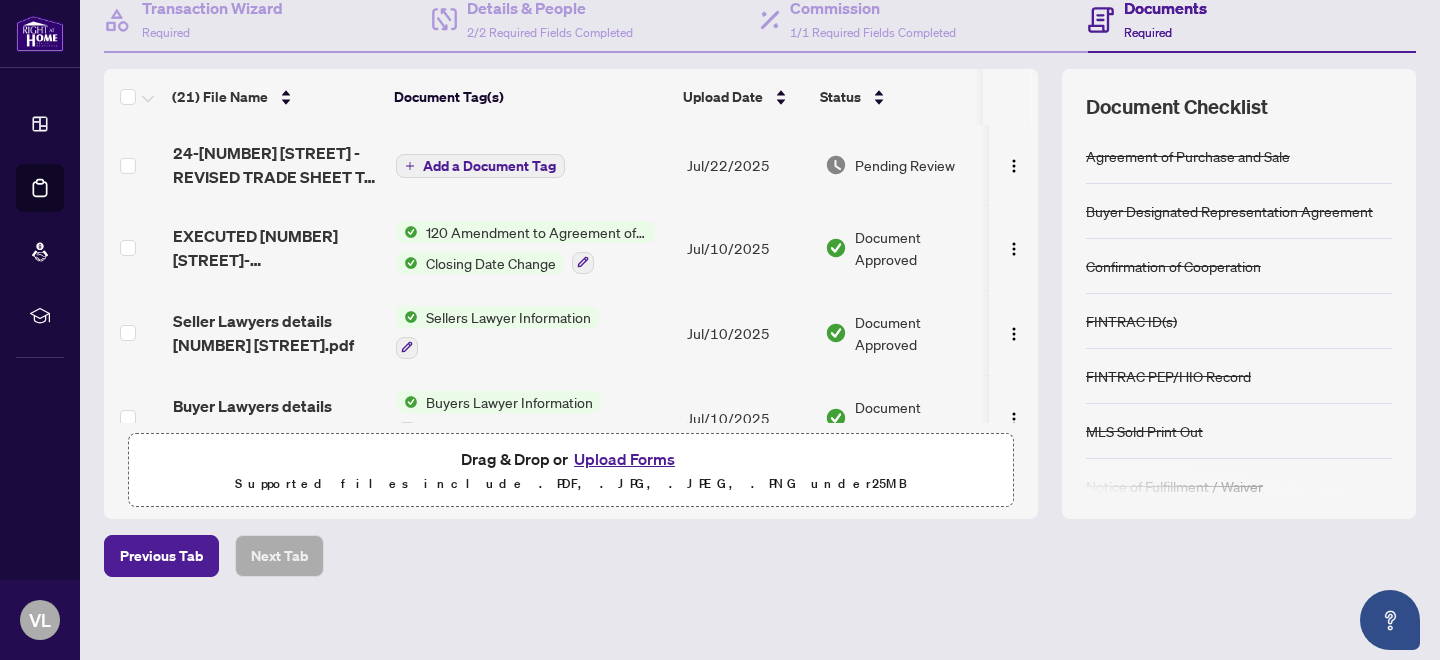 click on "Upload Forms" at bounding box center [624, 459] 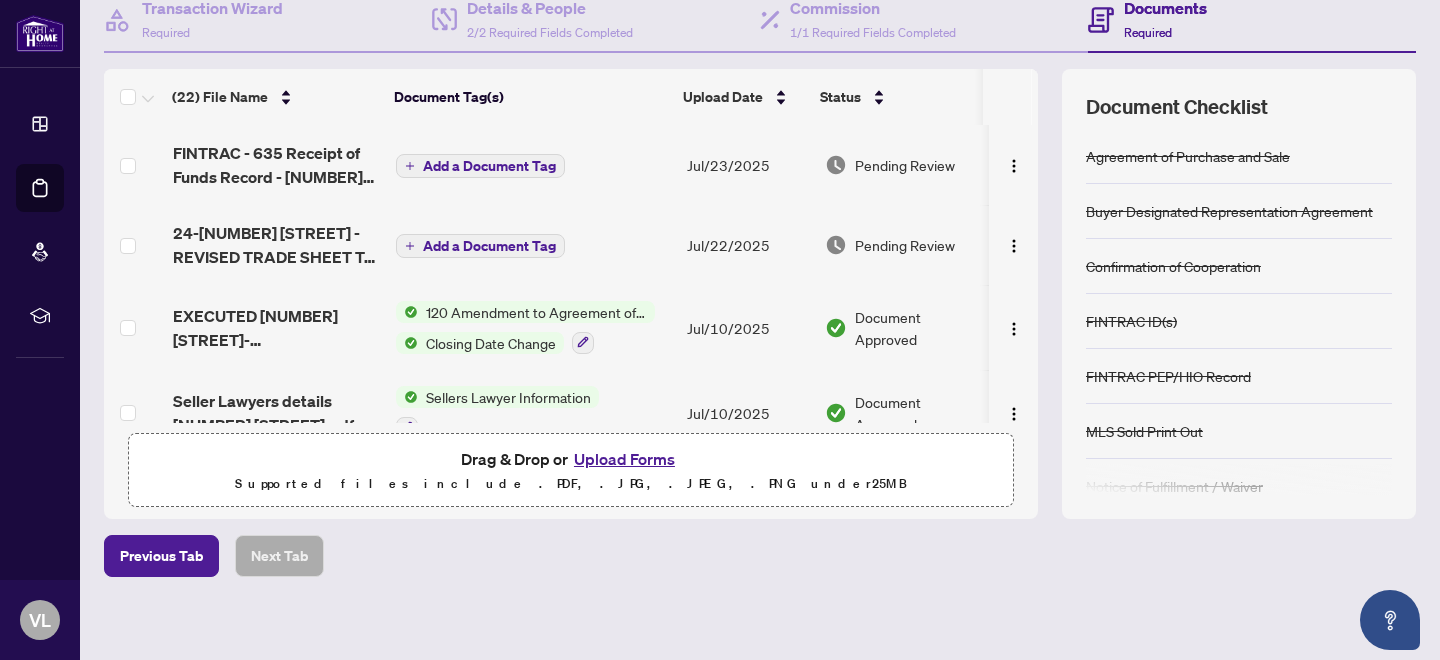 drag, startPoint x: 1022, startPoint y: 150, endPoint x: 1022, endPoint y: 165, distance: 15 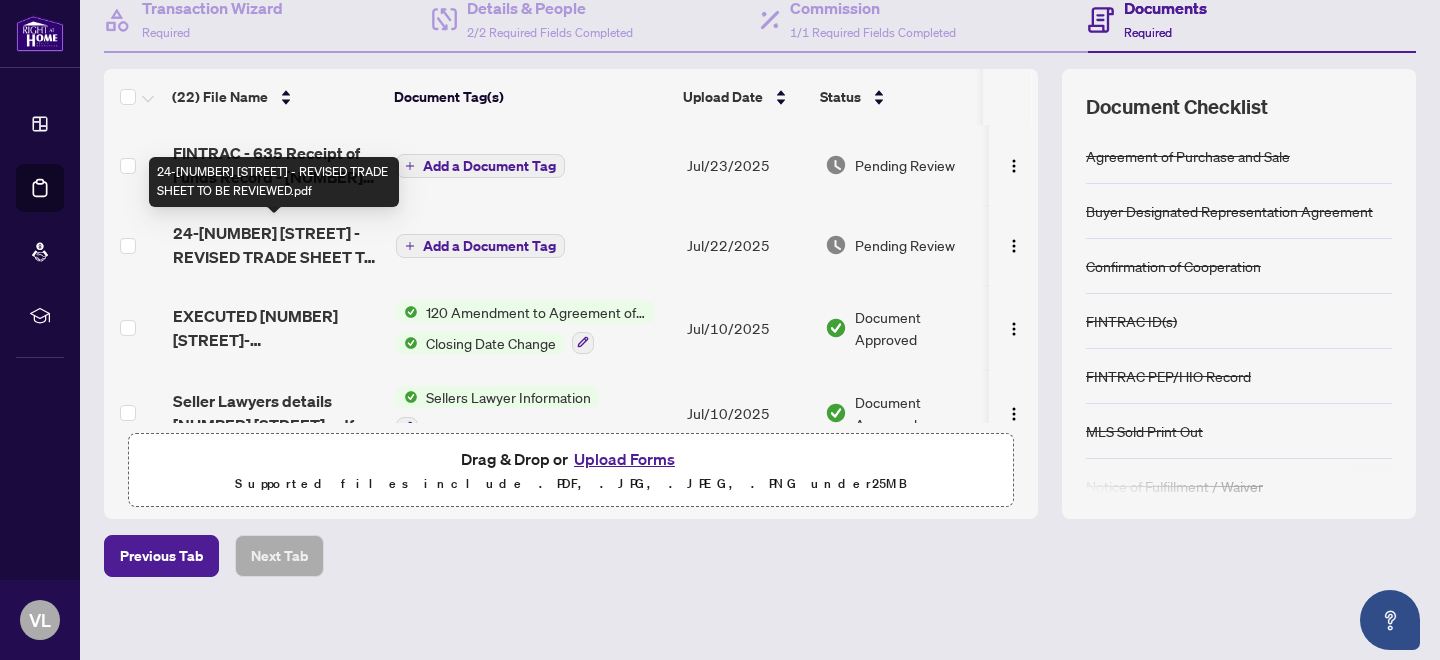 click on "24-[NUMBER] [STREET] - REVISED TRADE SHEET TO BE REVIEWED.pdf" at bounding box center [276, 245] 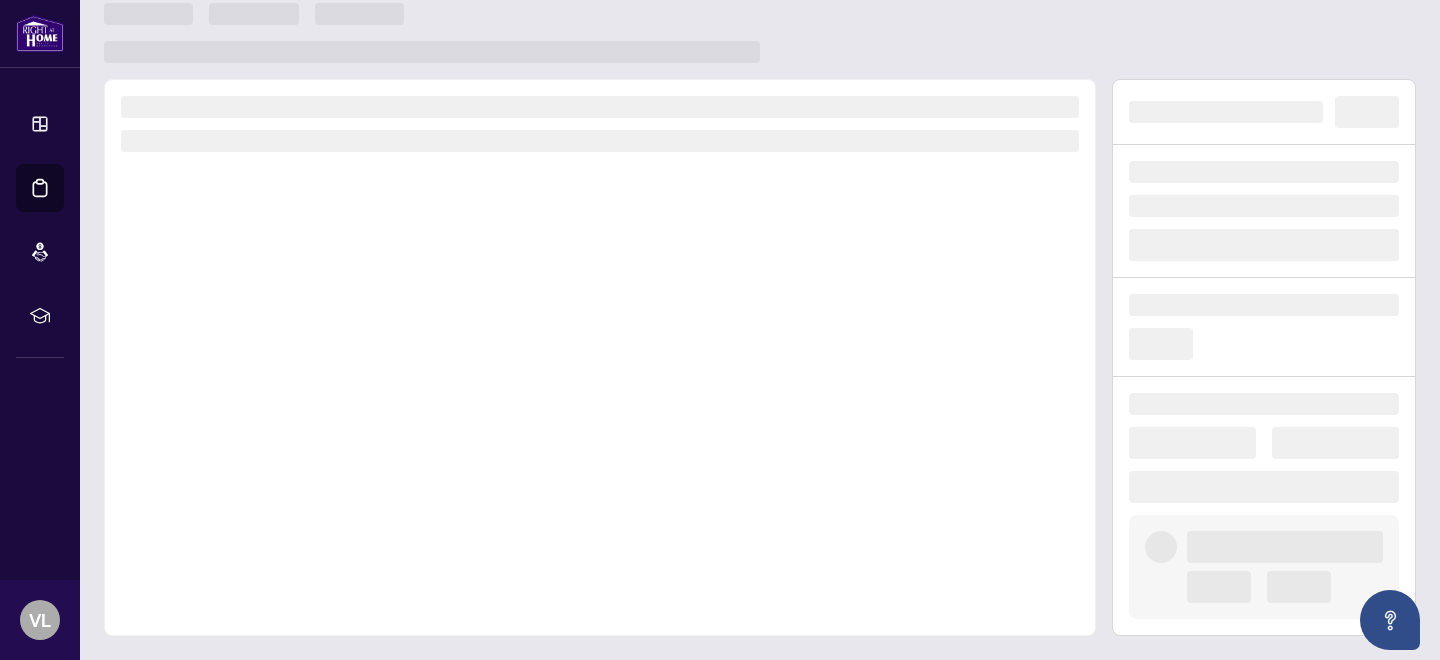 scroll, scrollTop: 0, scrollLeft: 0, axis: both 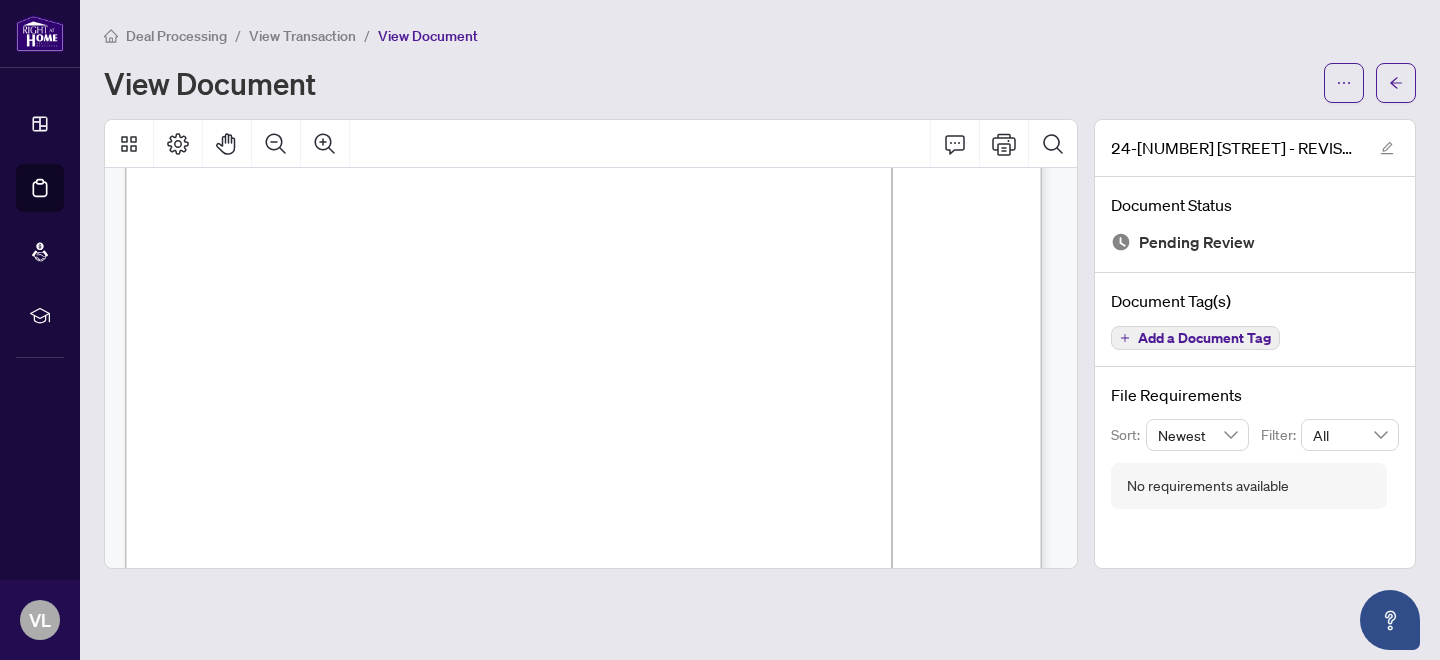 drag, startPoint x: 622, startPoint y: 379, endPoint x: 669, endPoint y: 379, distance: 47 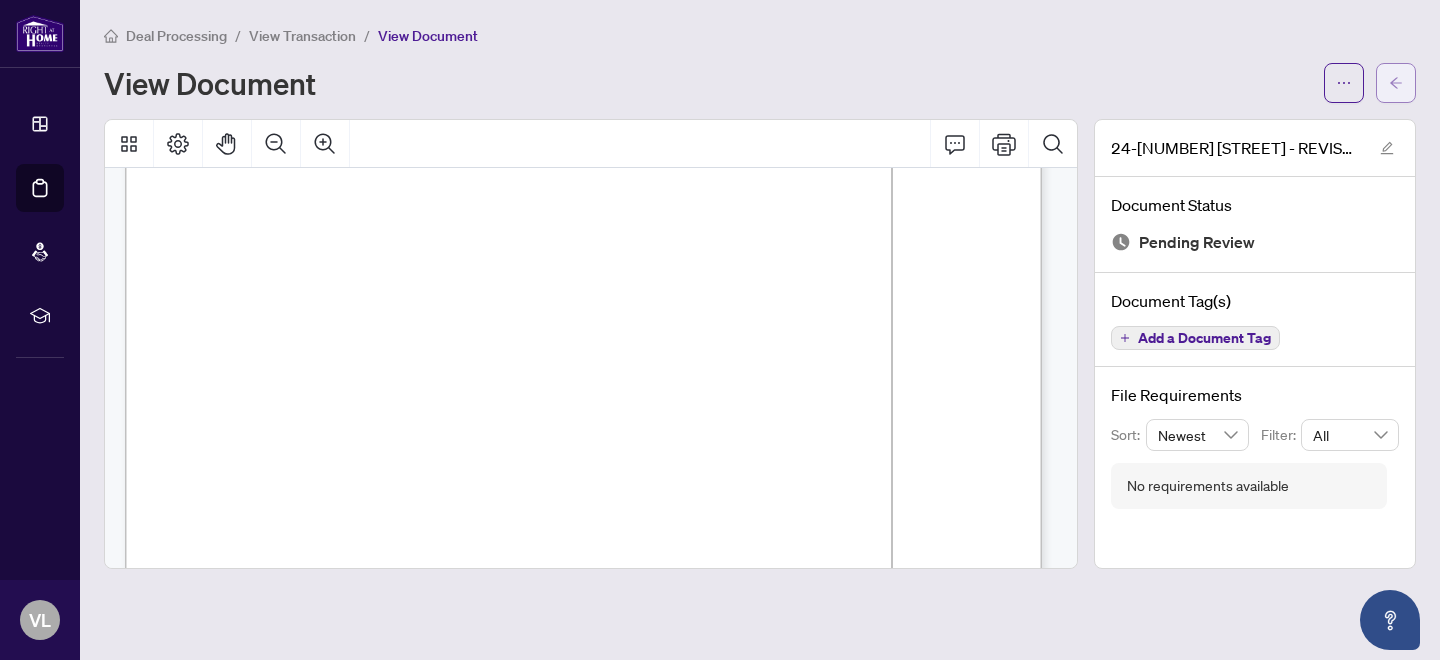 click 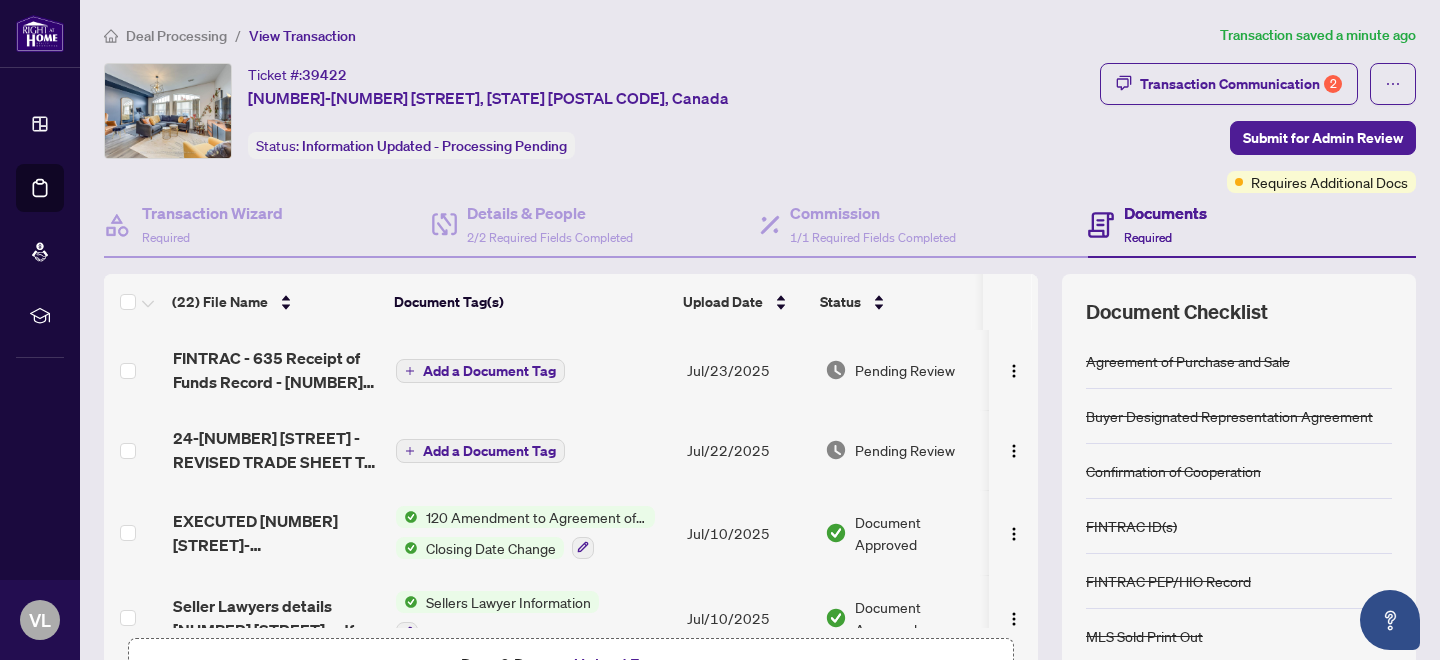 scroll, scrollTop: 214, scrollLeft: 0, axis: vertical 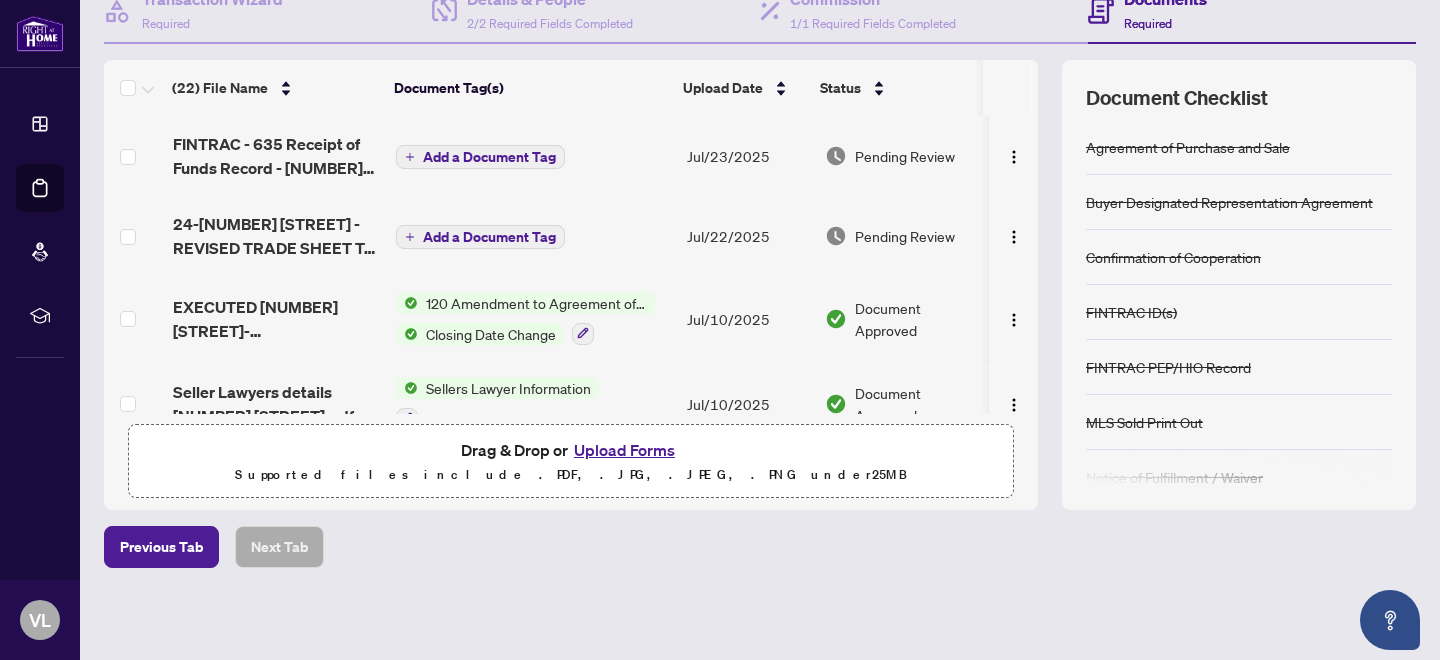 click on "Upload Forms" at bounding box center [624, 450] 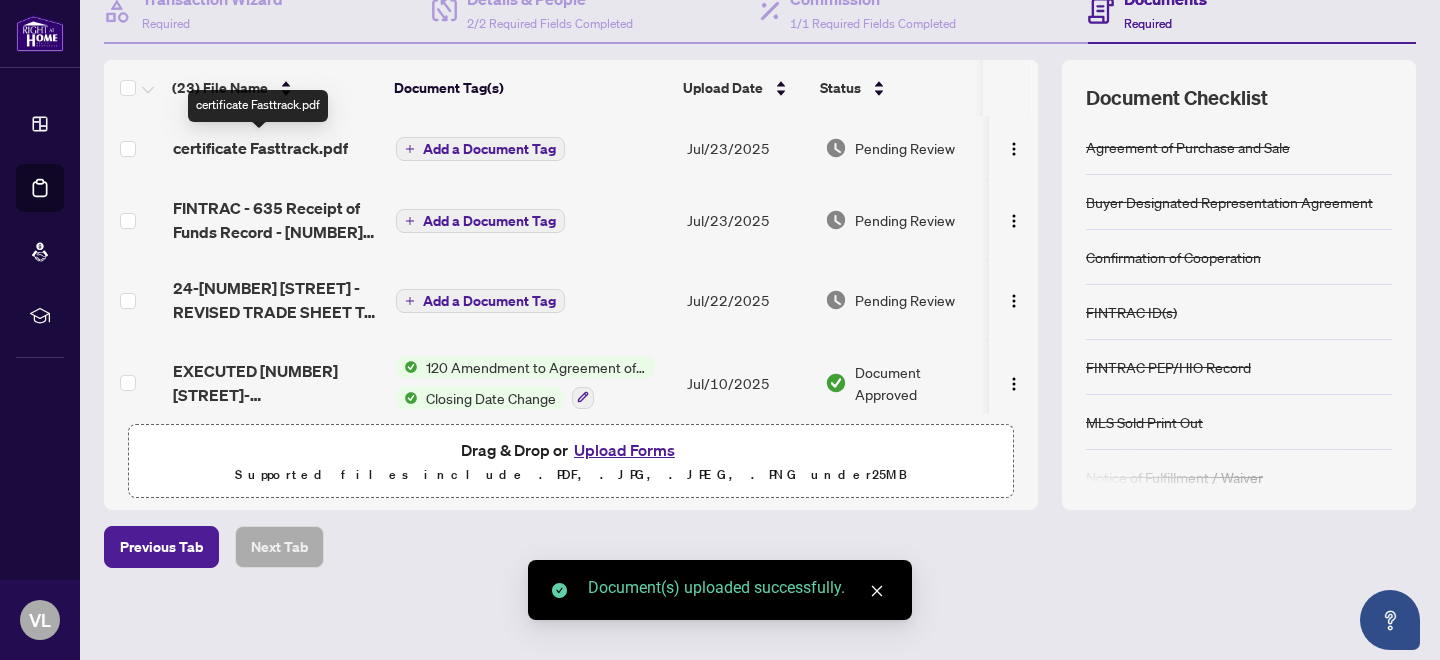 click on "certificate Fasttrack.pdf" at bounding box center [260, 148] 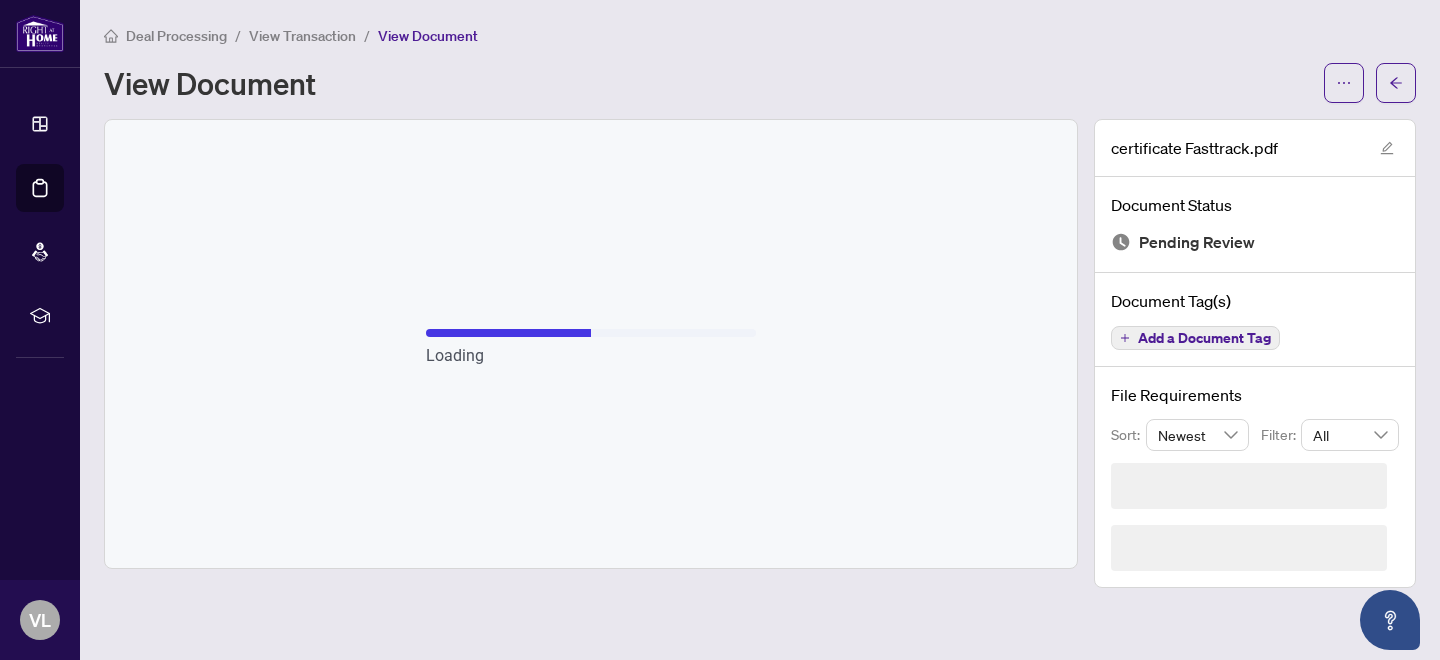 scroll, scrollTop: 0, scrollLeft: 0, axis: both 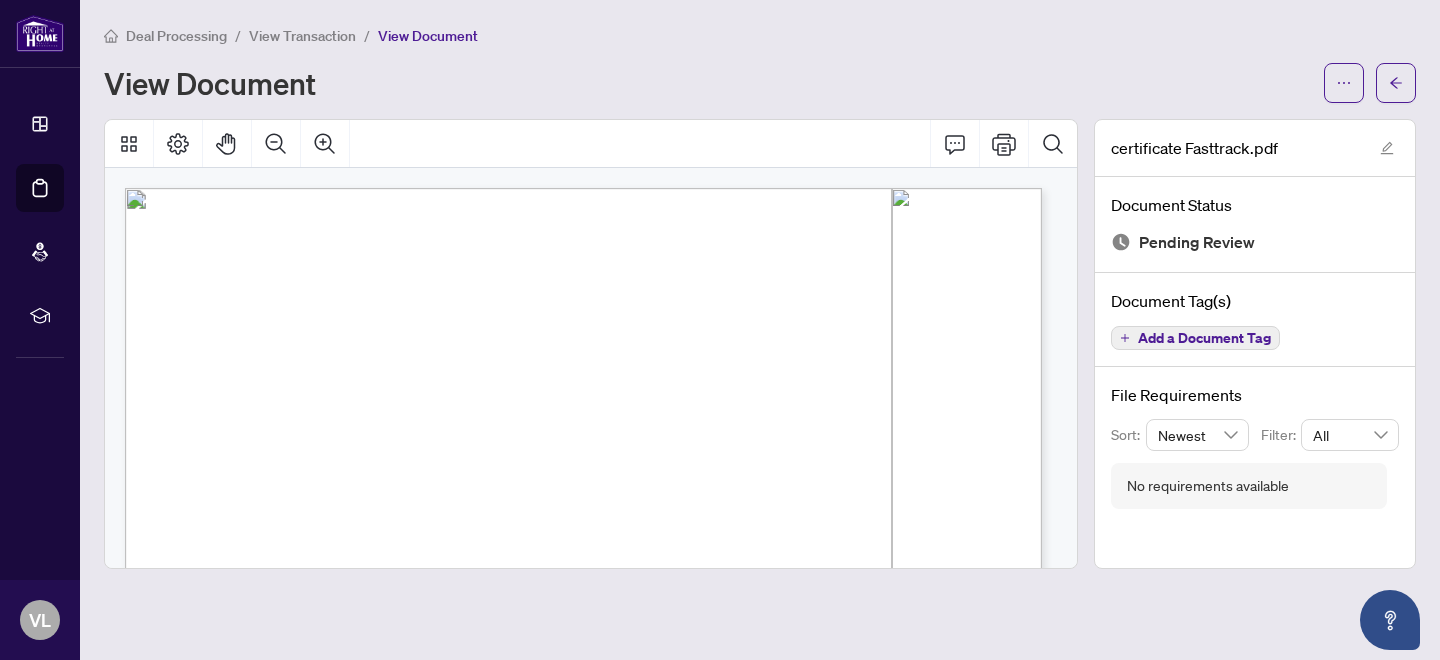 click on "View Transaction" at bounding box center [302, 36] 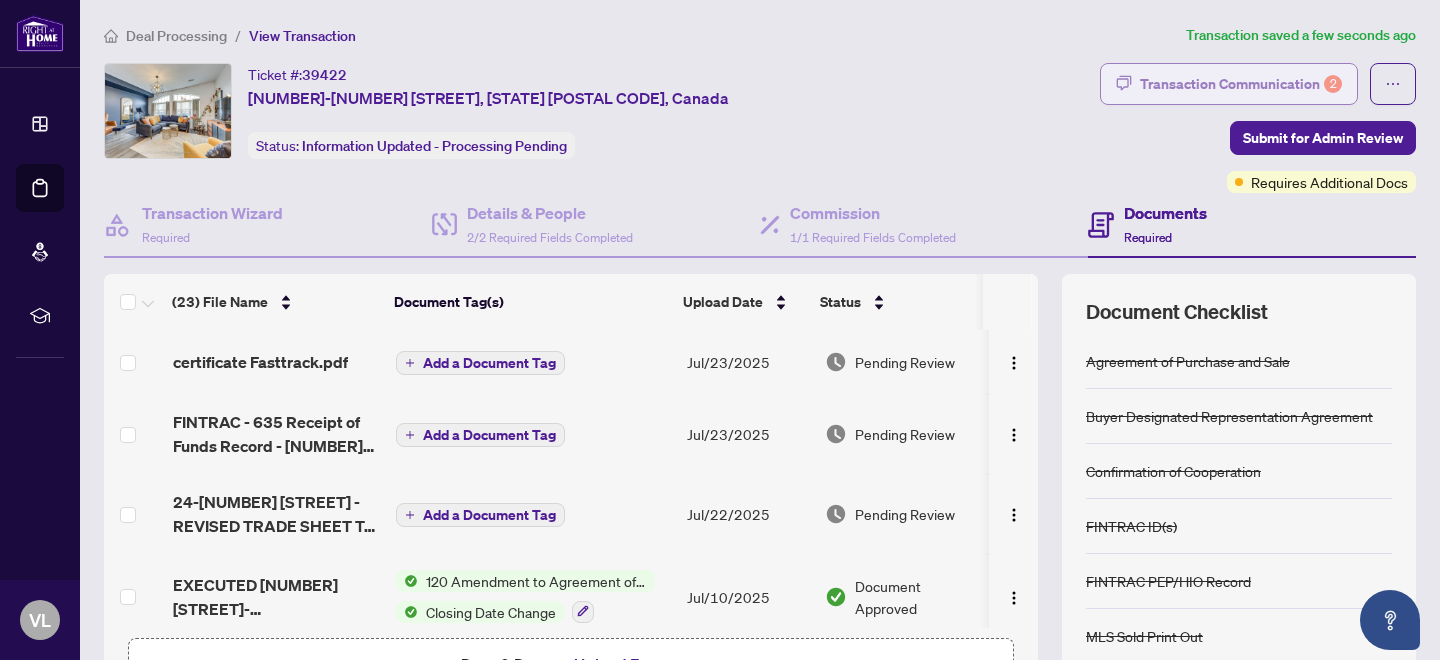 click on "Transaction Communication 2" at bounding box center [1241, 84] 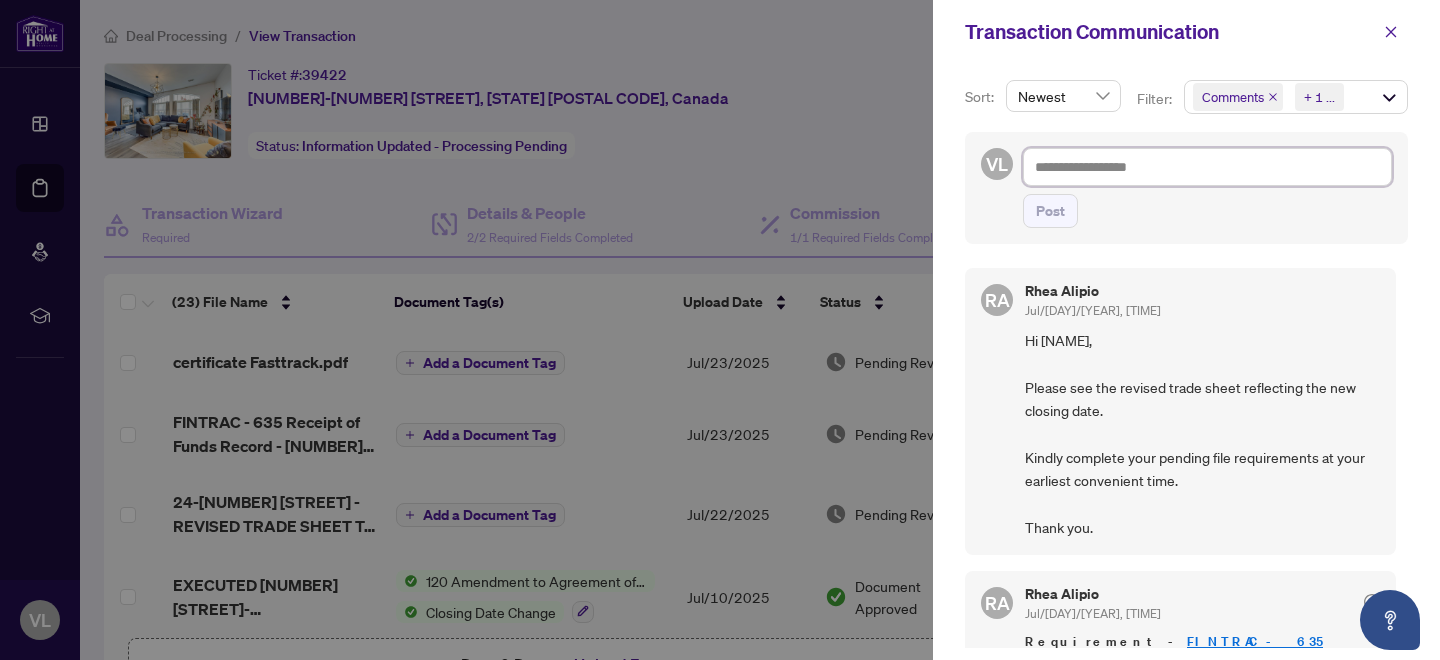 click at bounding box center (1207, 167) 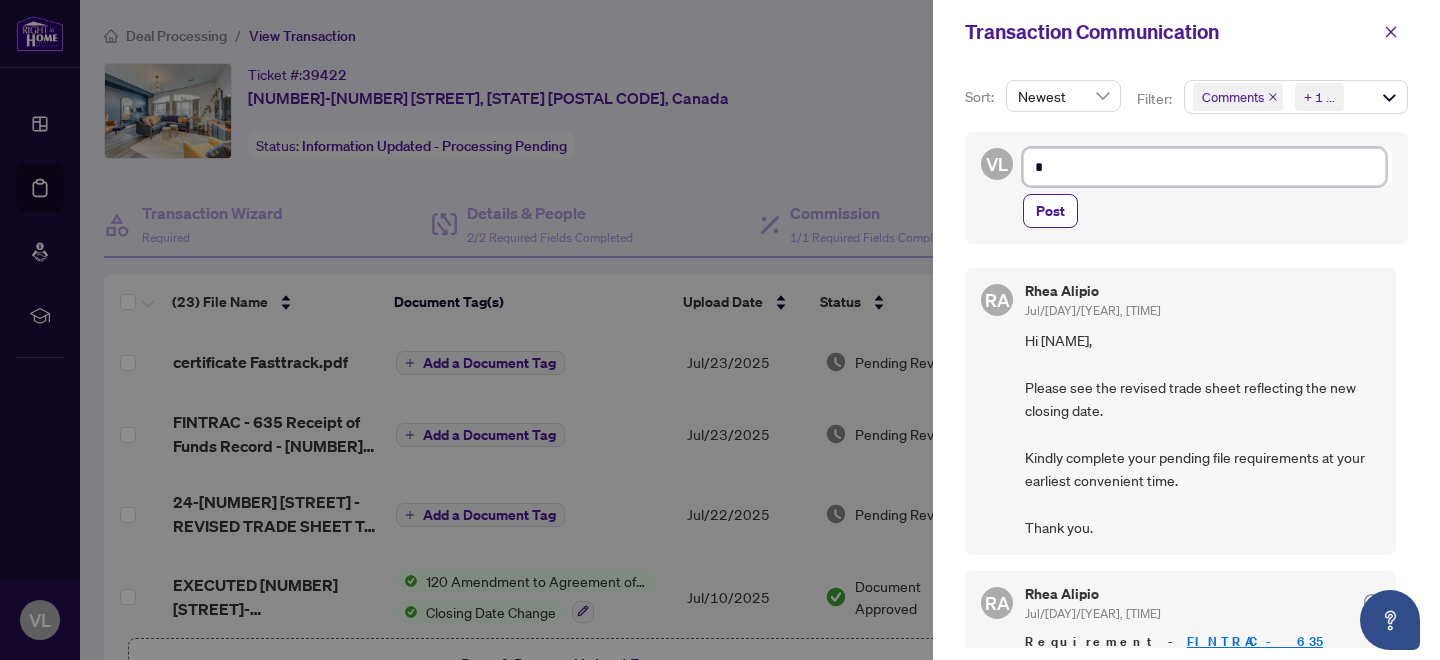 type on "**" 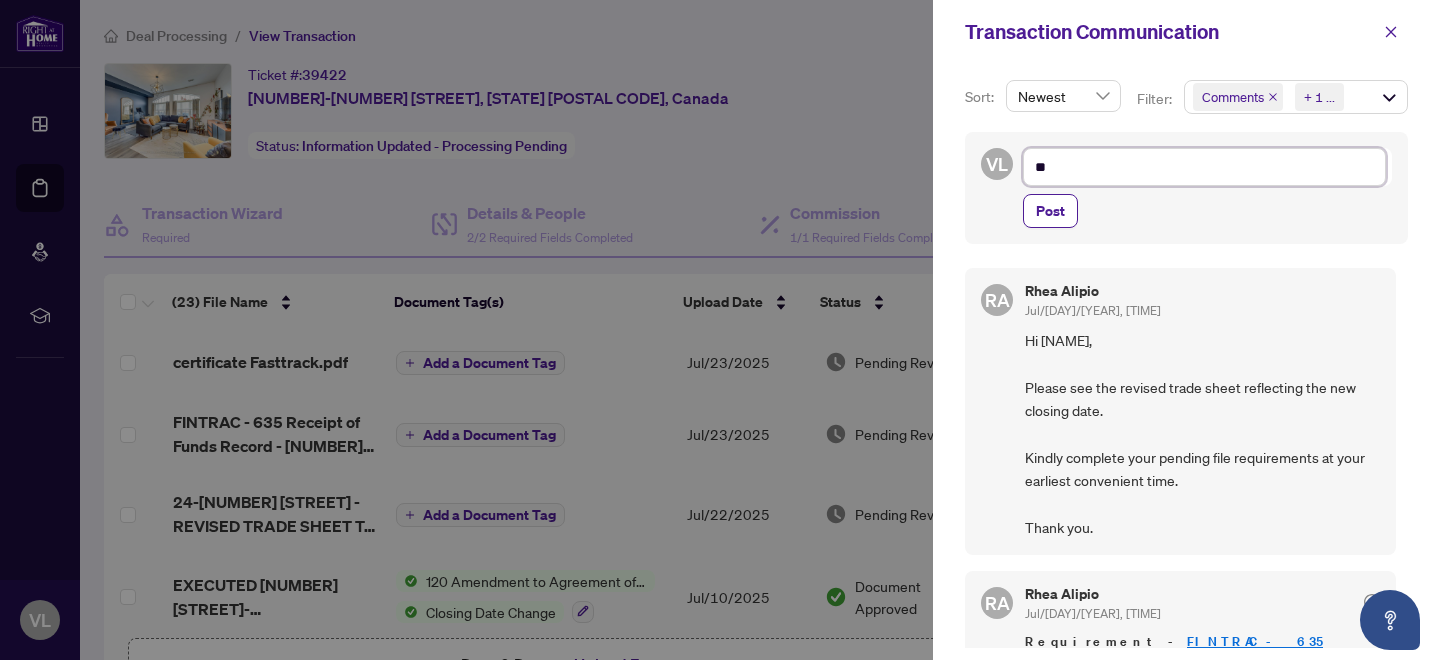 type on "**" 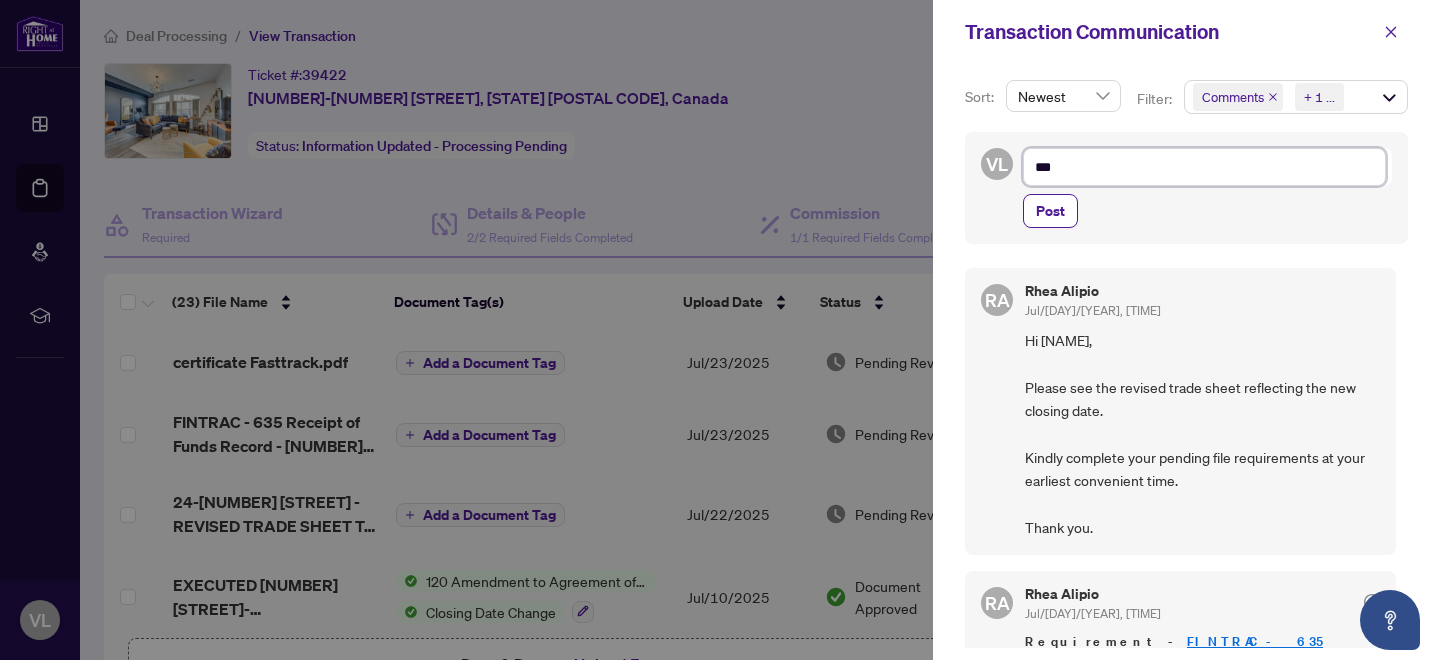 type on "****" 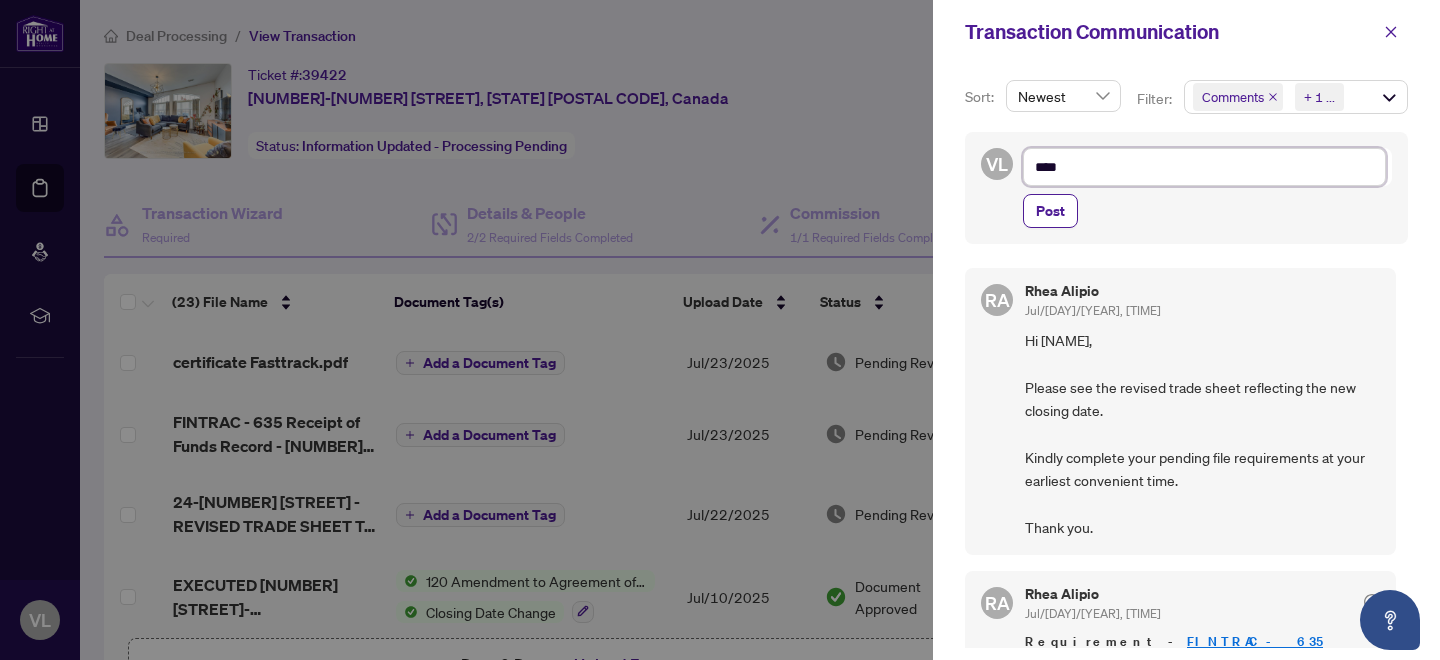 type on "*****" 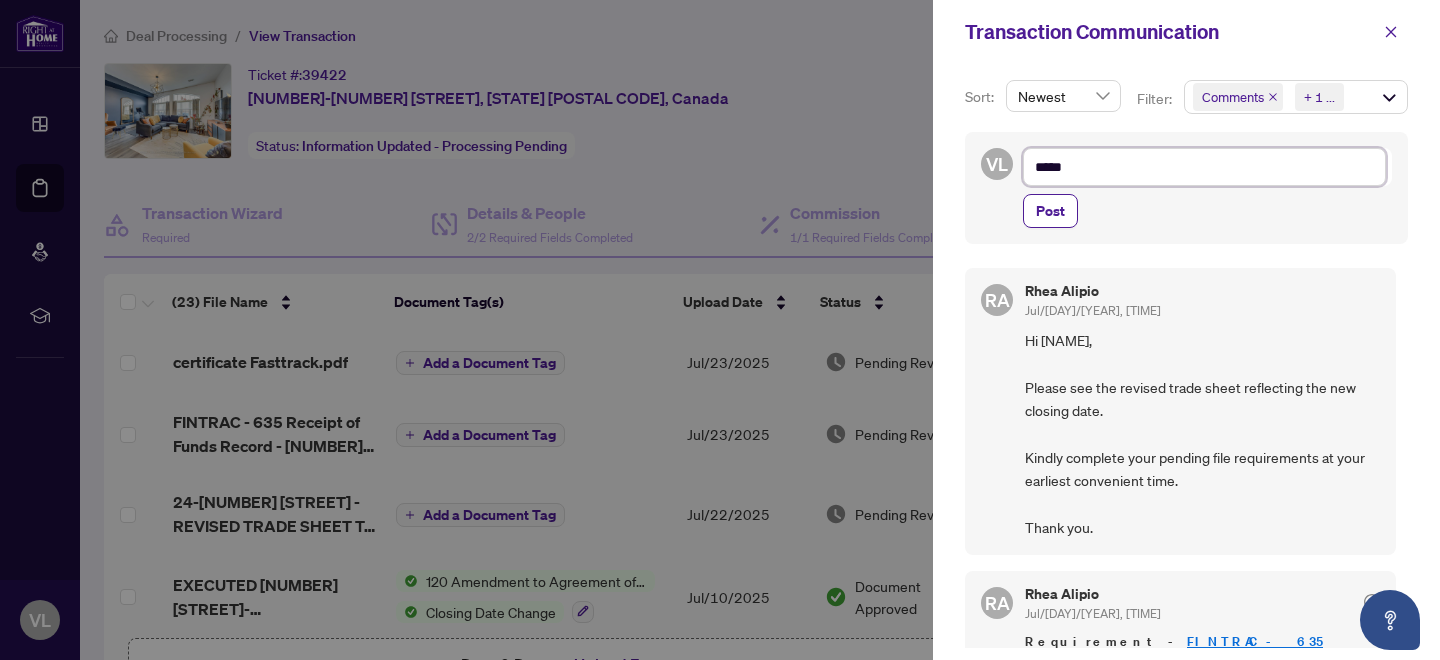 type on "******" 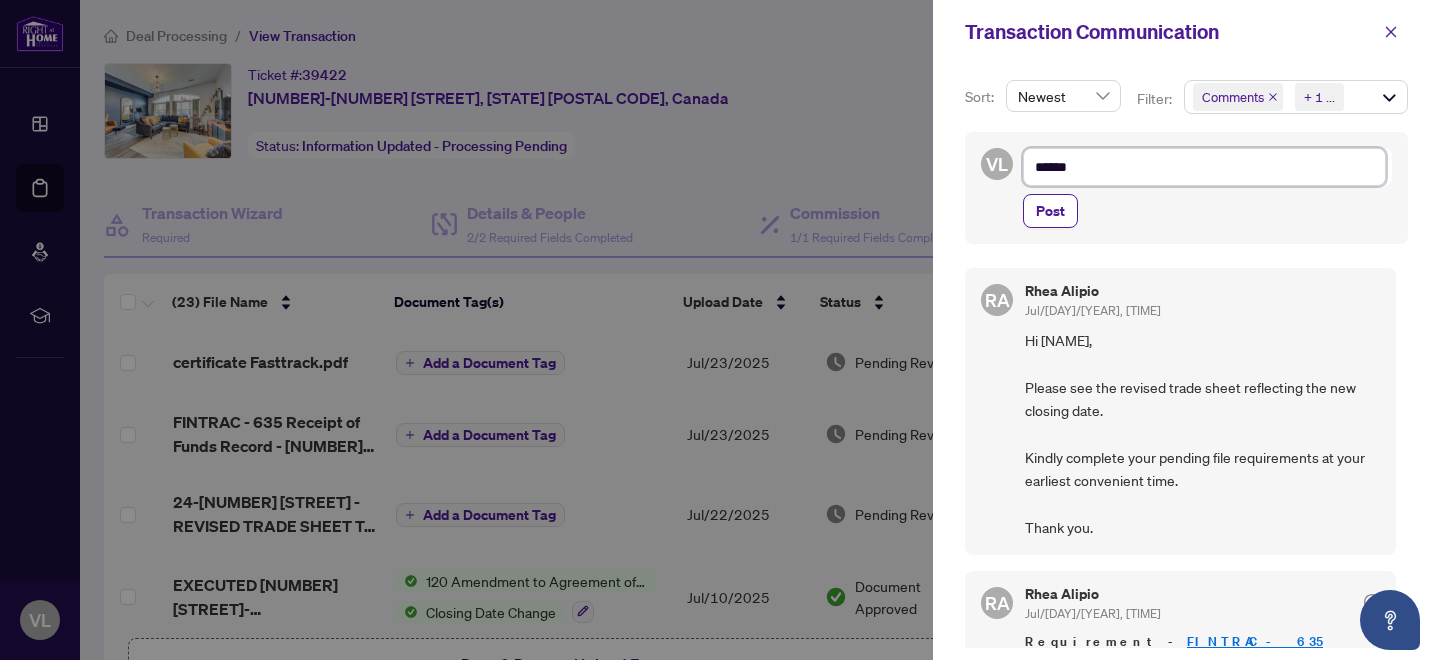 type on "*******" 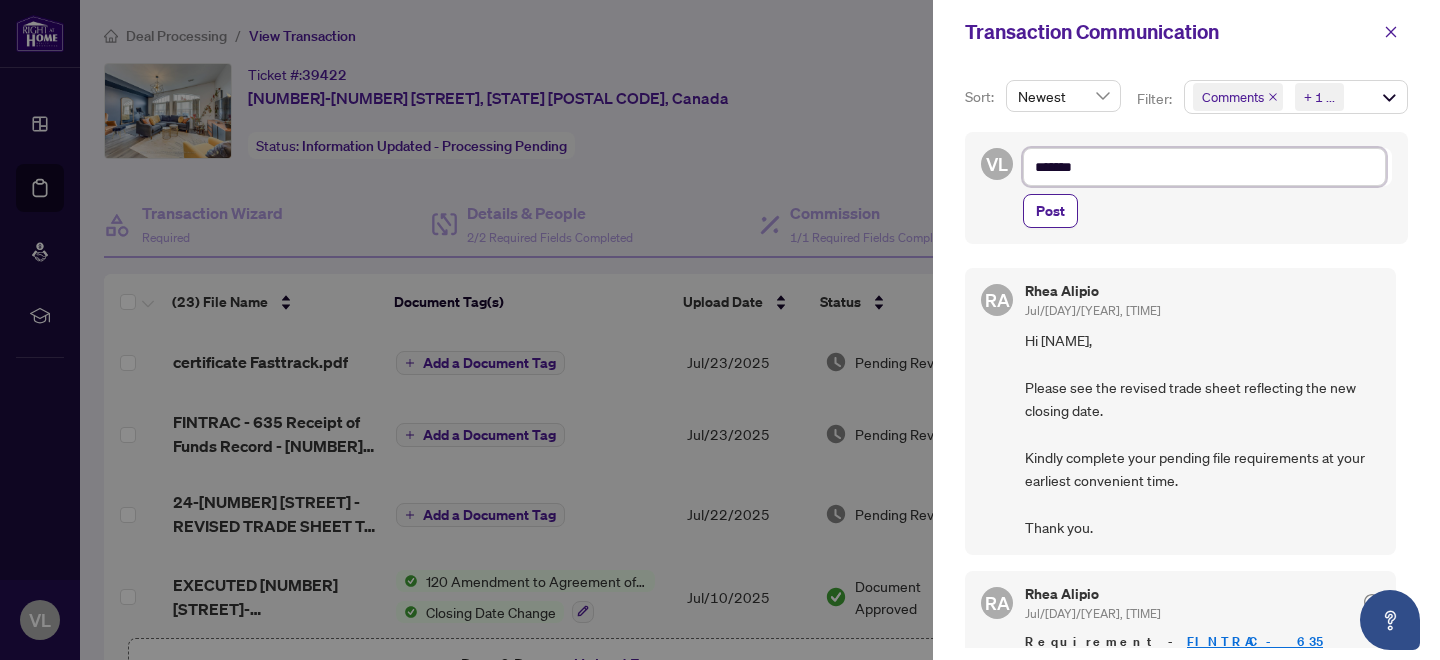type on "*******" 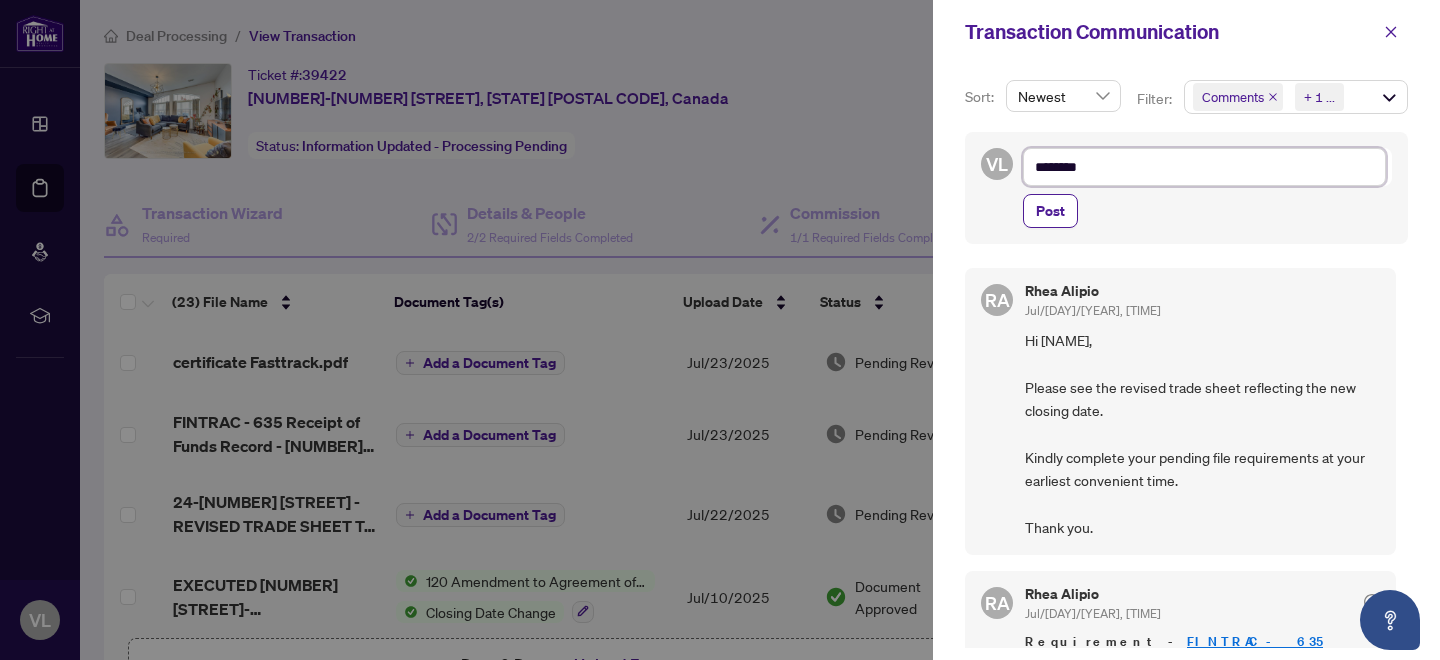 type on "*********" 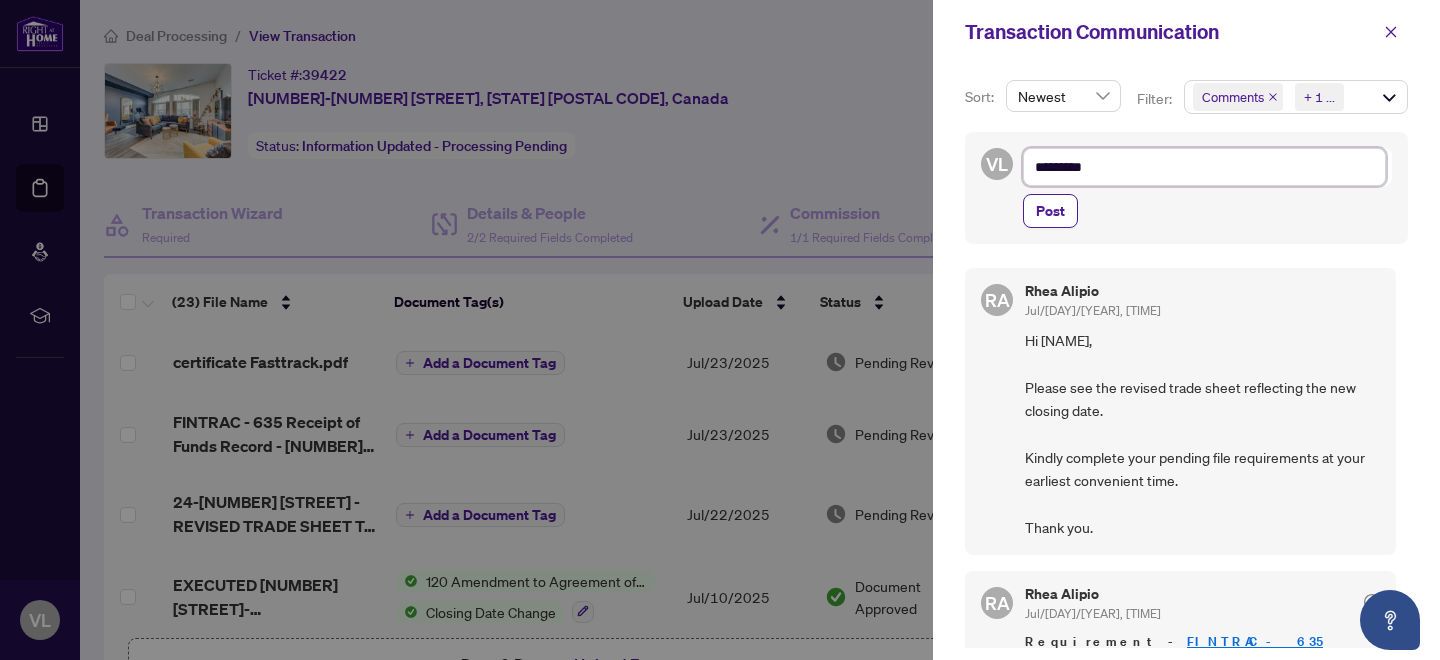 type on "*********" 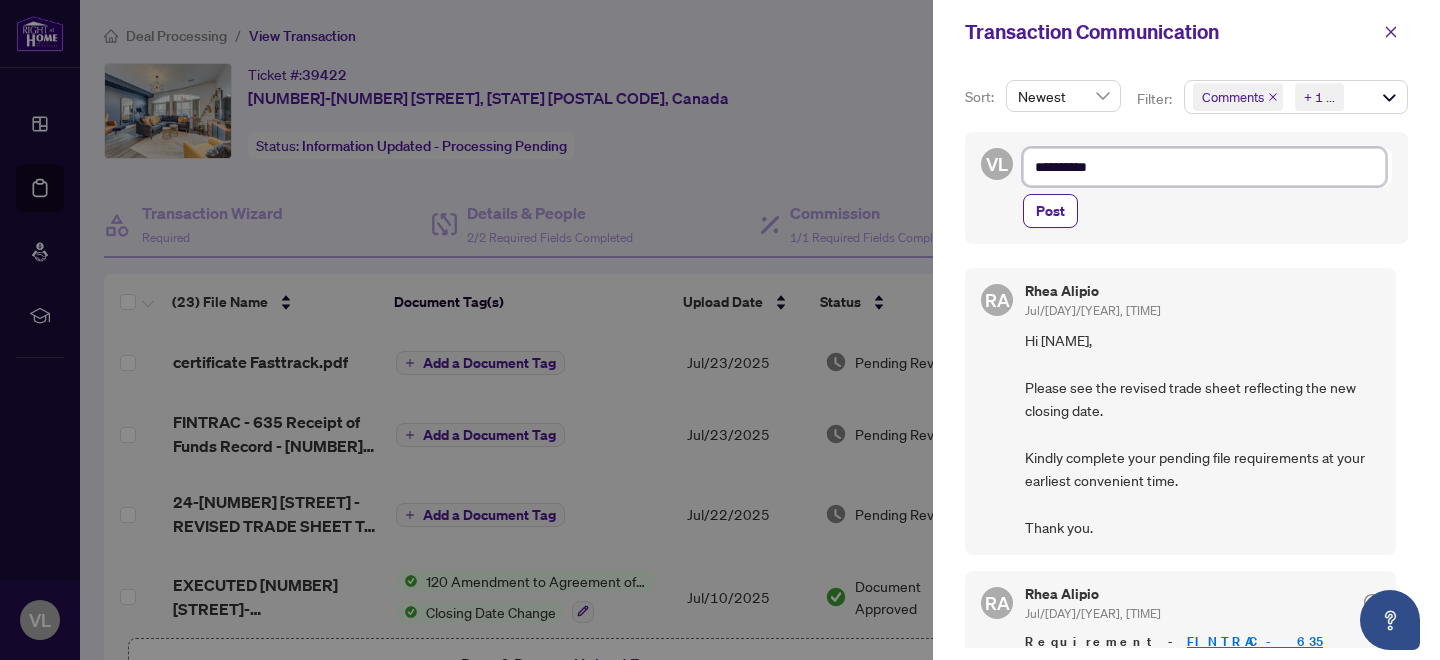 type on "**********" 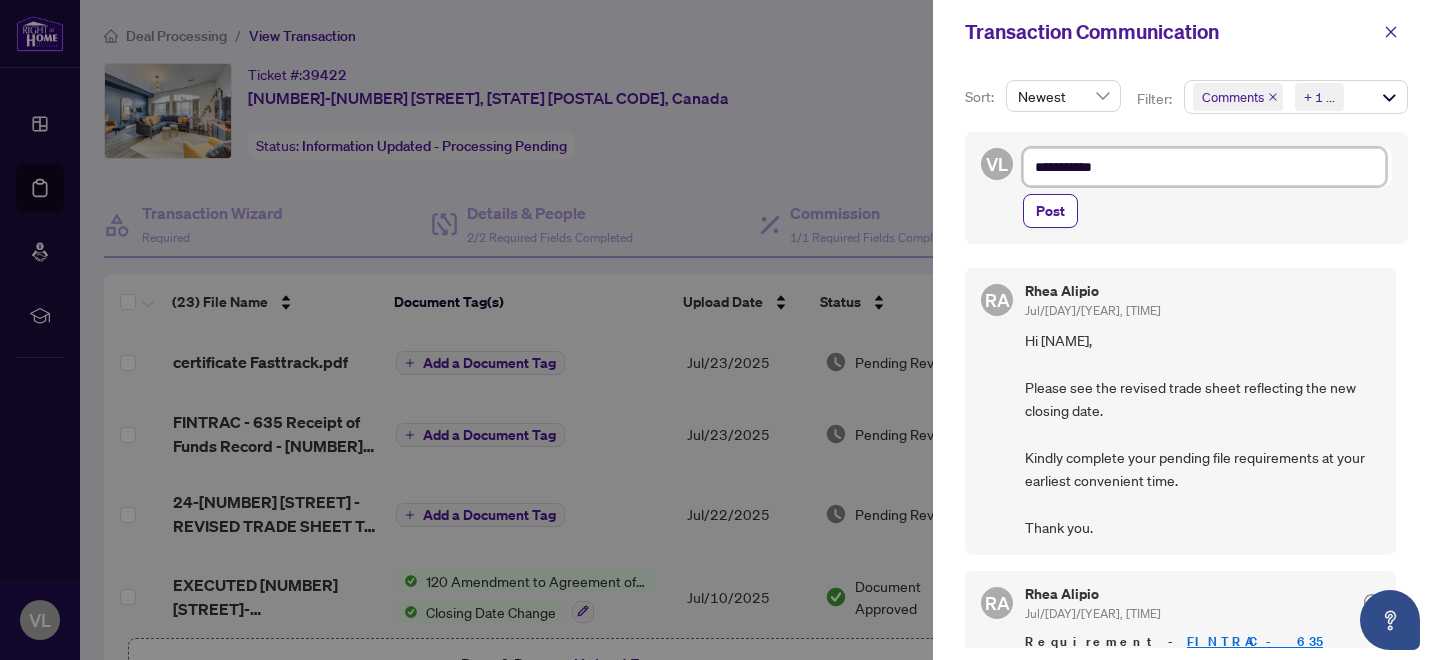type on "**********" 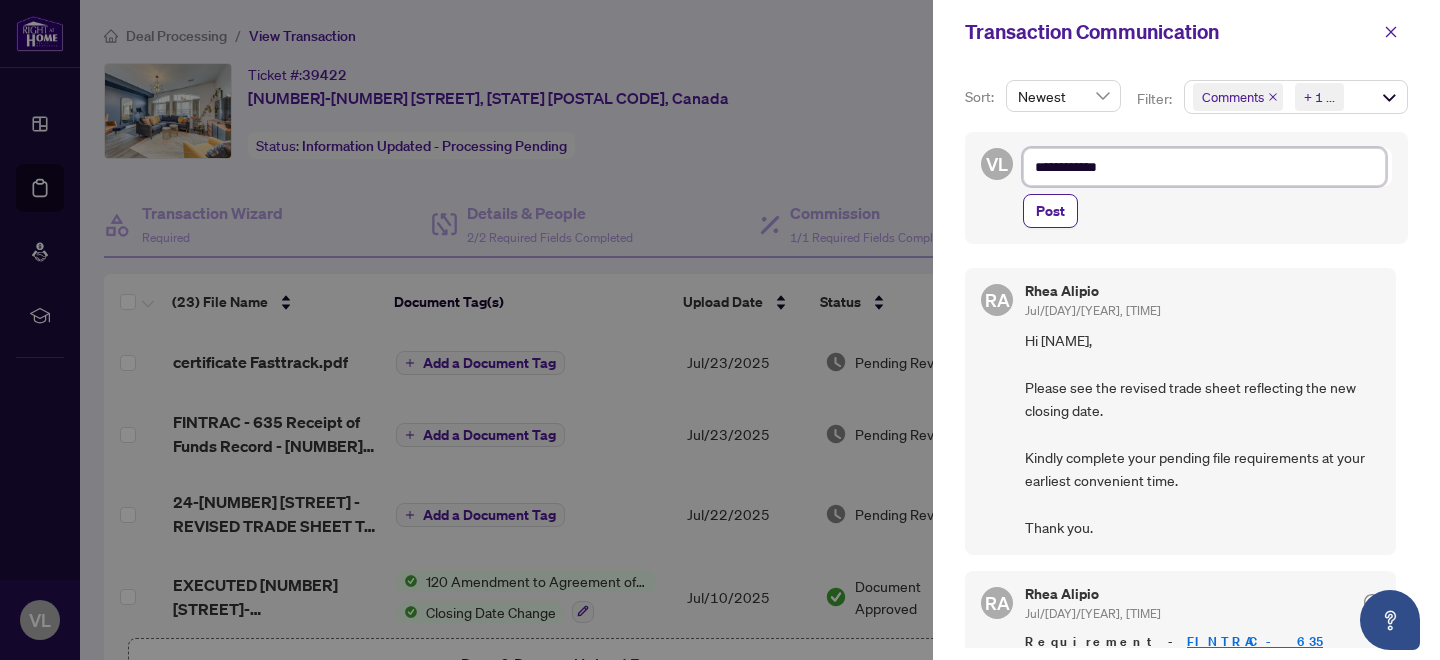 type on "**********" 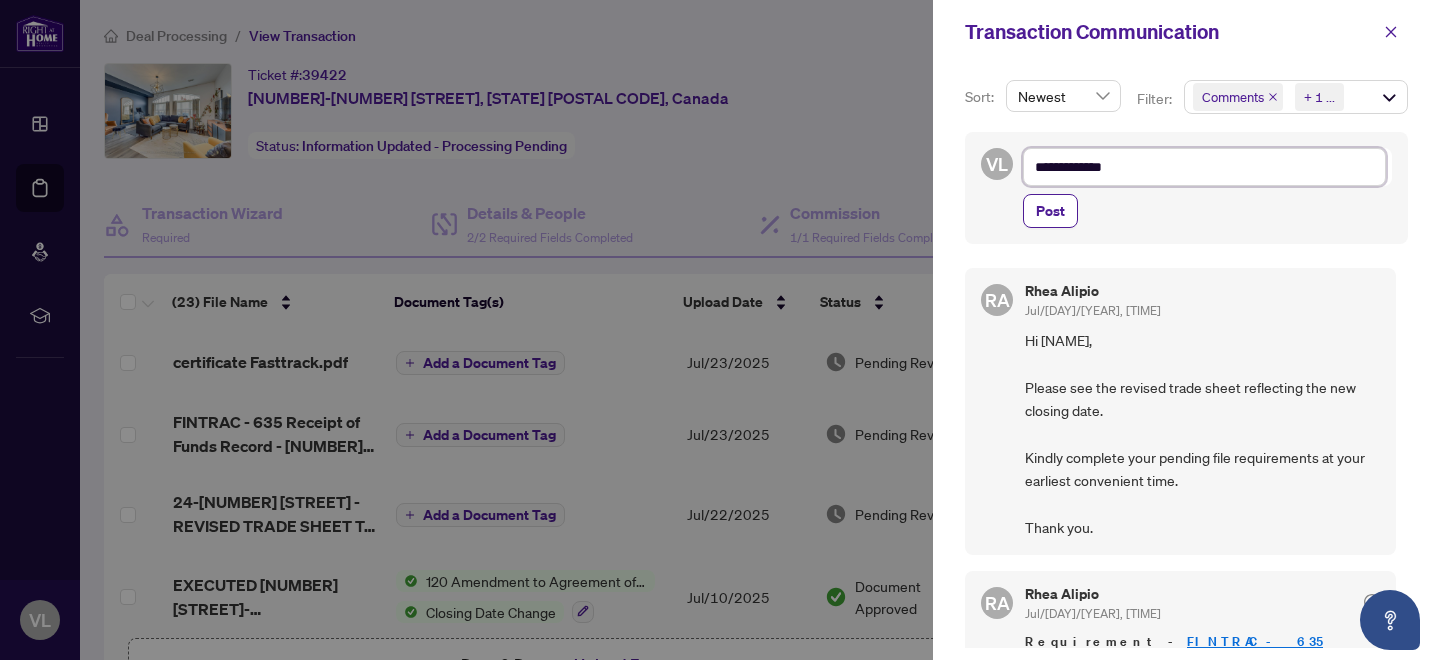 type on "**********" 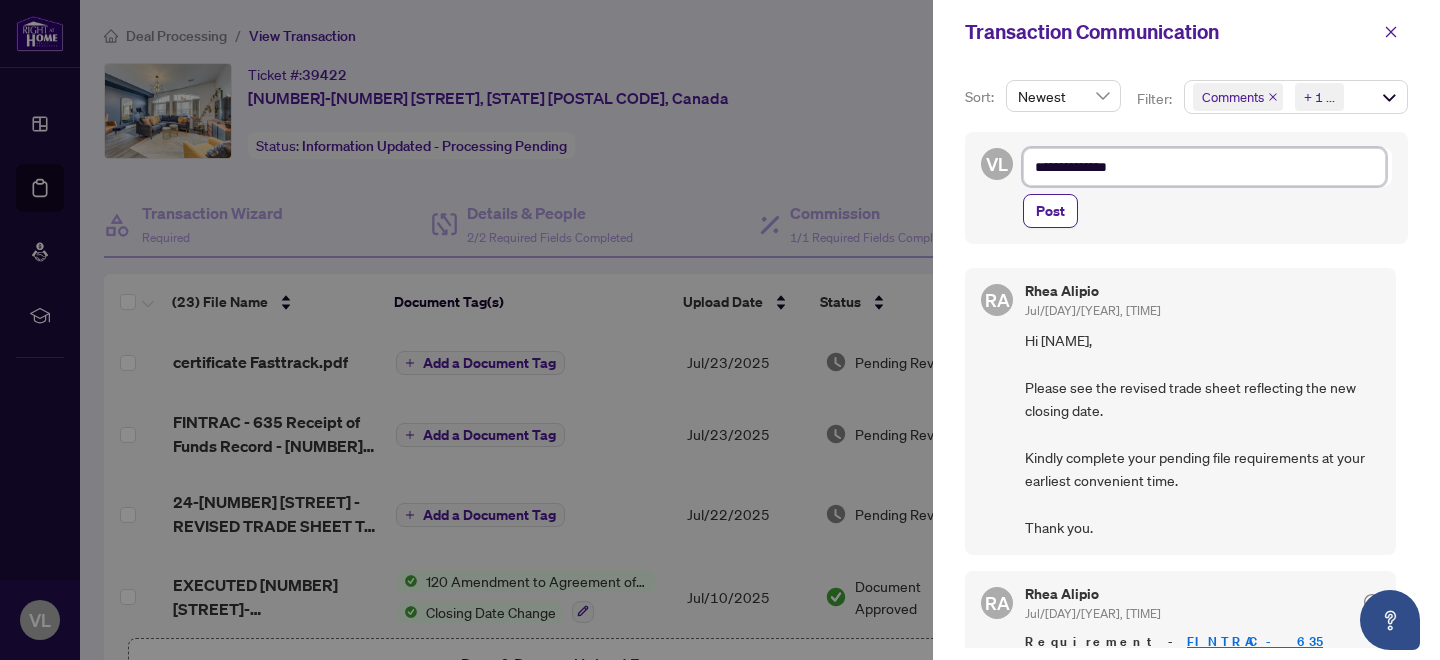 type on "**********" 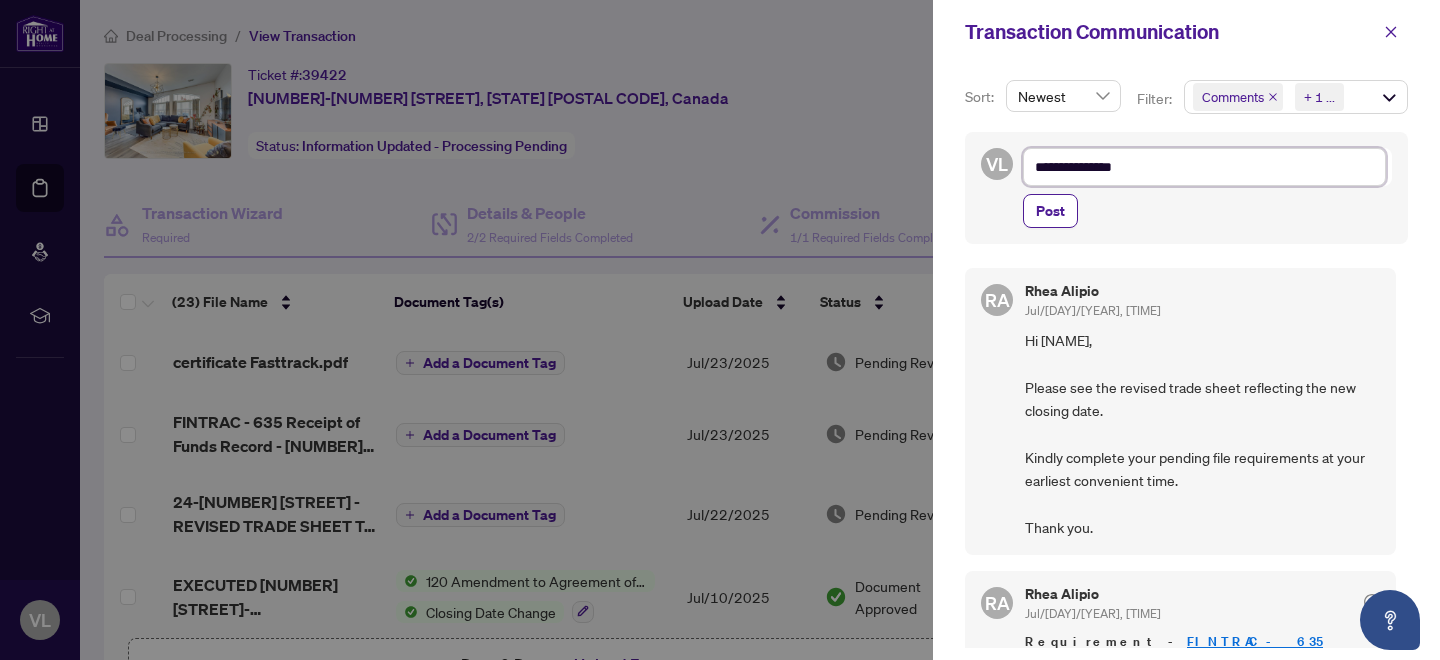 type on "**********" 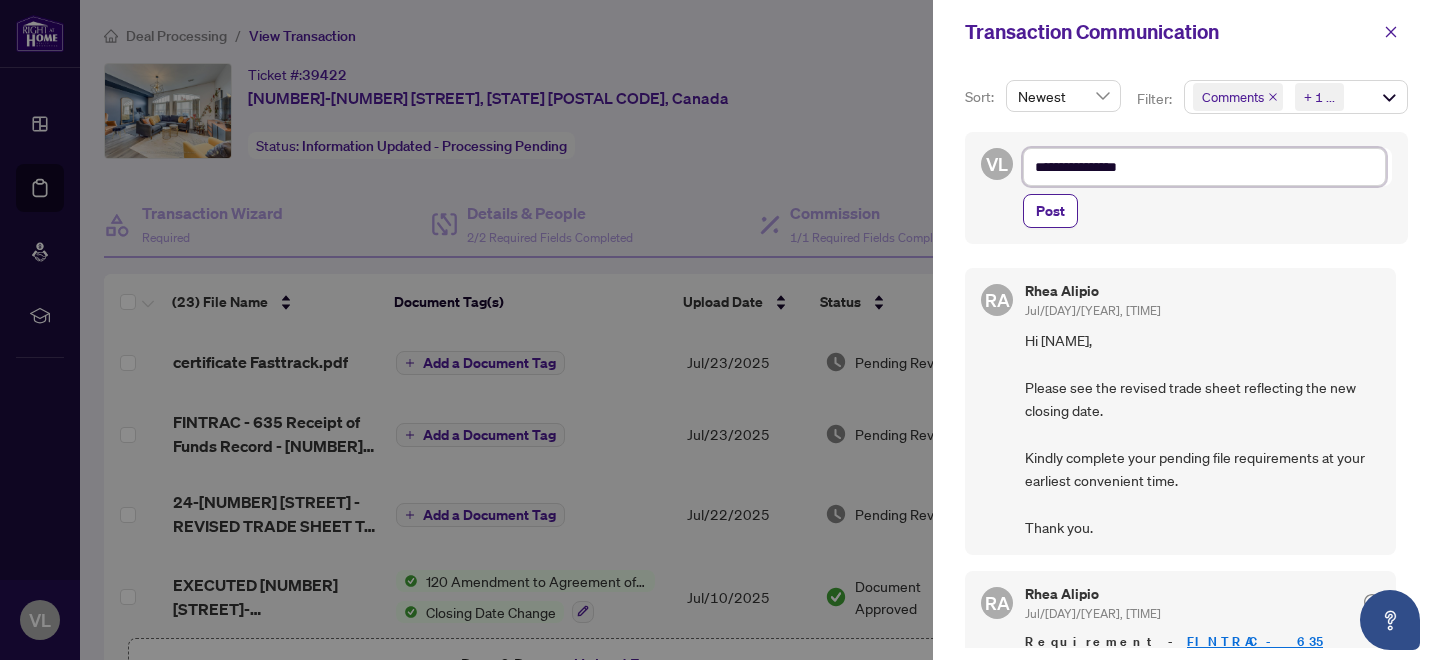 type on "**********" 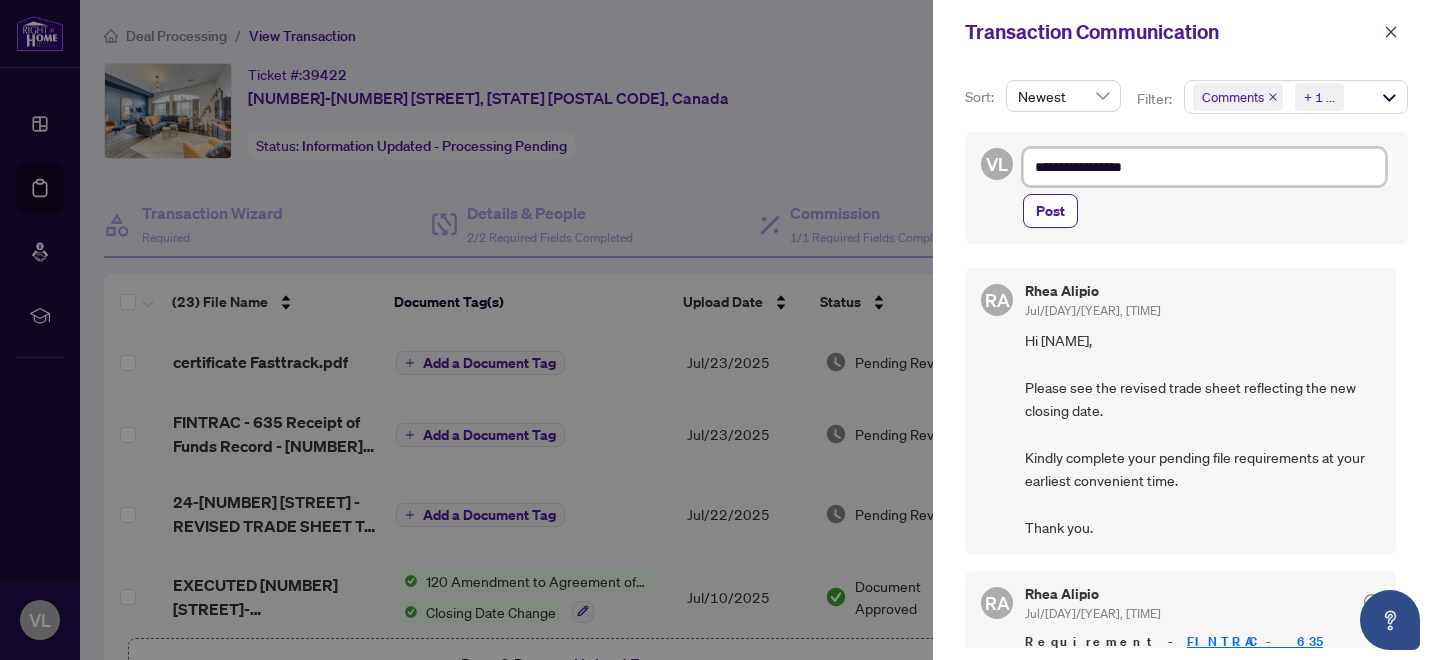 type on "**********" 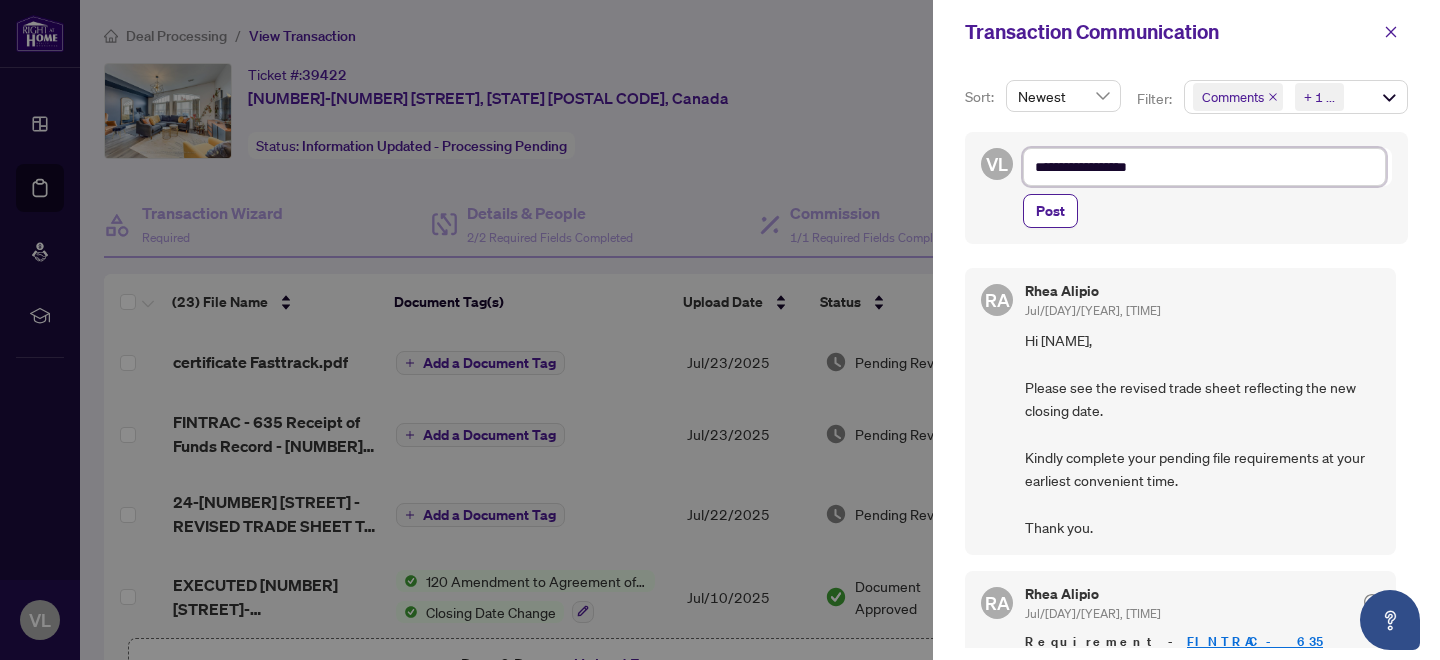 type on "**********" 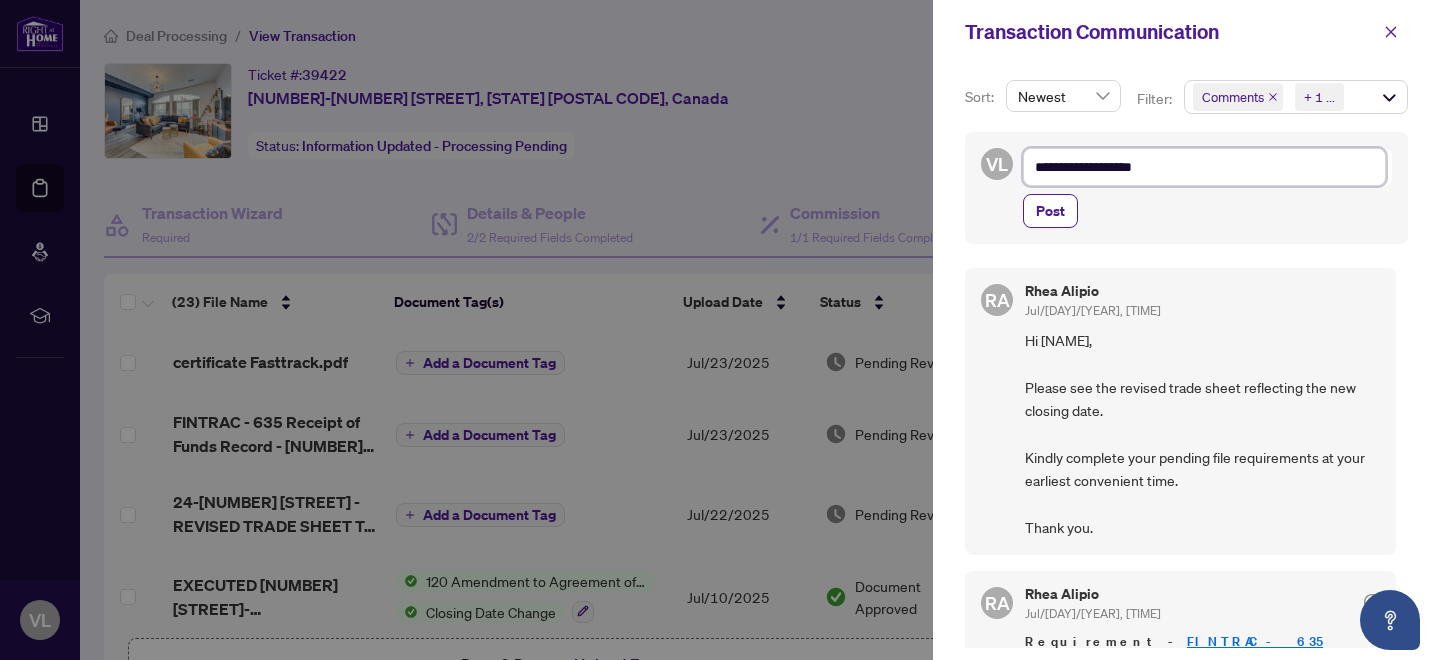type on "**********" 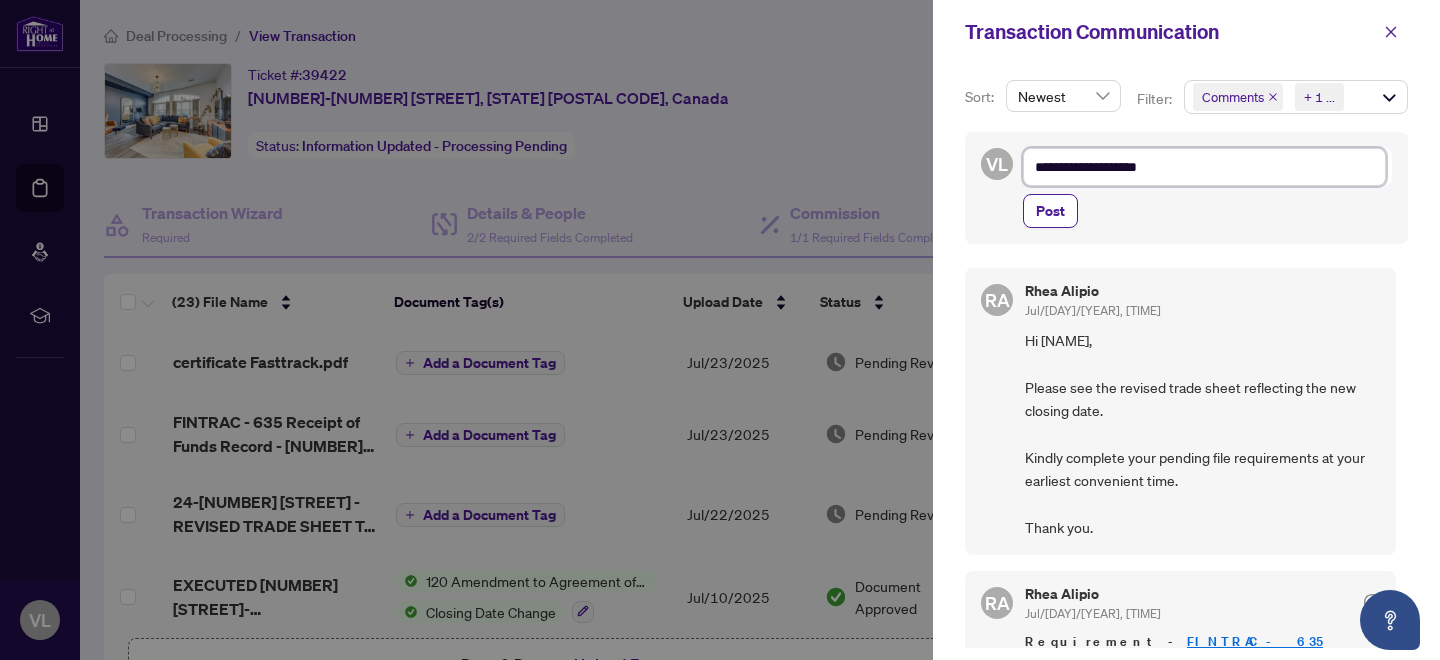 type on "**********" 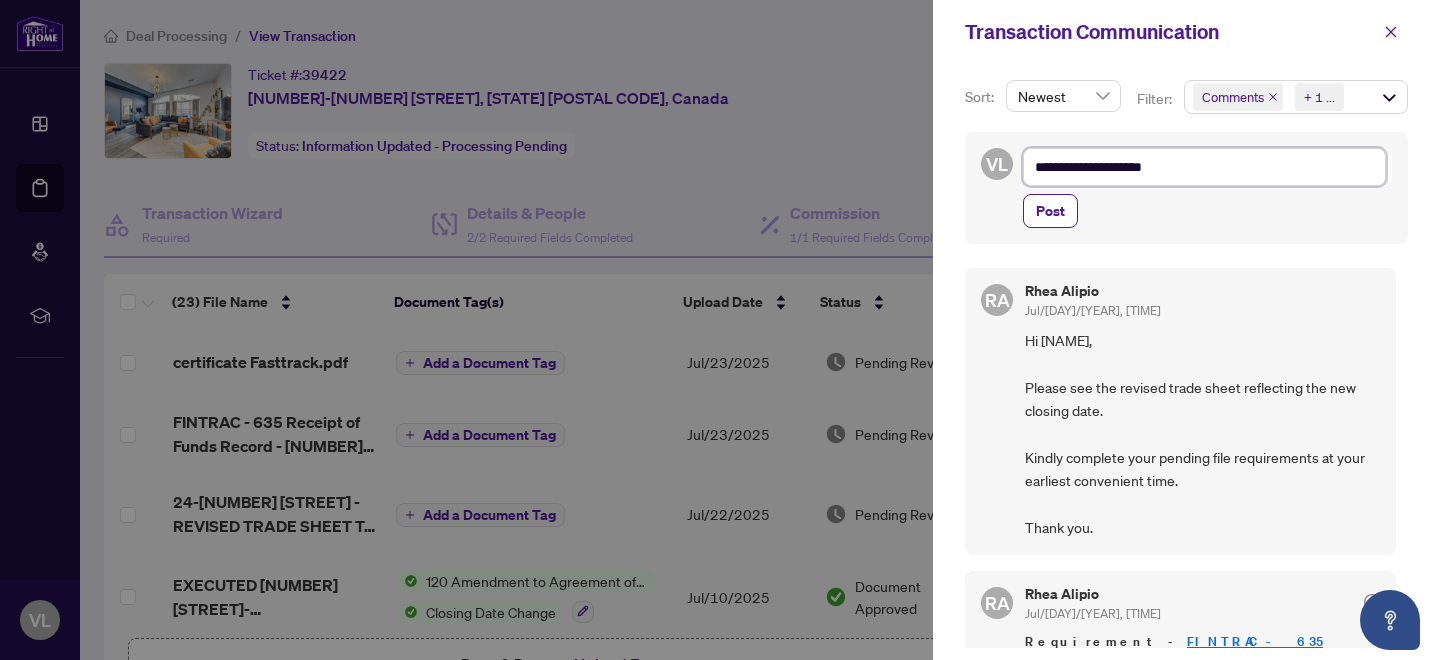 type on "**********" 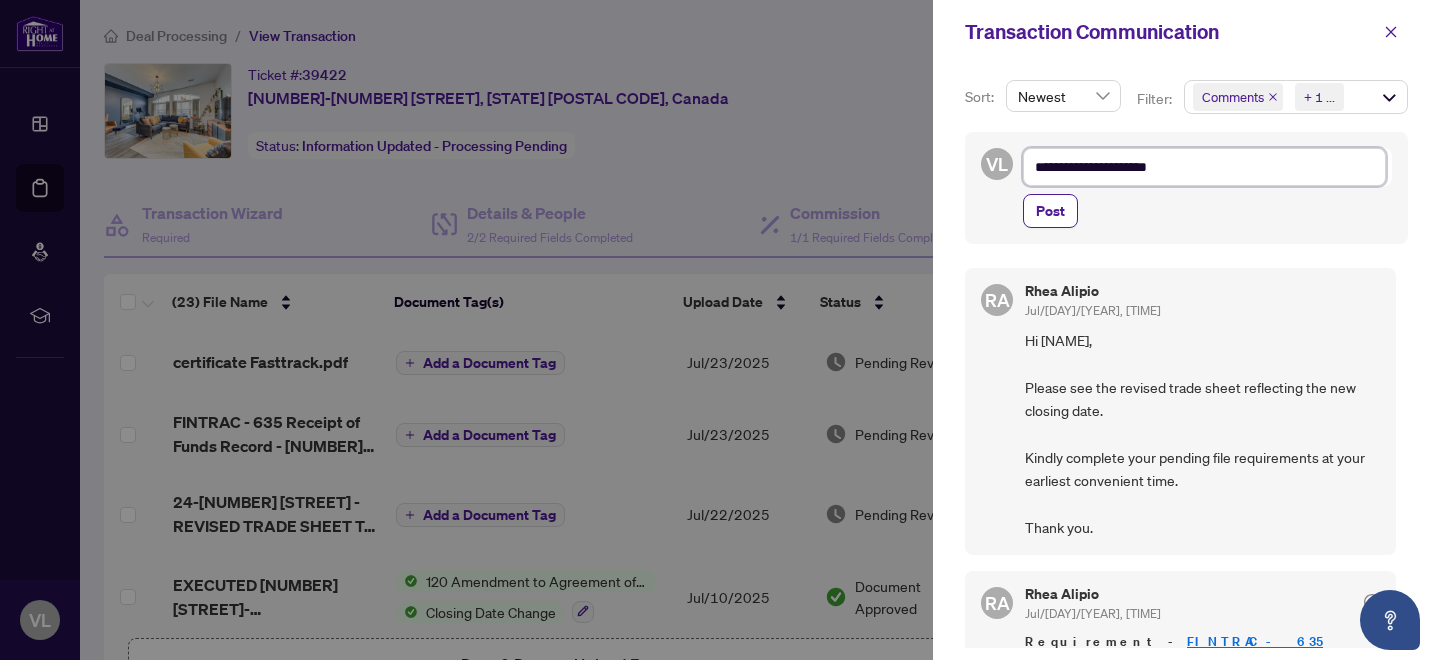type on "**********" 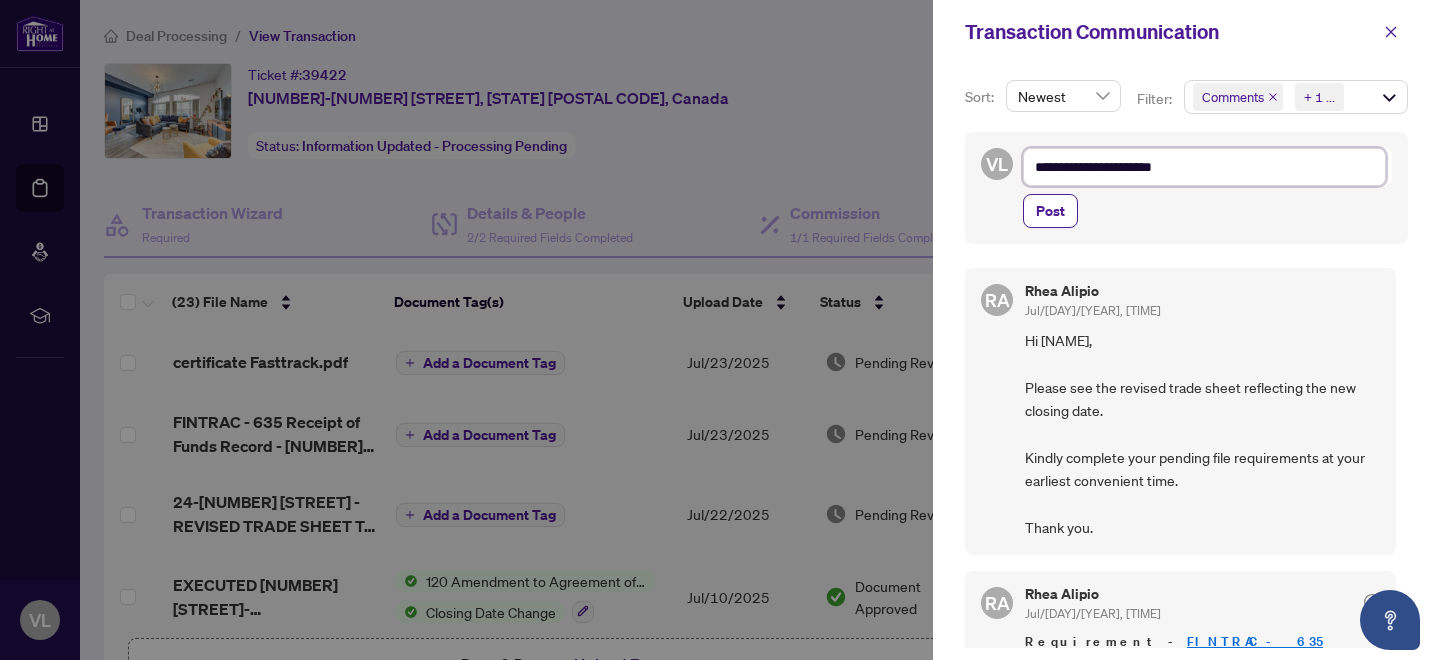 type on "**********" 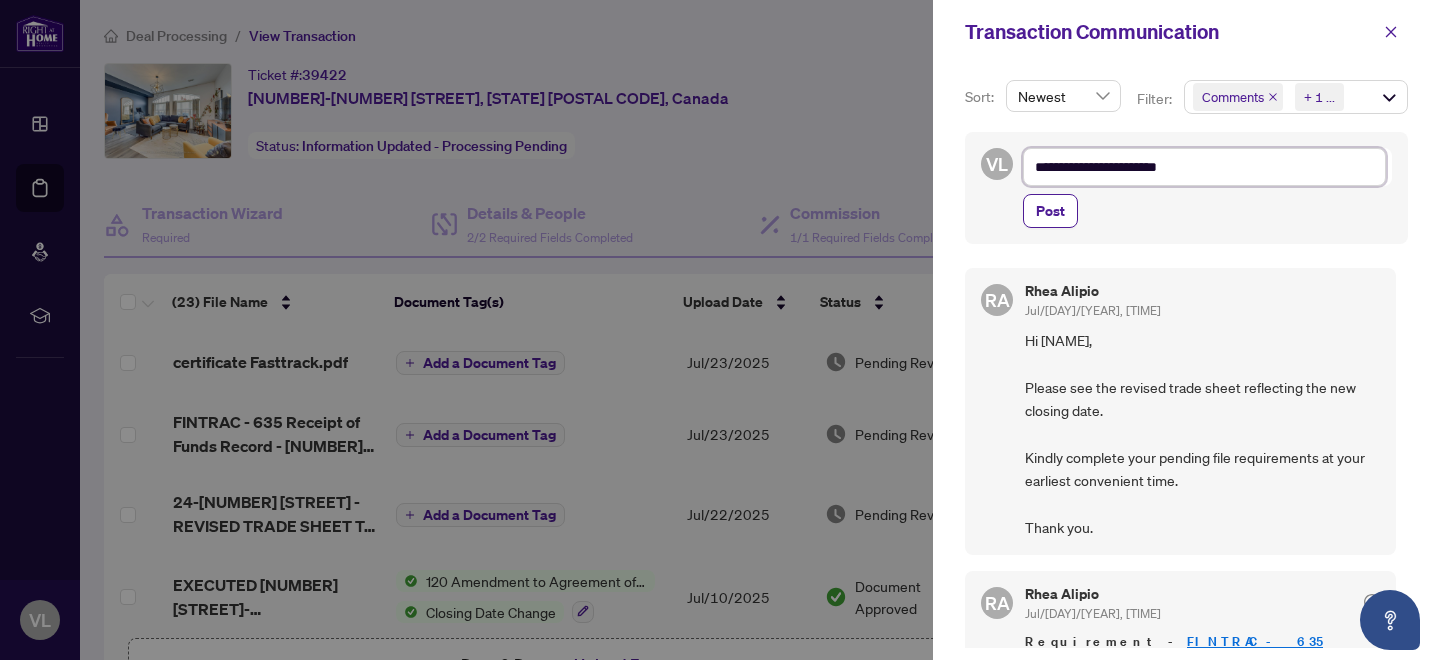 type on "**********" 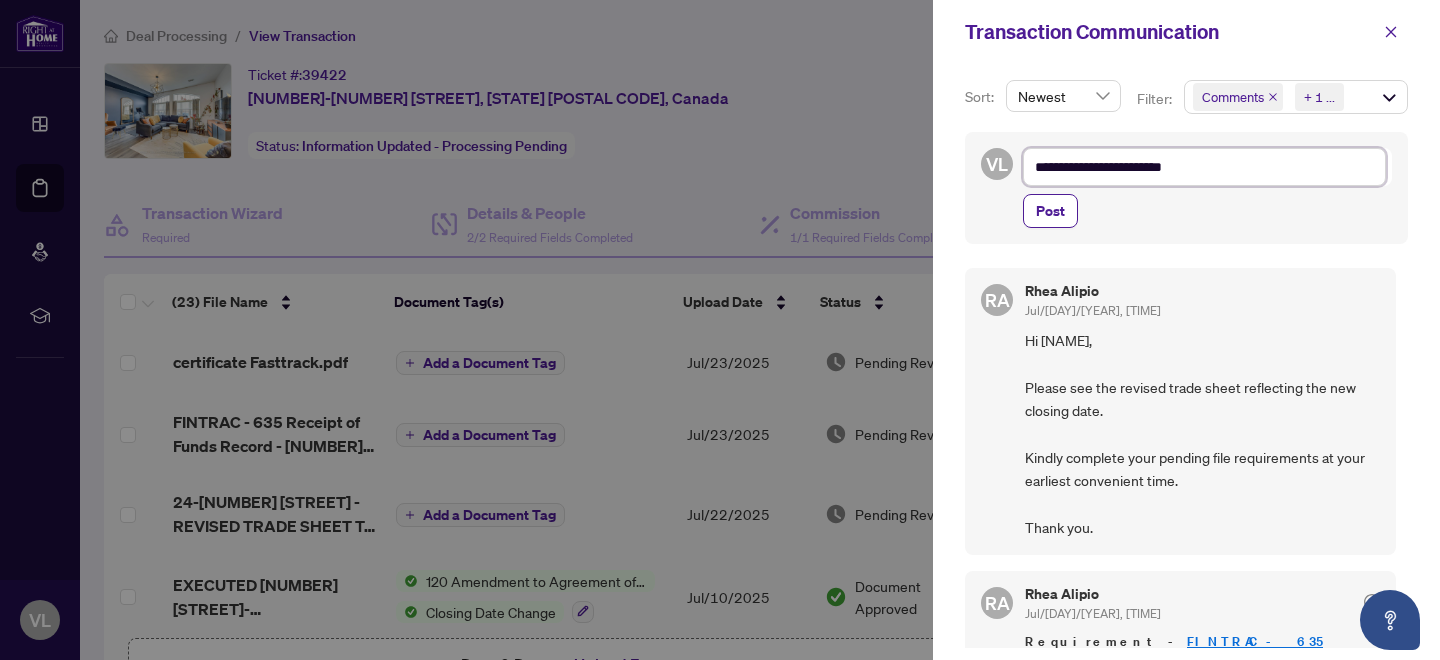 type on "**********" 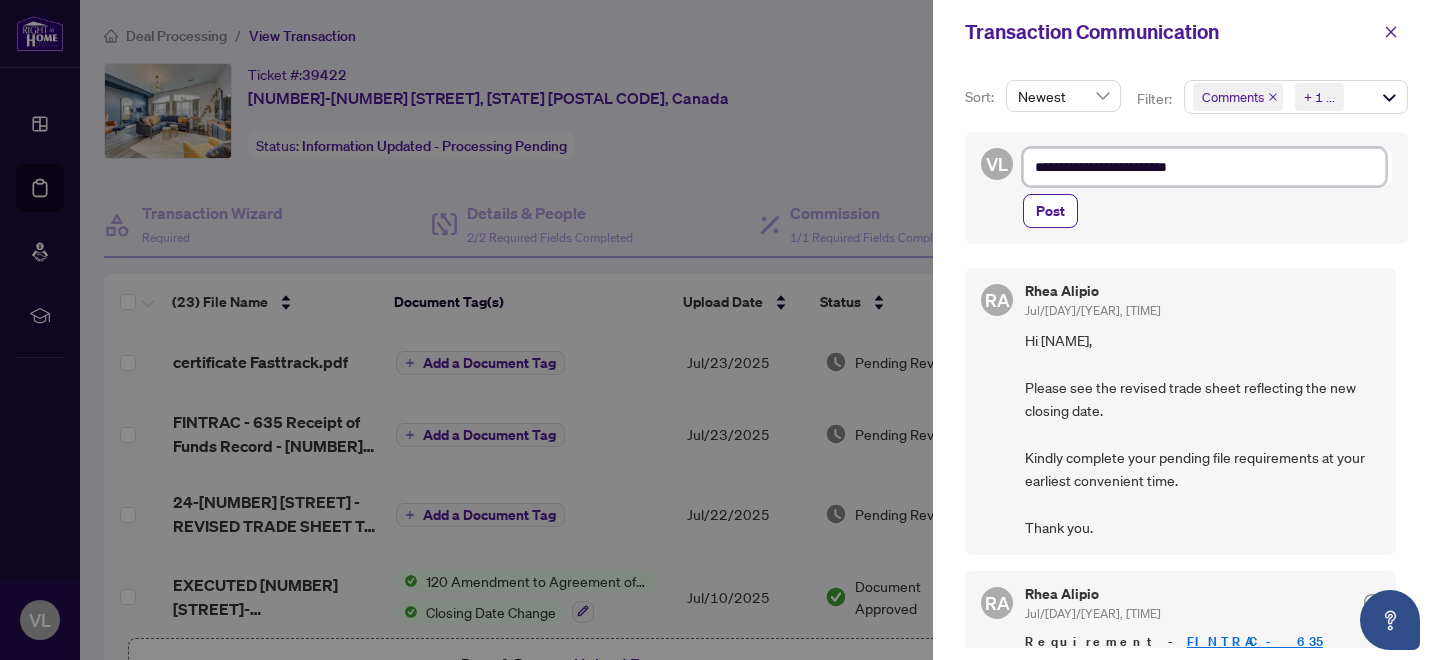 type on "**********" 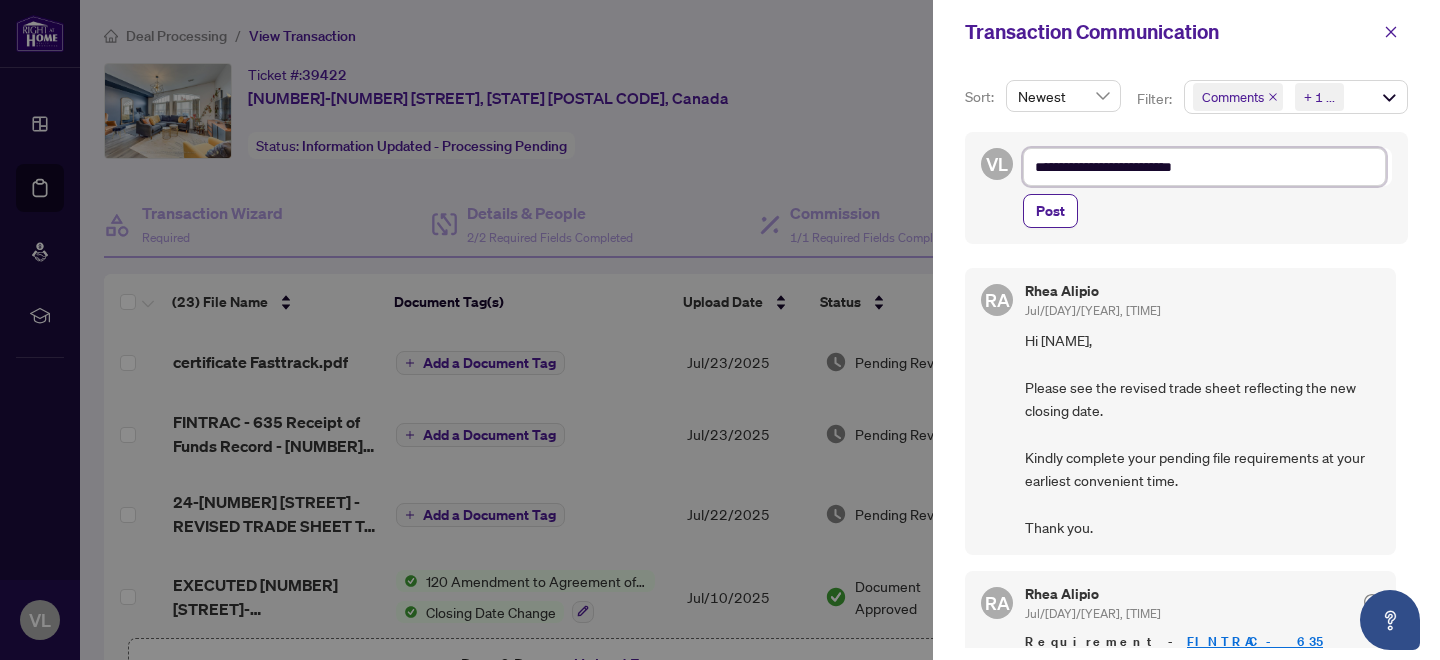 type on "**********" 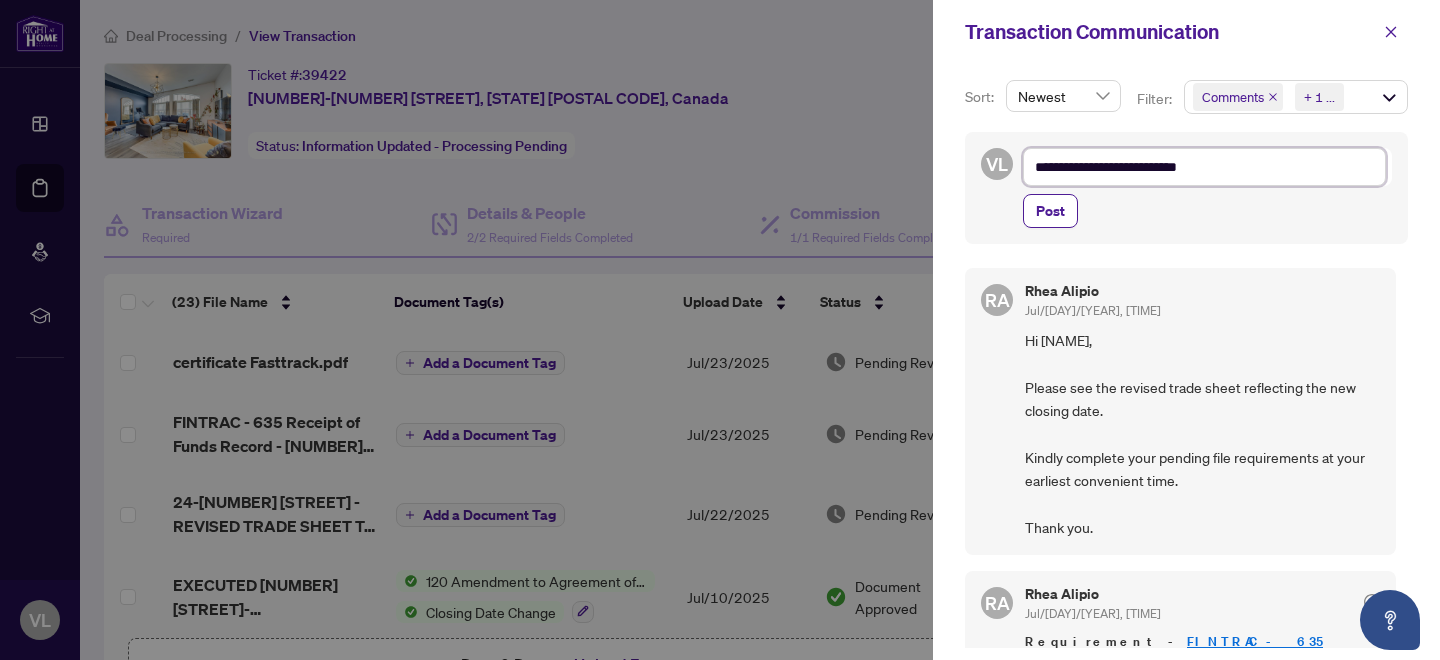type on "**********" 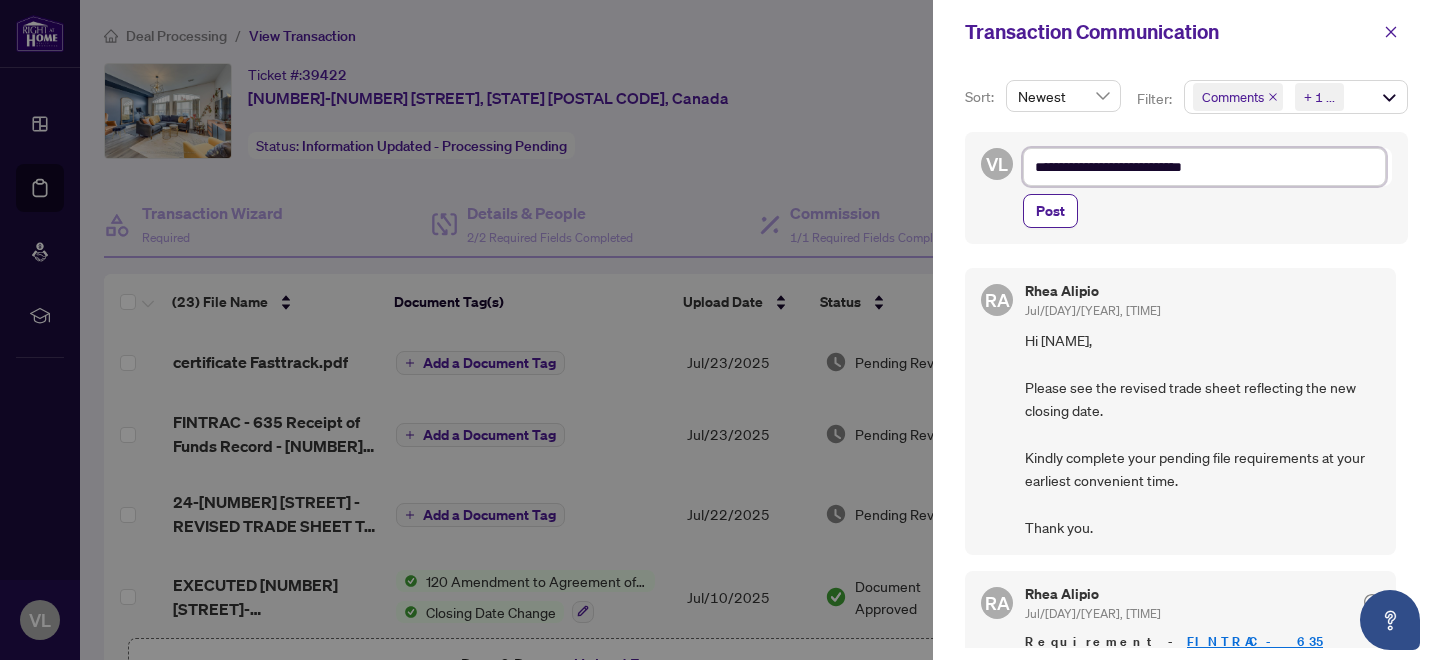 type on "**********" 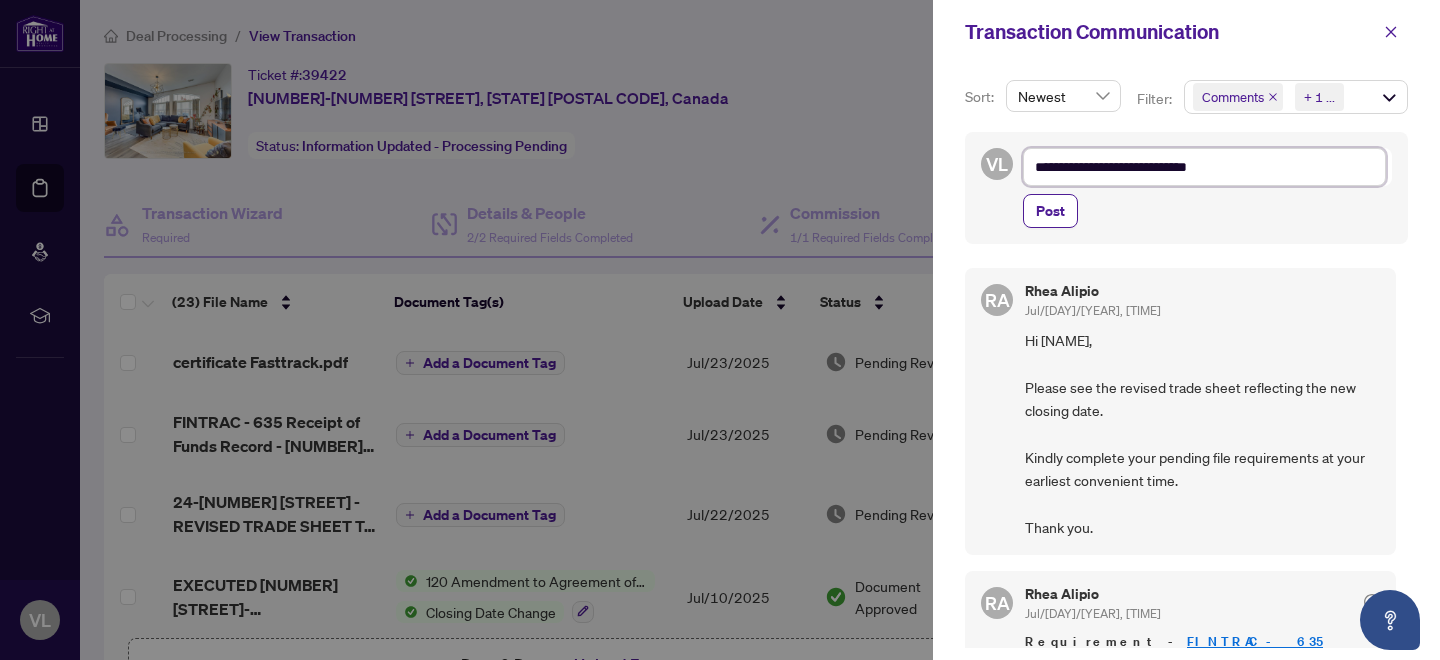 type on "**********" 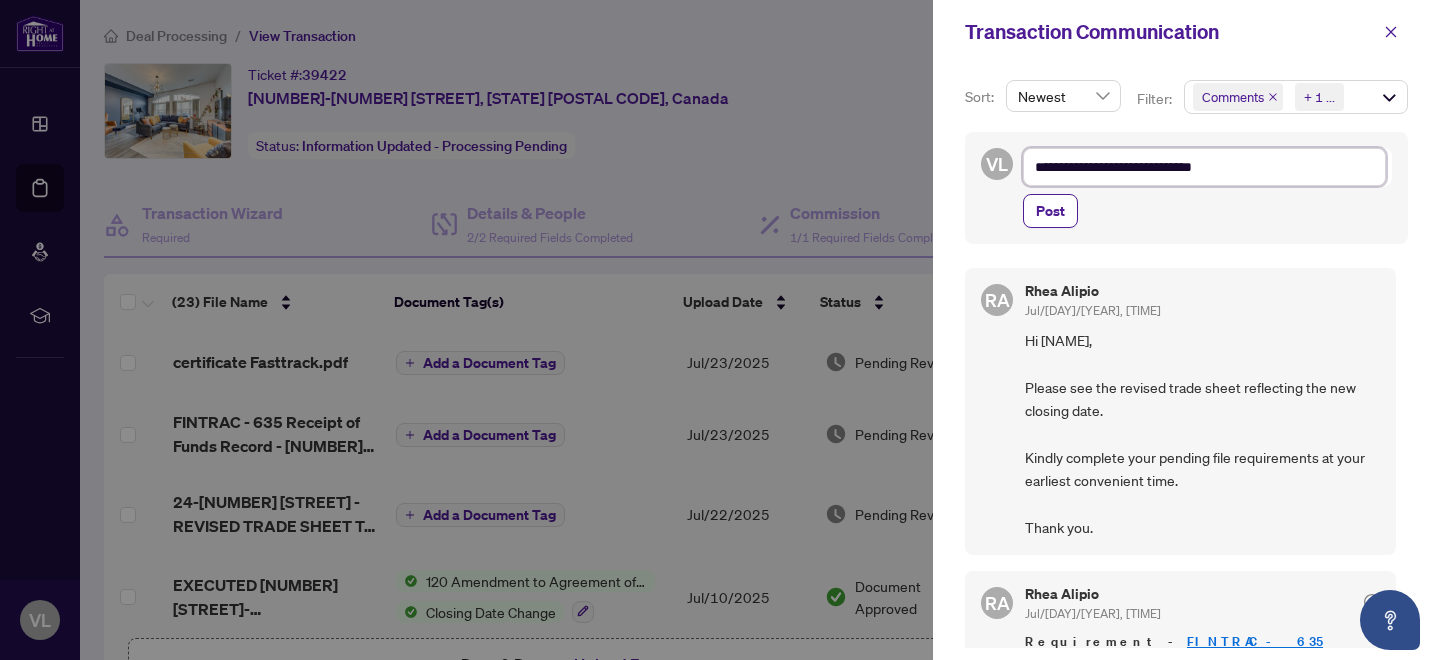 type on "**********" 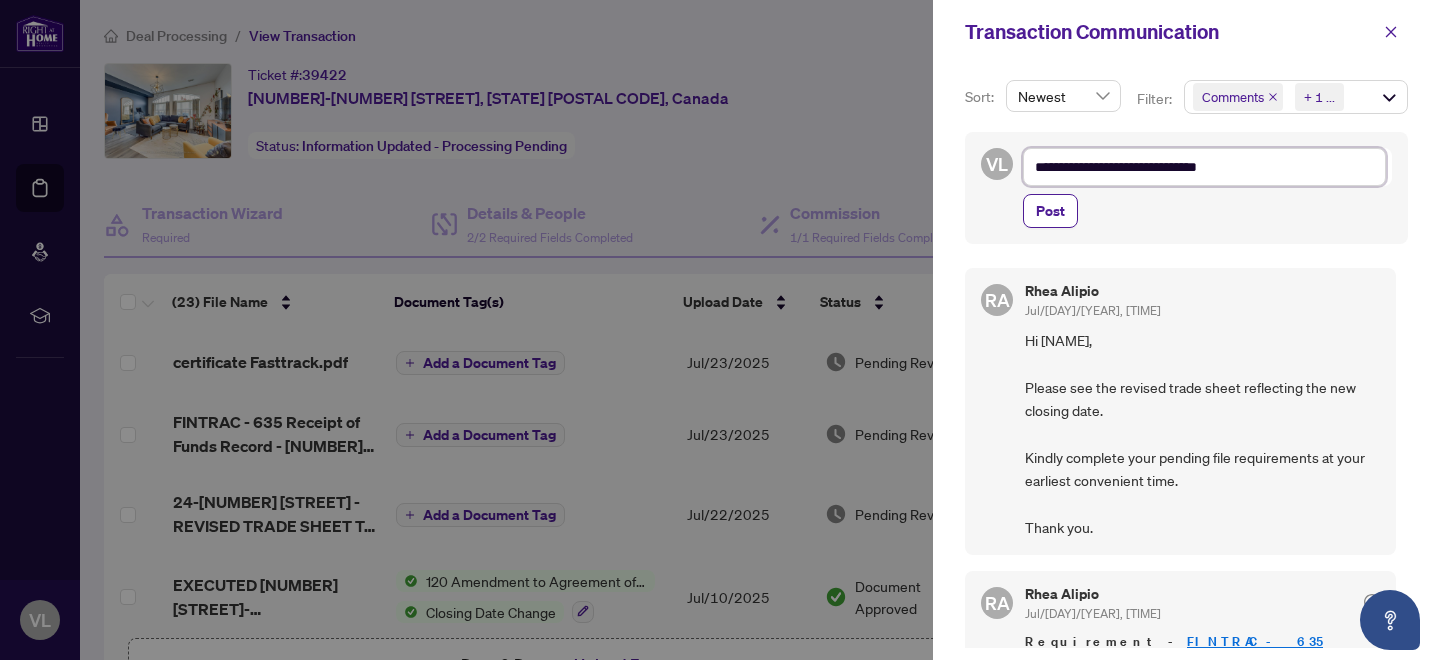 type on "**********" 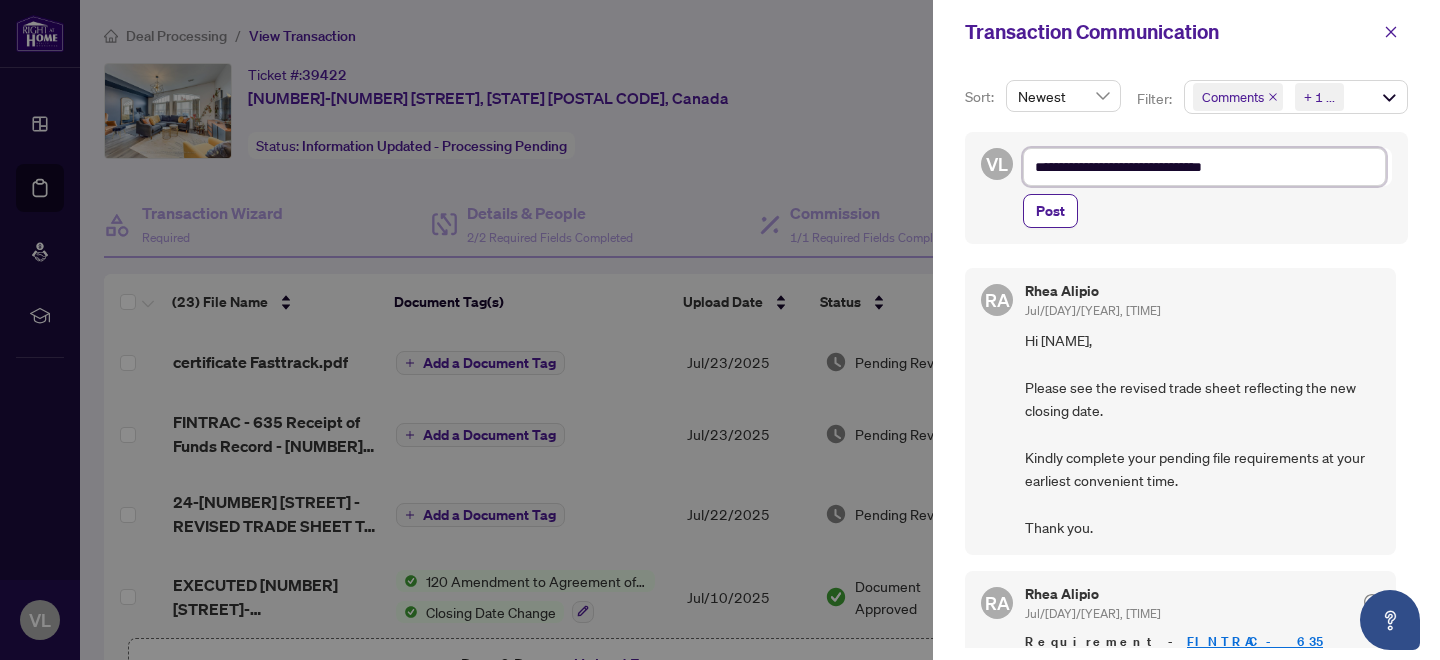 type on "**********" 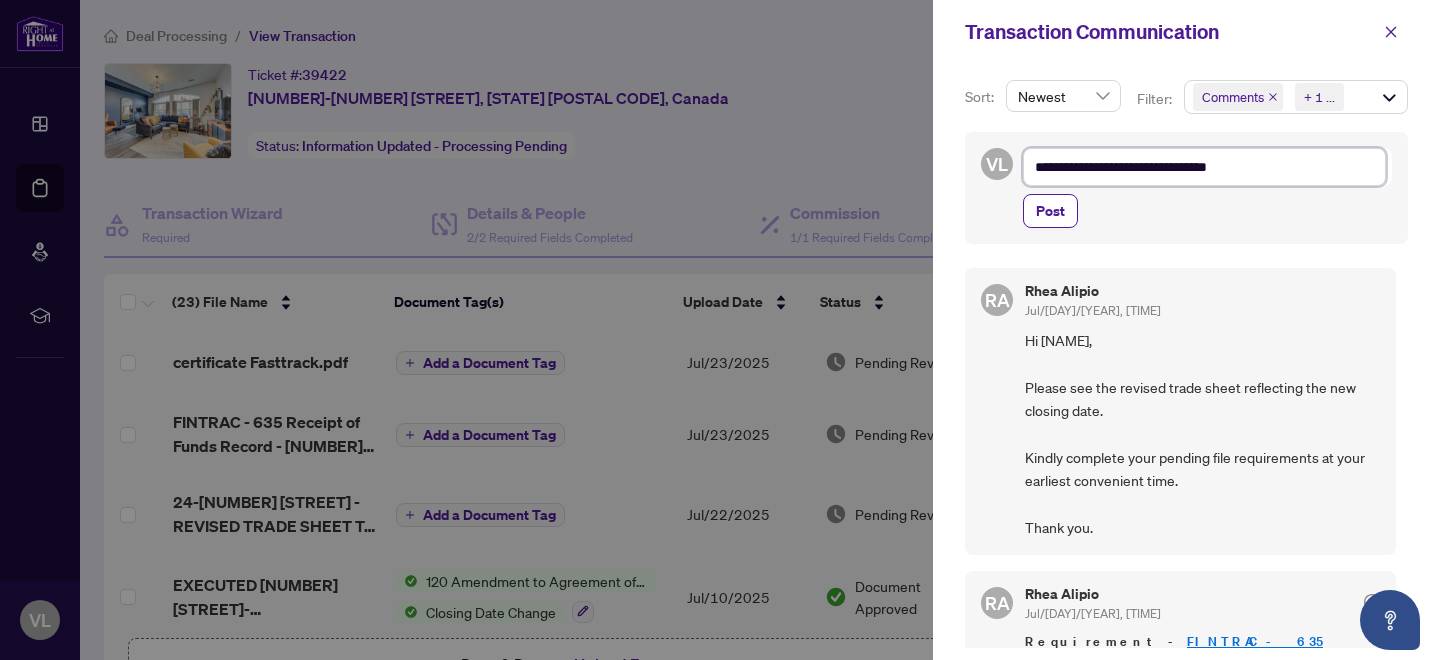 type on "**********" 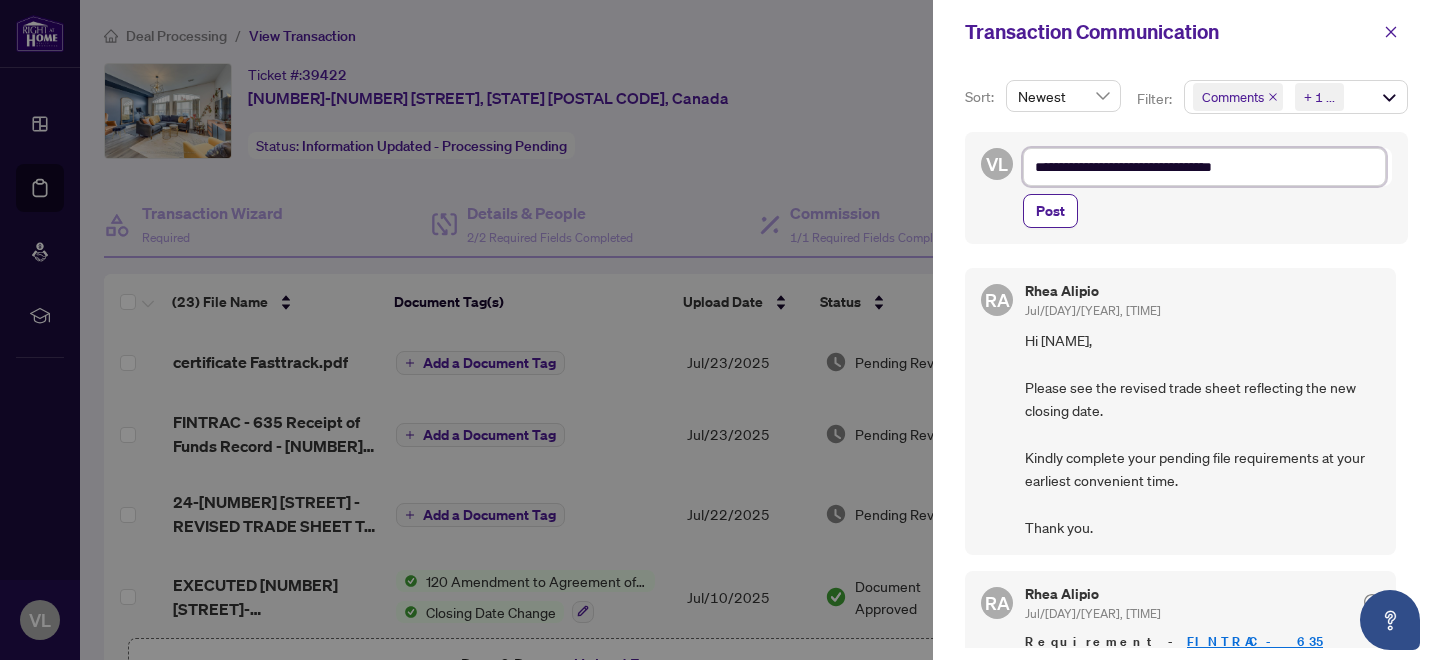 type on "**********" 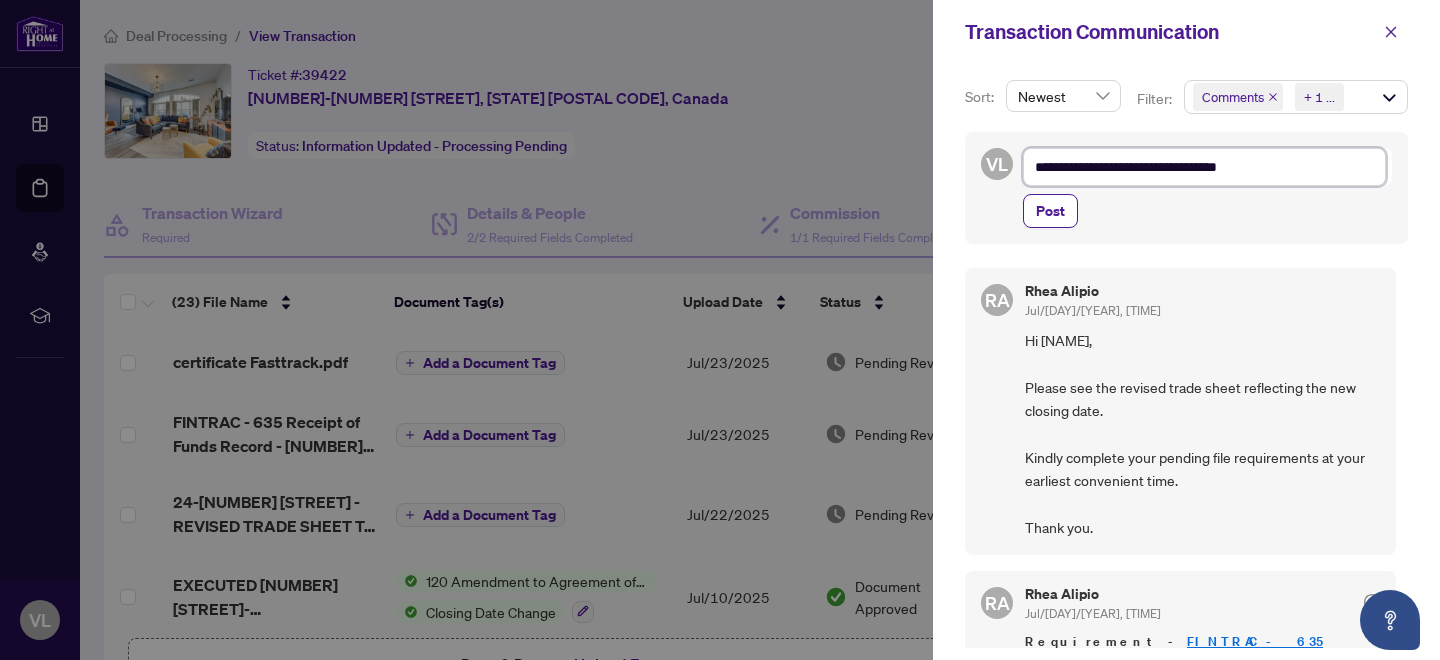 type on "**********" 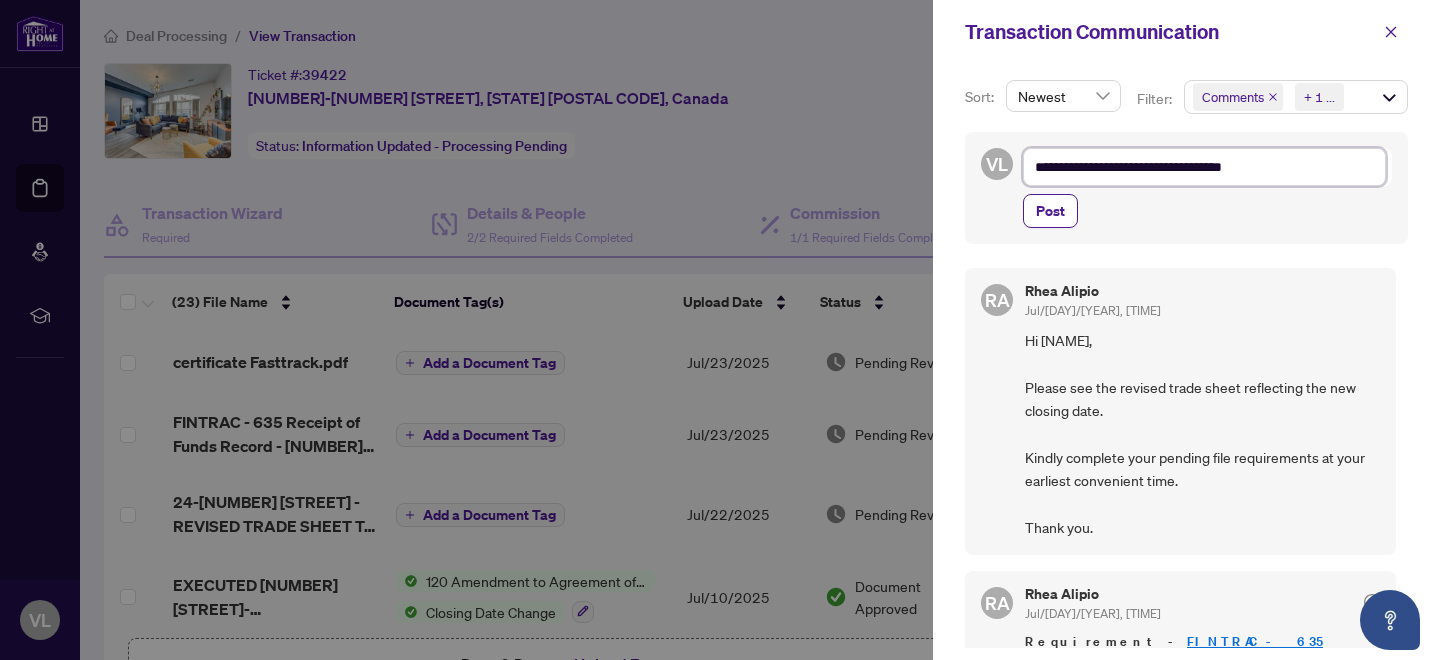 type on "**********" 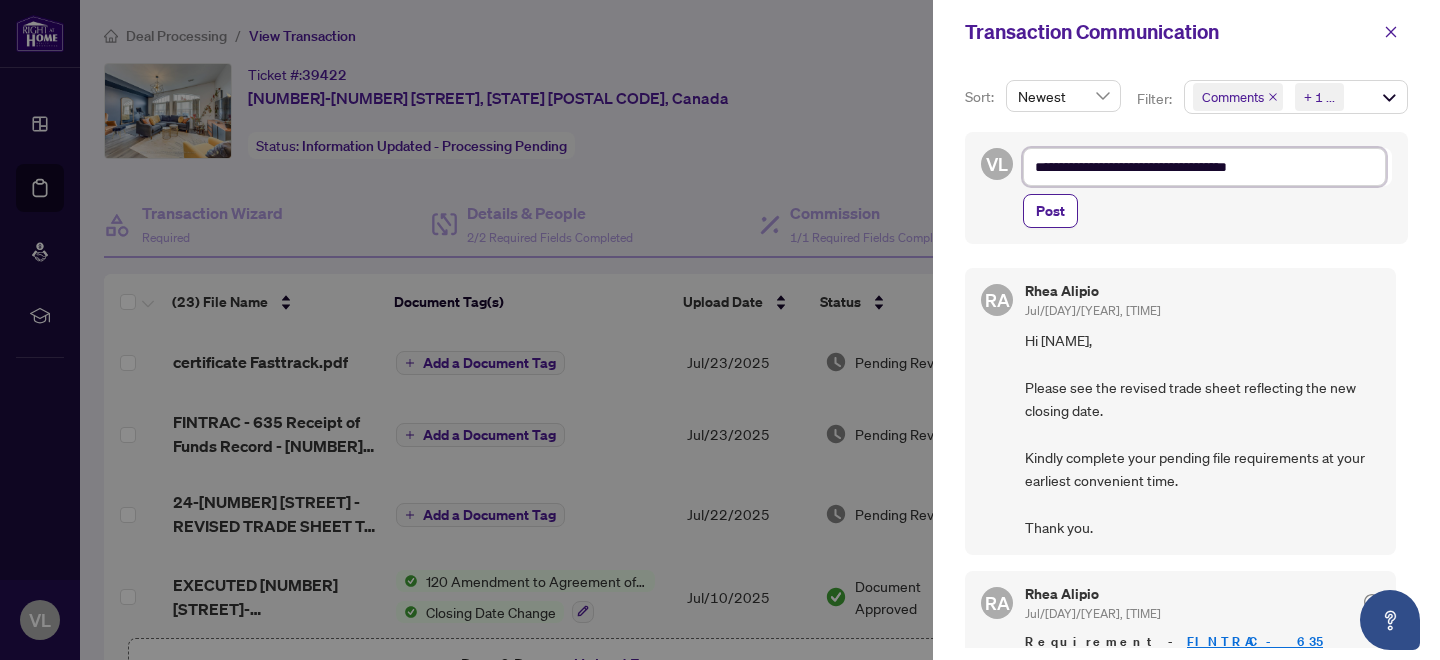 type on "**********" 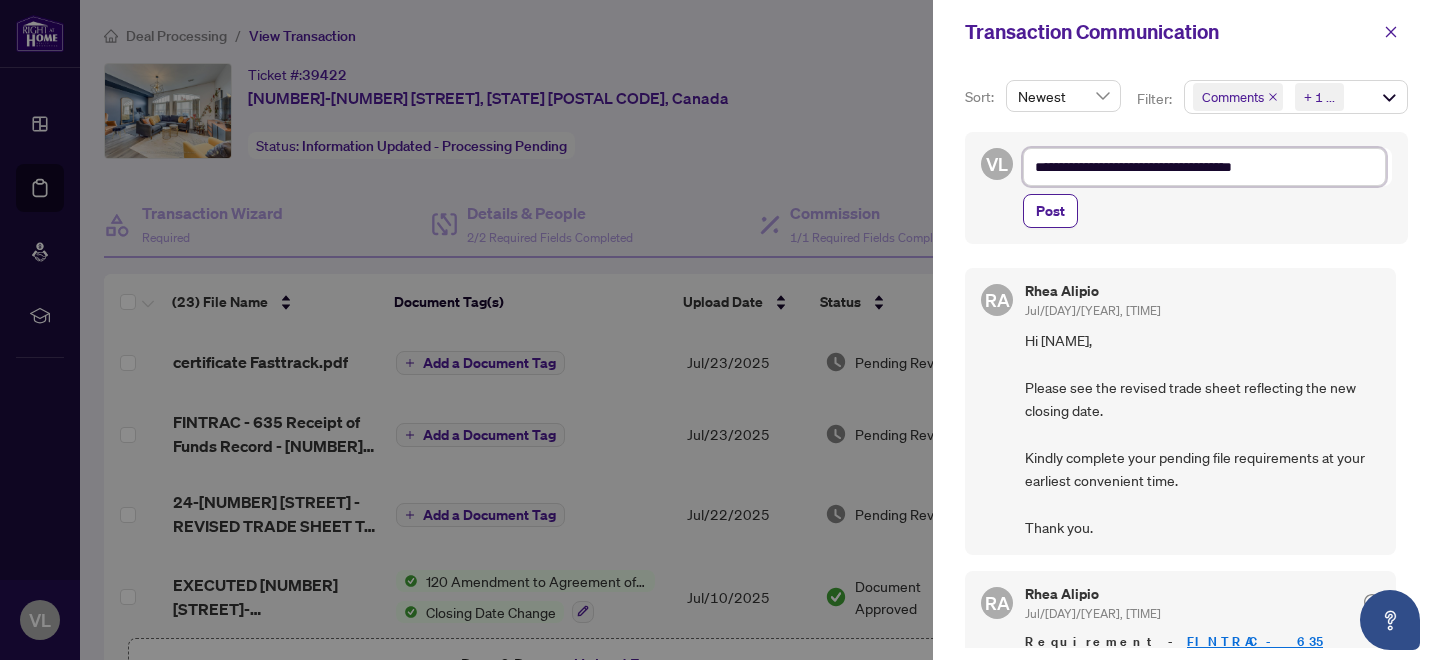 type on "**********" 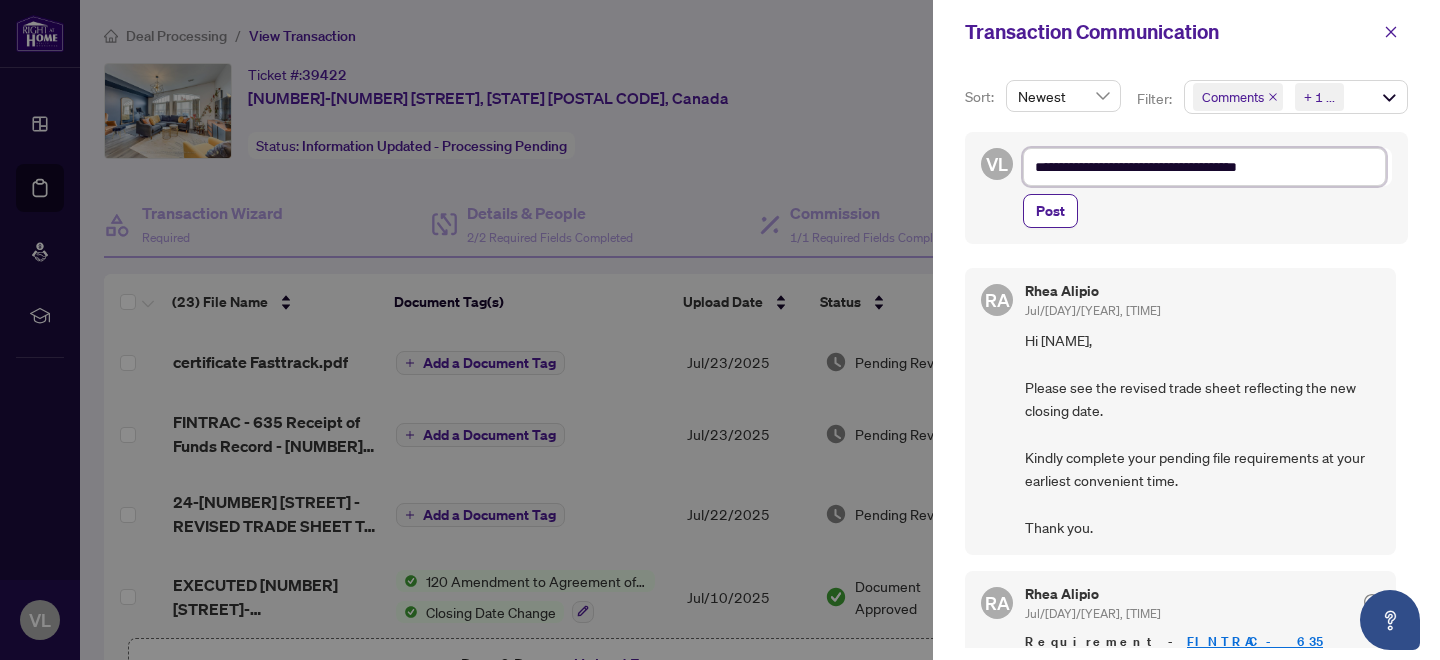 type on "**********" 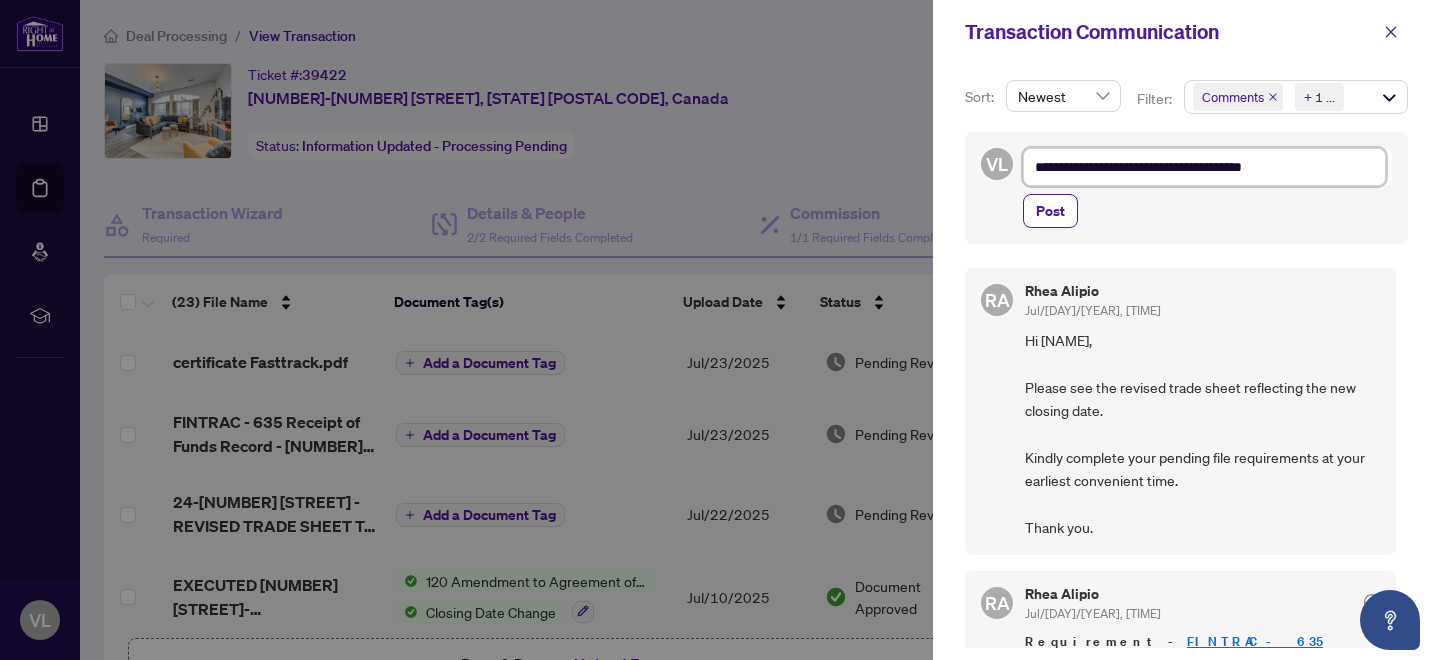 type on "**********" 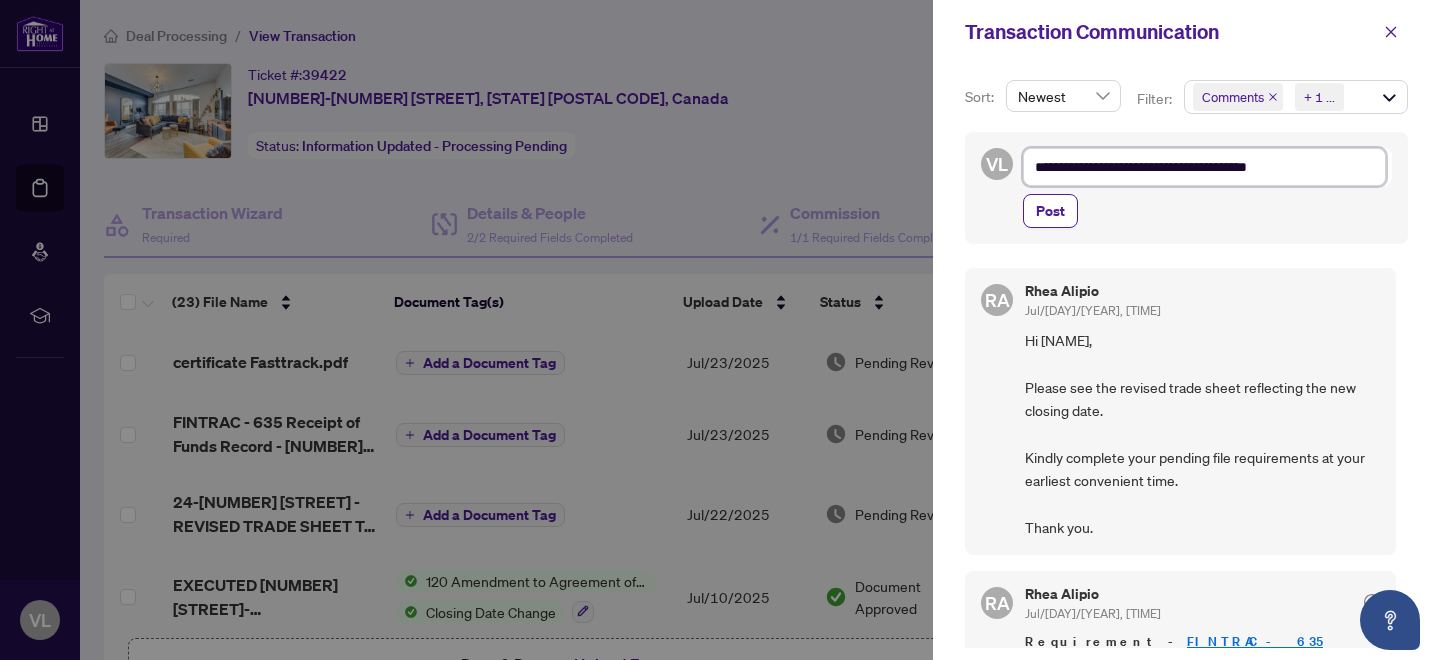 type on "**********" 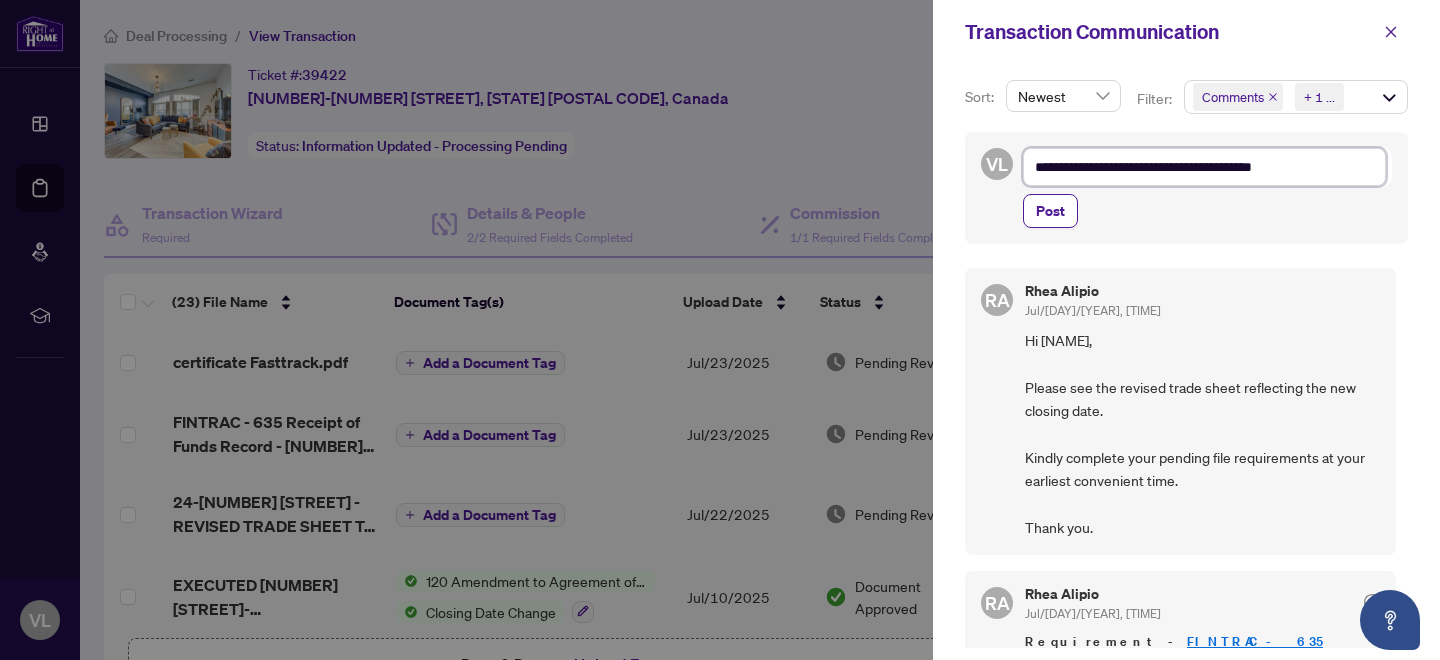 type on "**********" 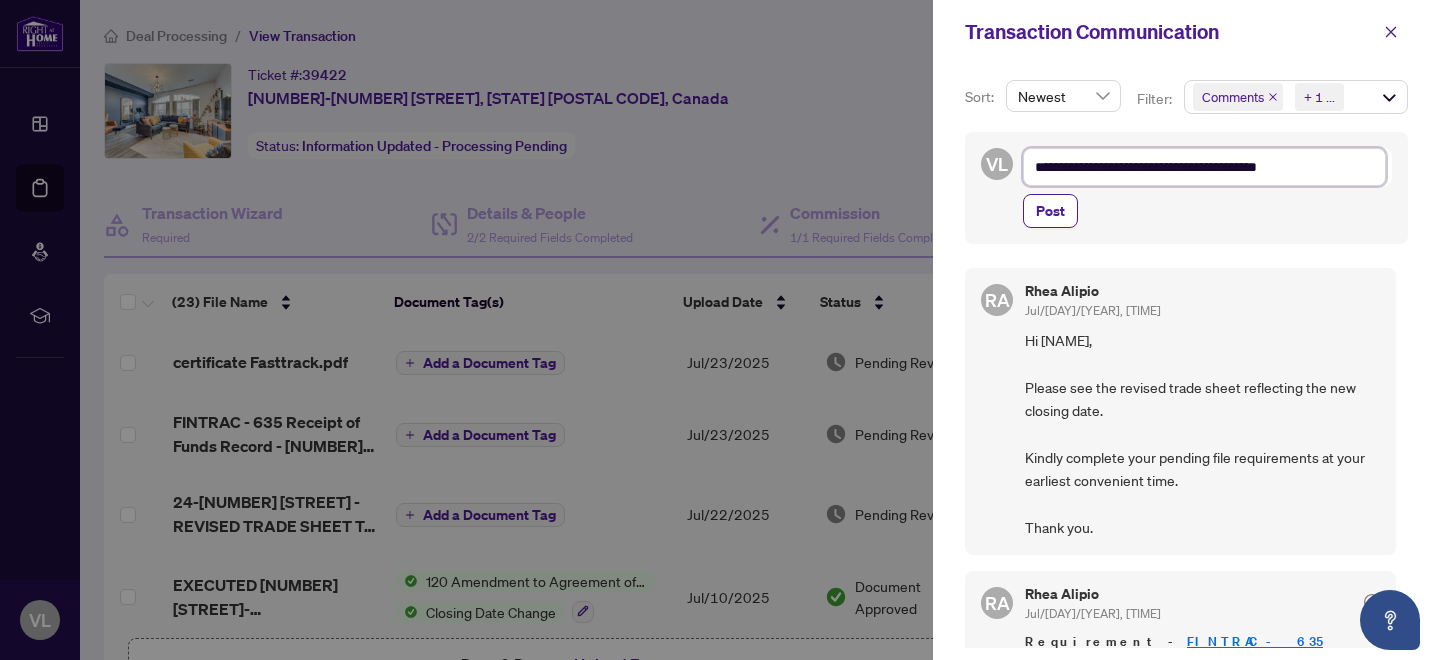 type on "**********" 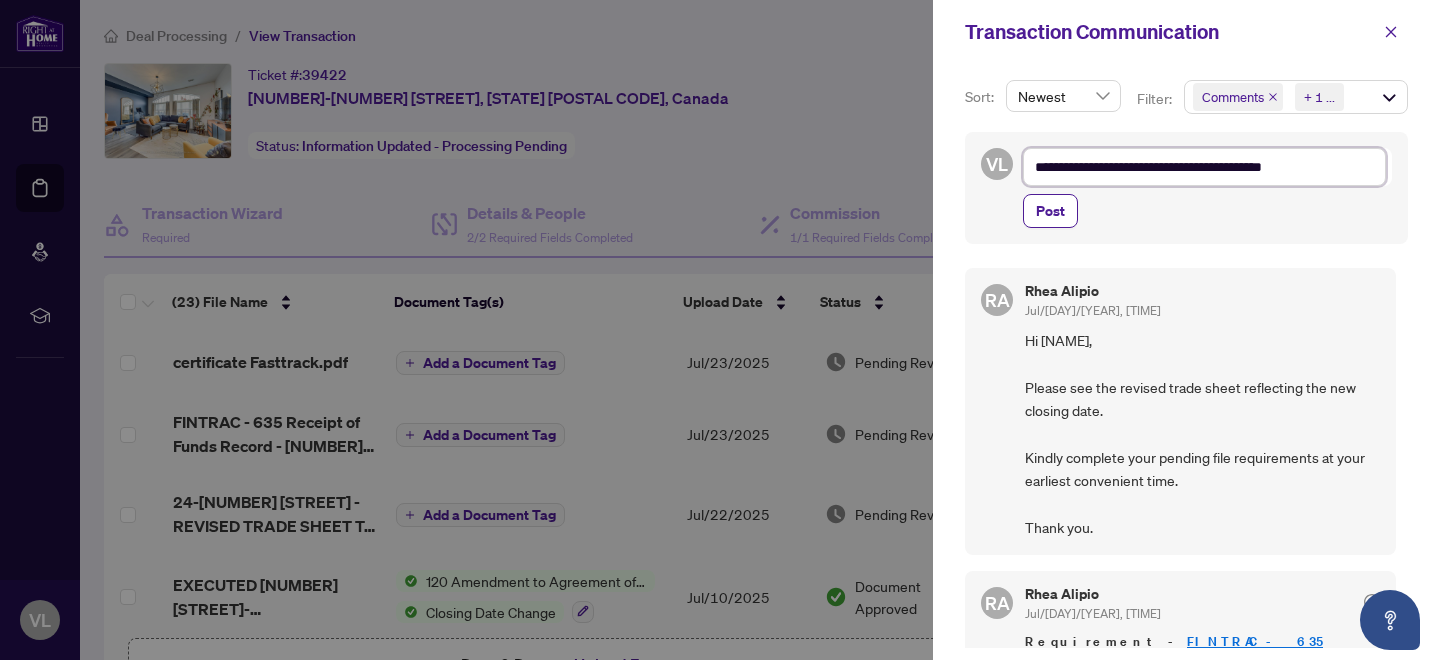 type on "**********" 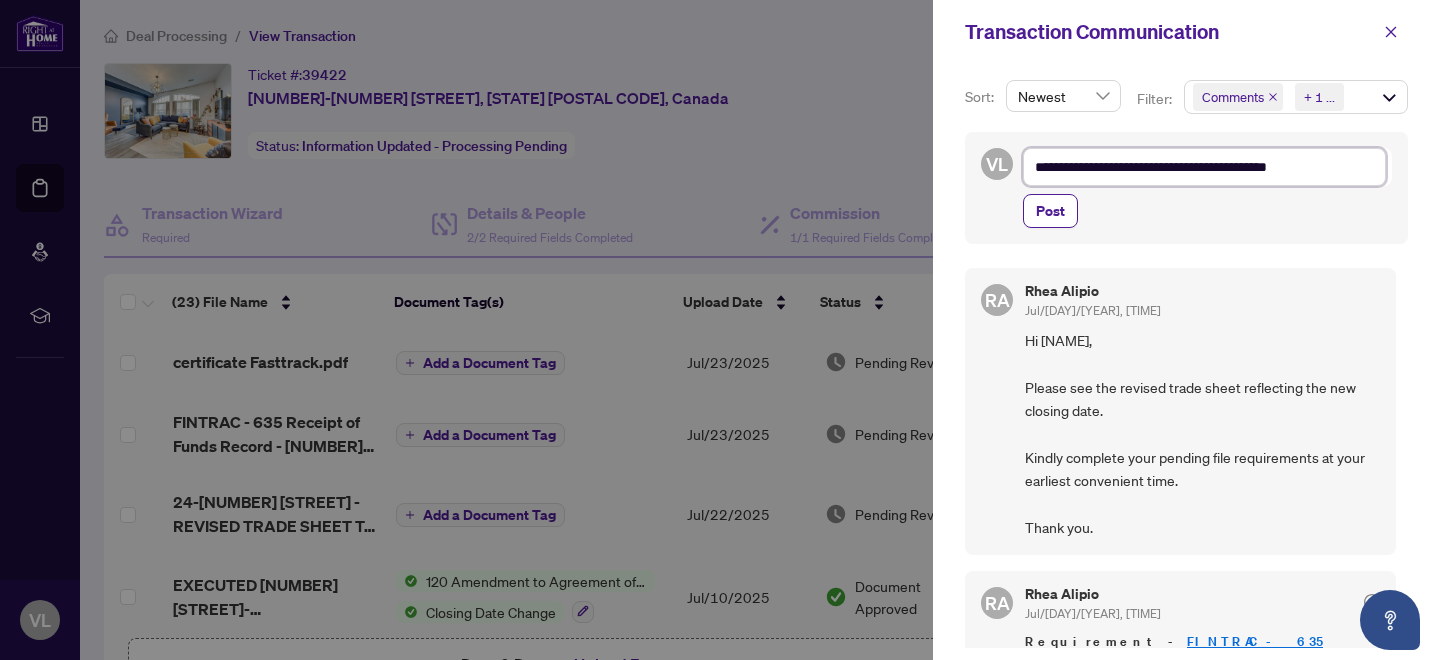 type on "**********" 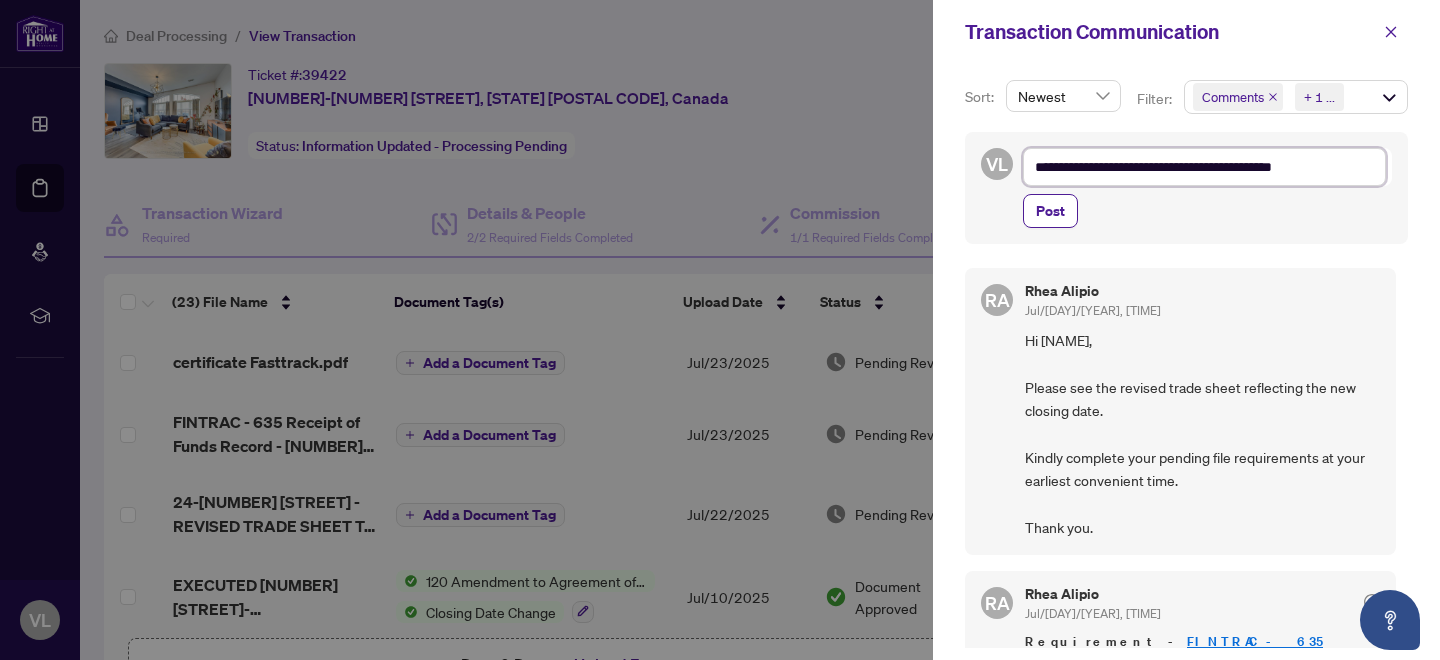 type on "**********" 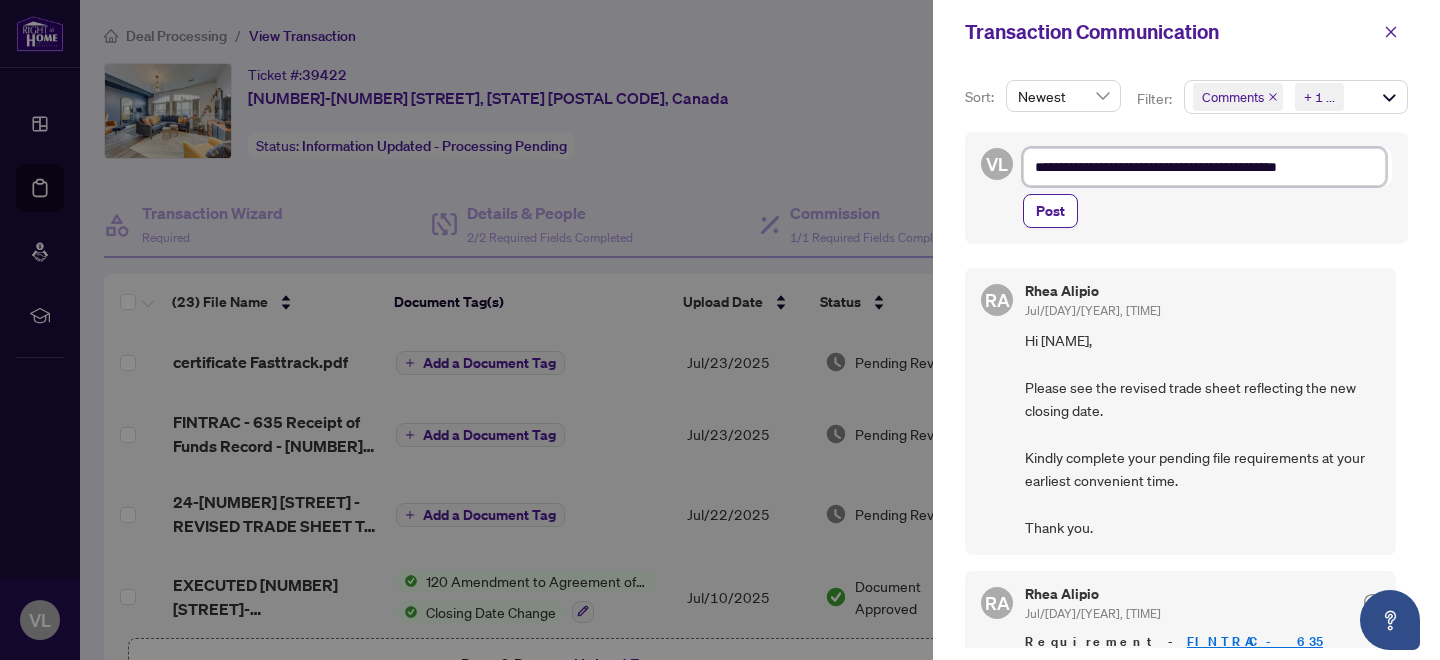 type on "**********" 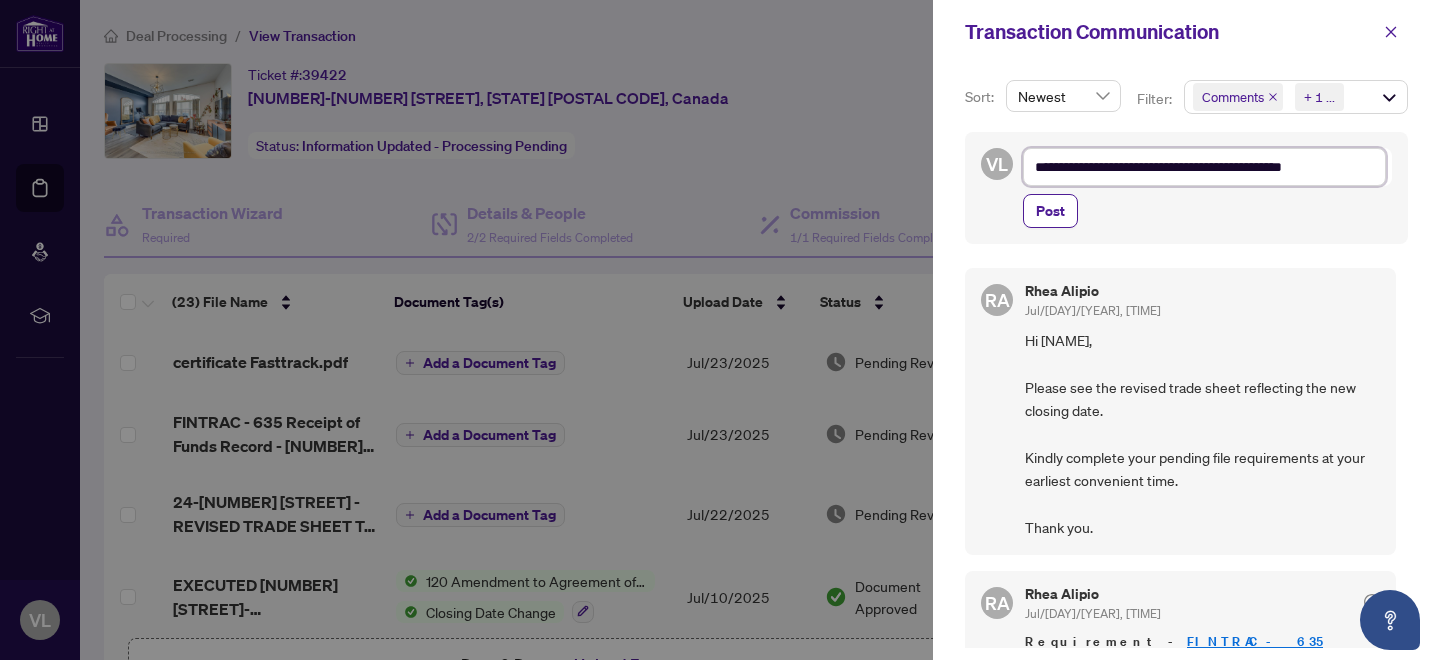 type on "**********" 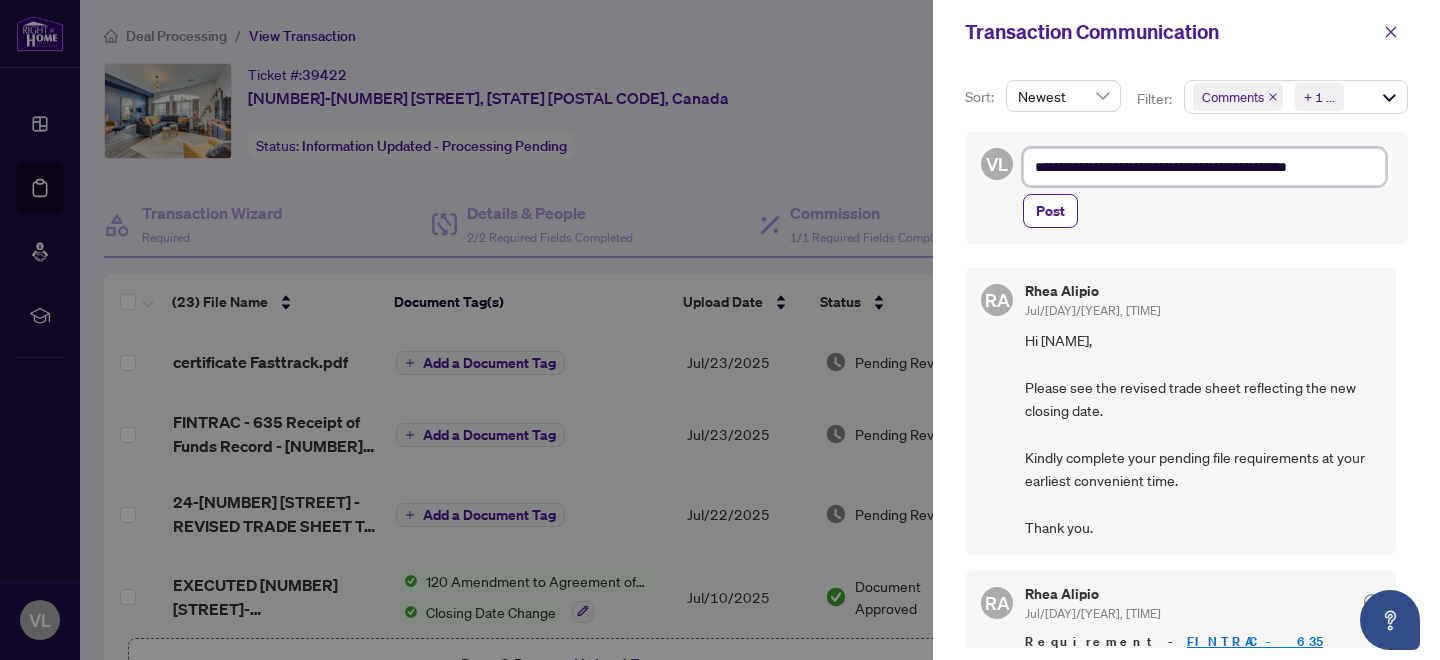 type on "**********" 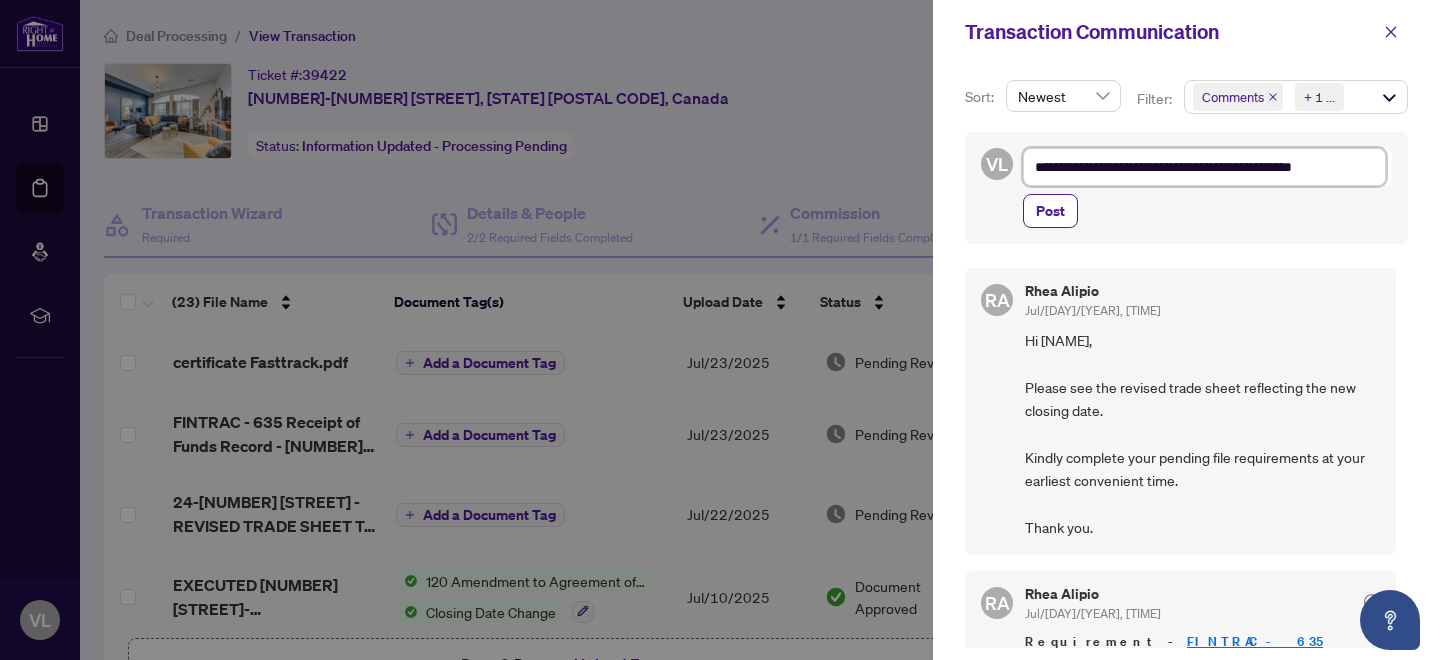 type on "**********" 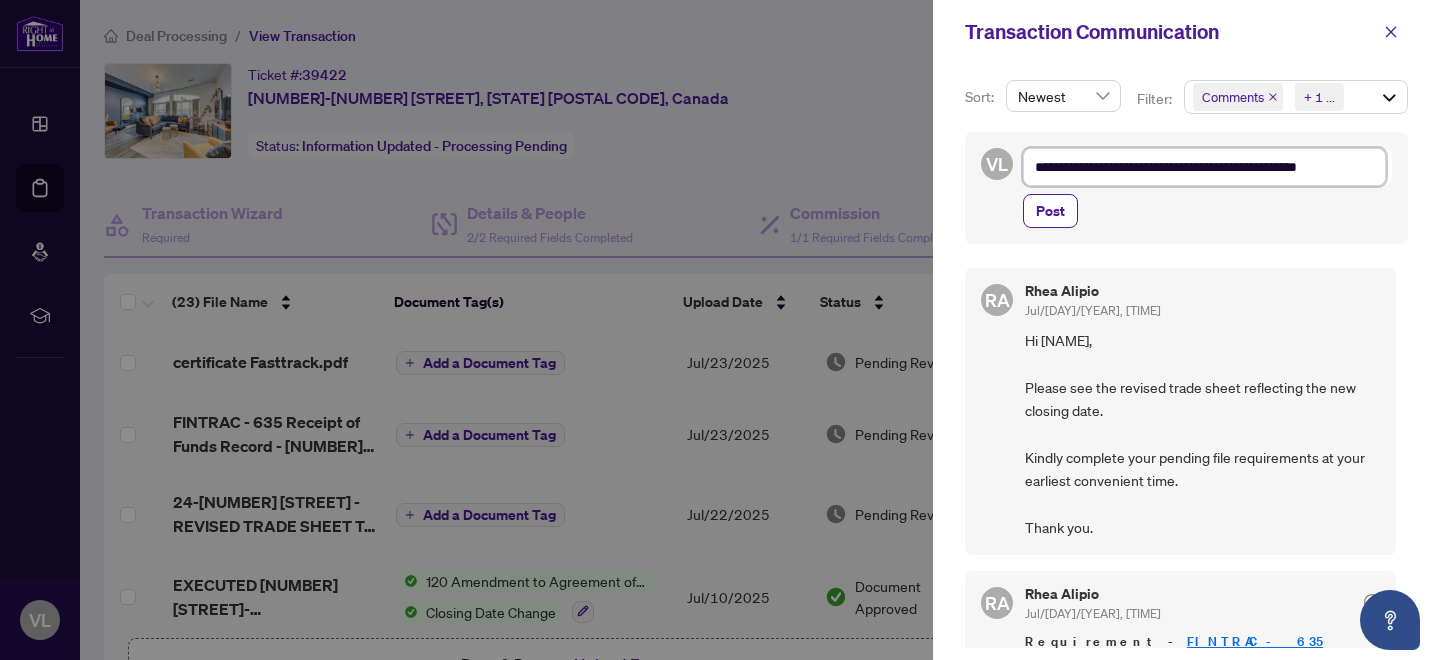 type on "**********" 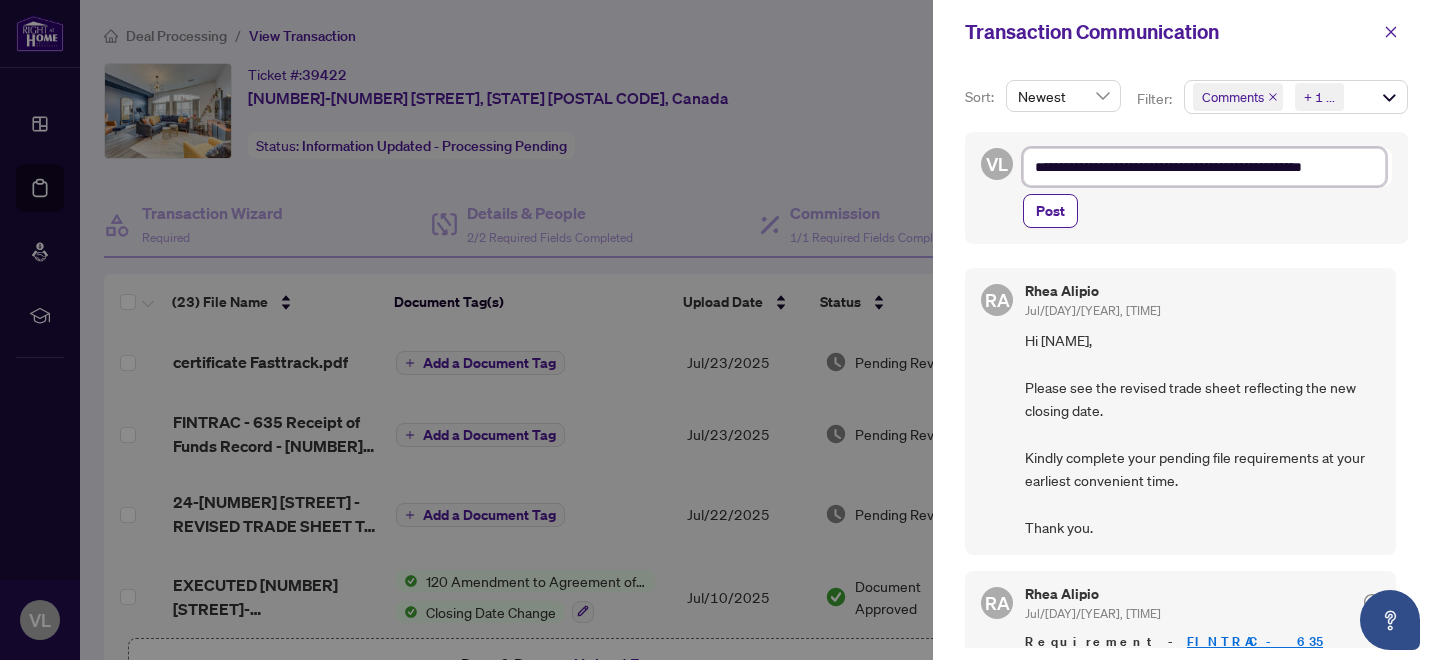 type on "**********" 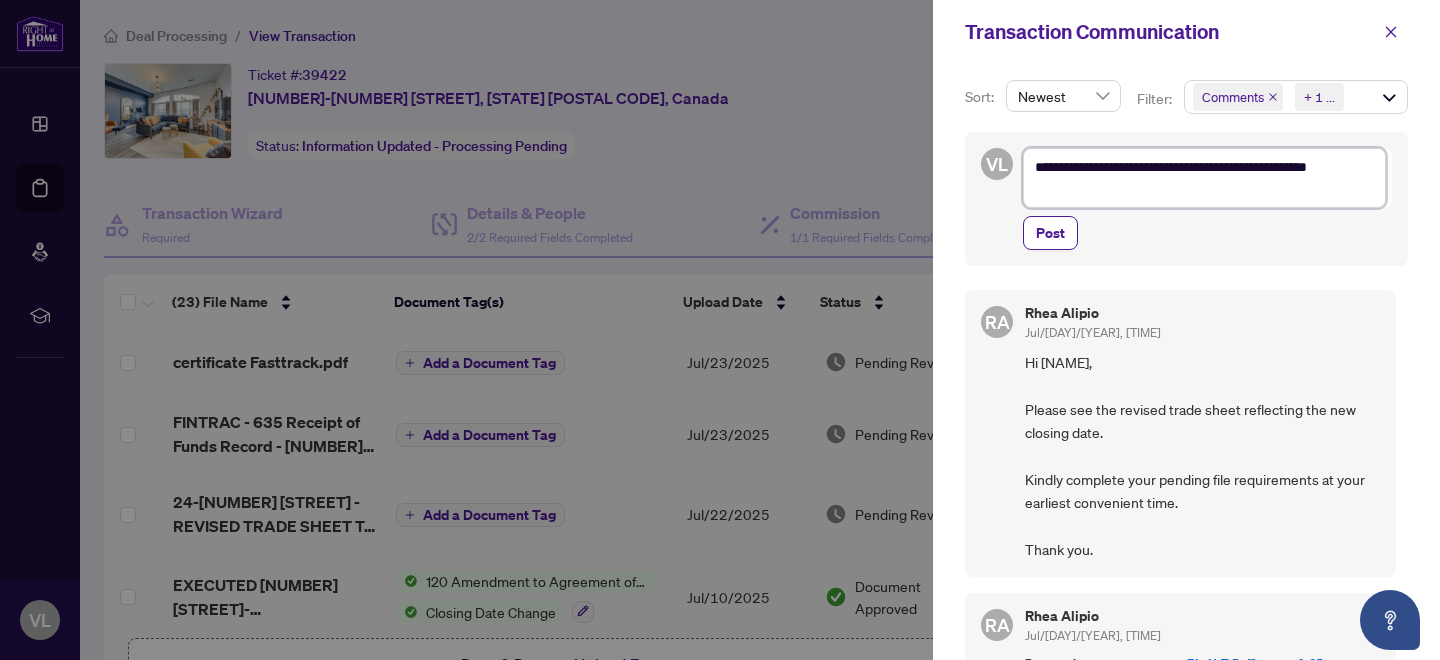 type on "**********" 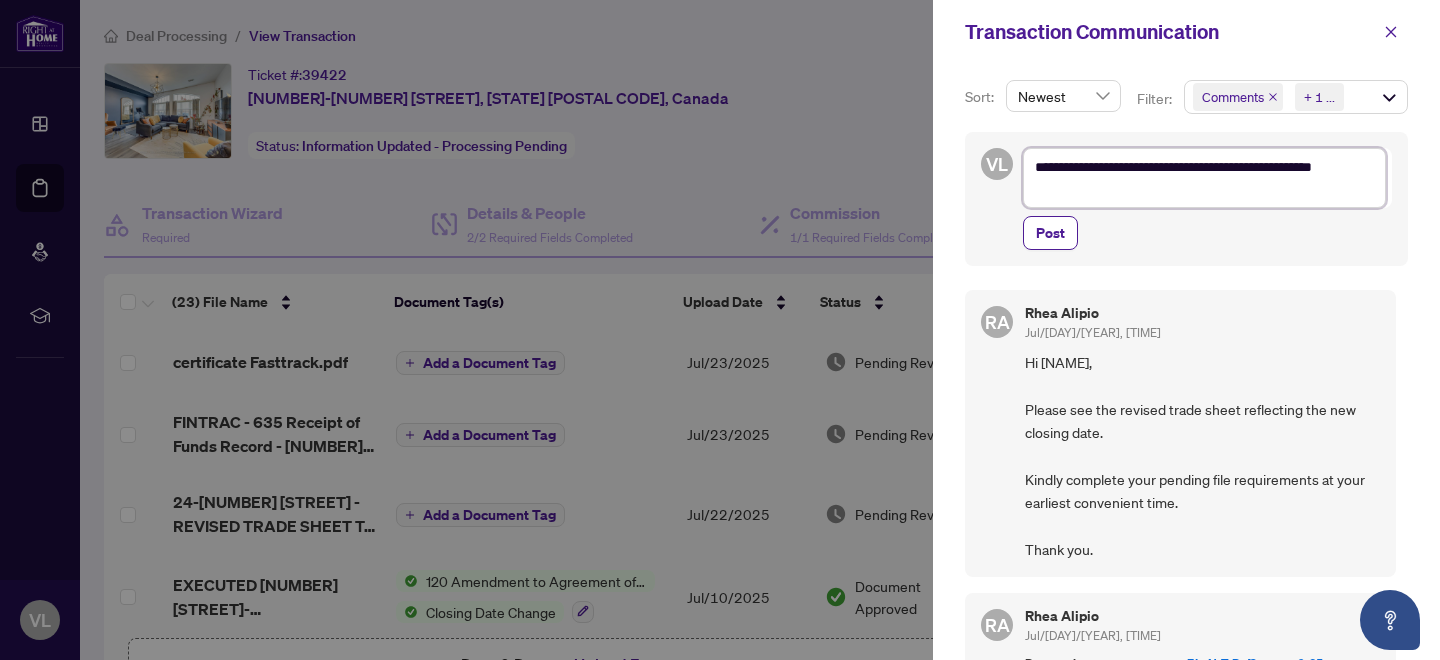 type on "**********" 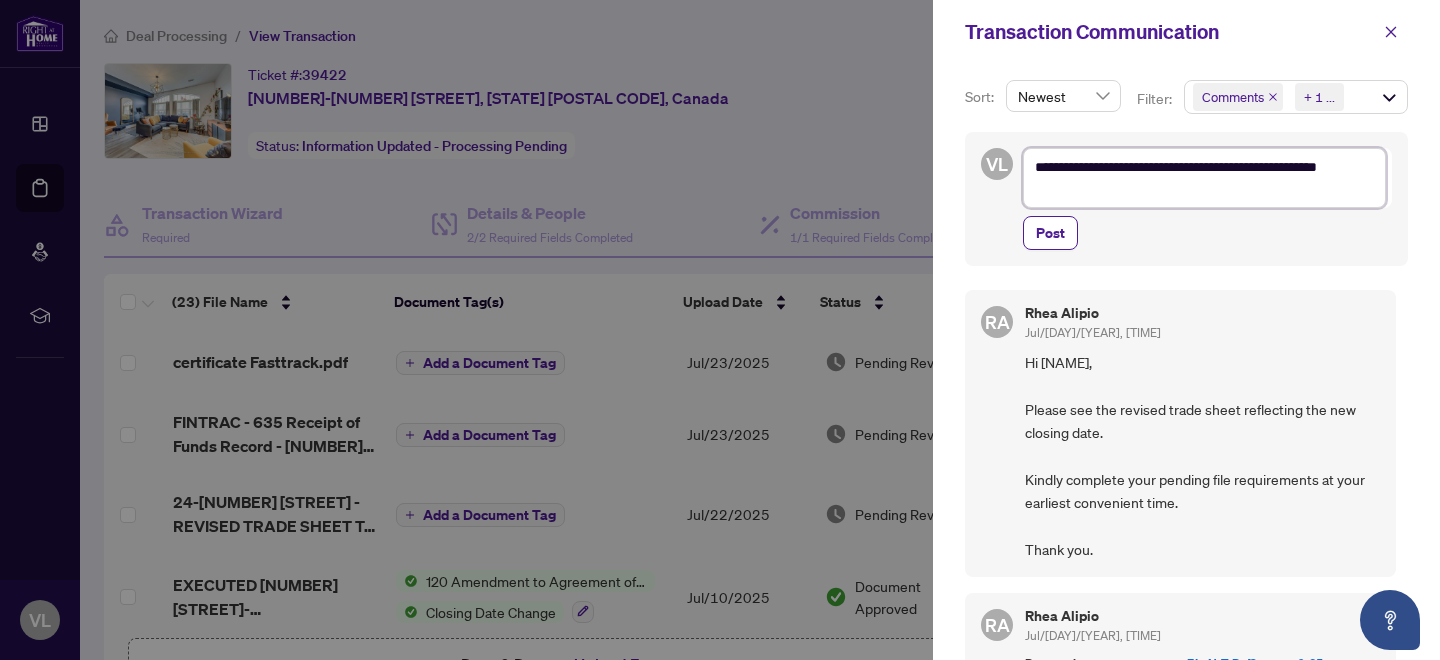 type on "**********" 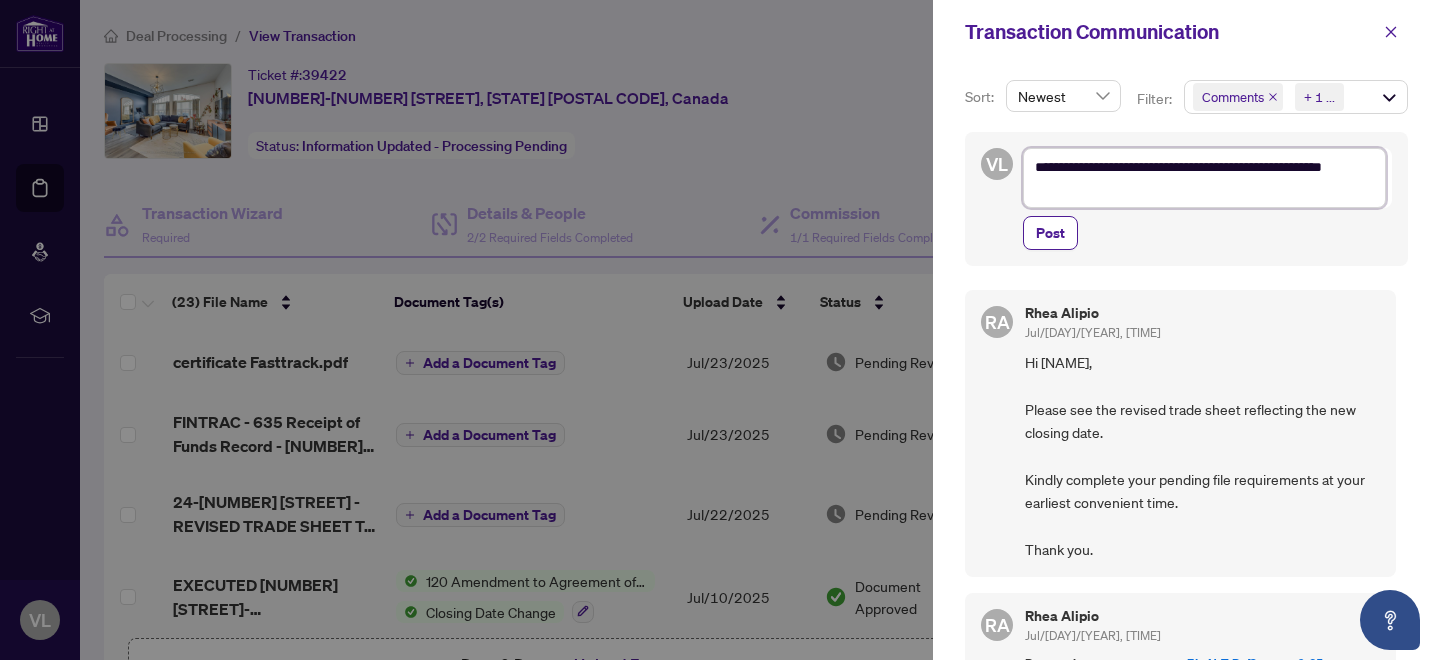 type on "**********" 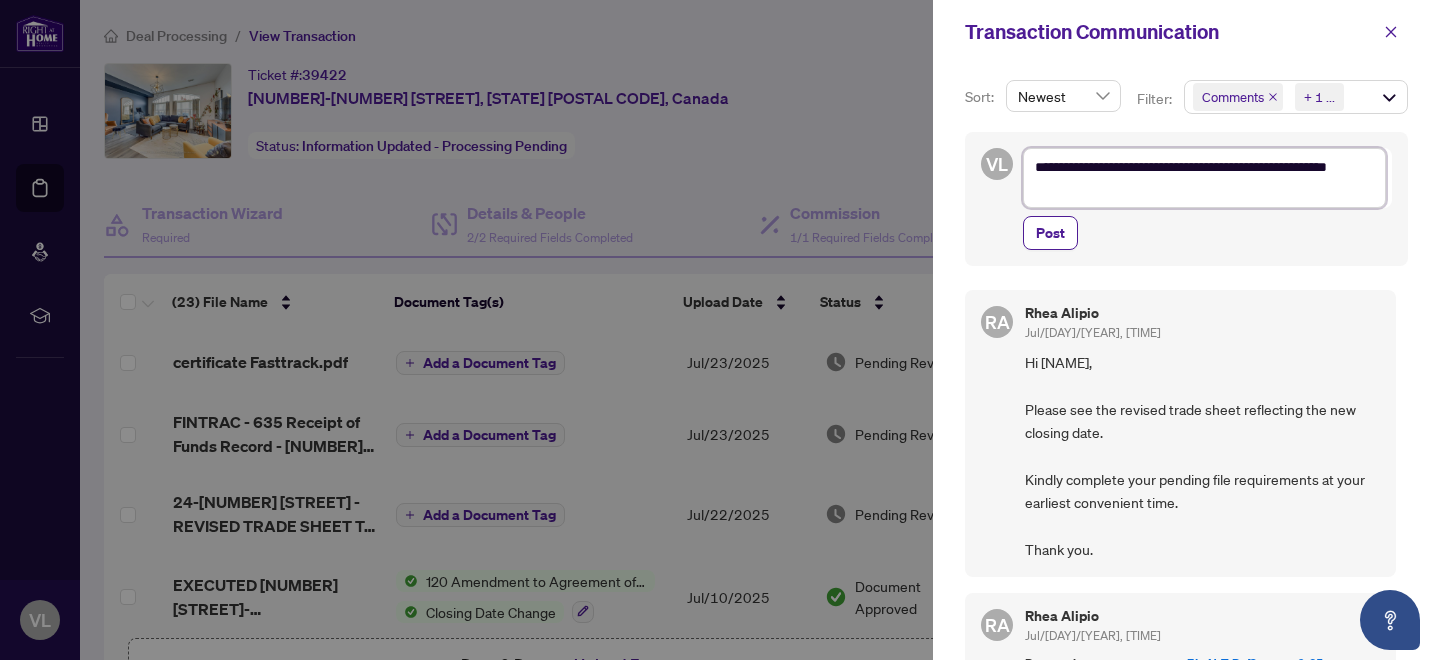 type on "**********" 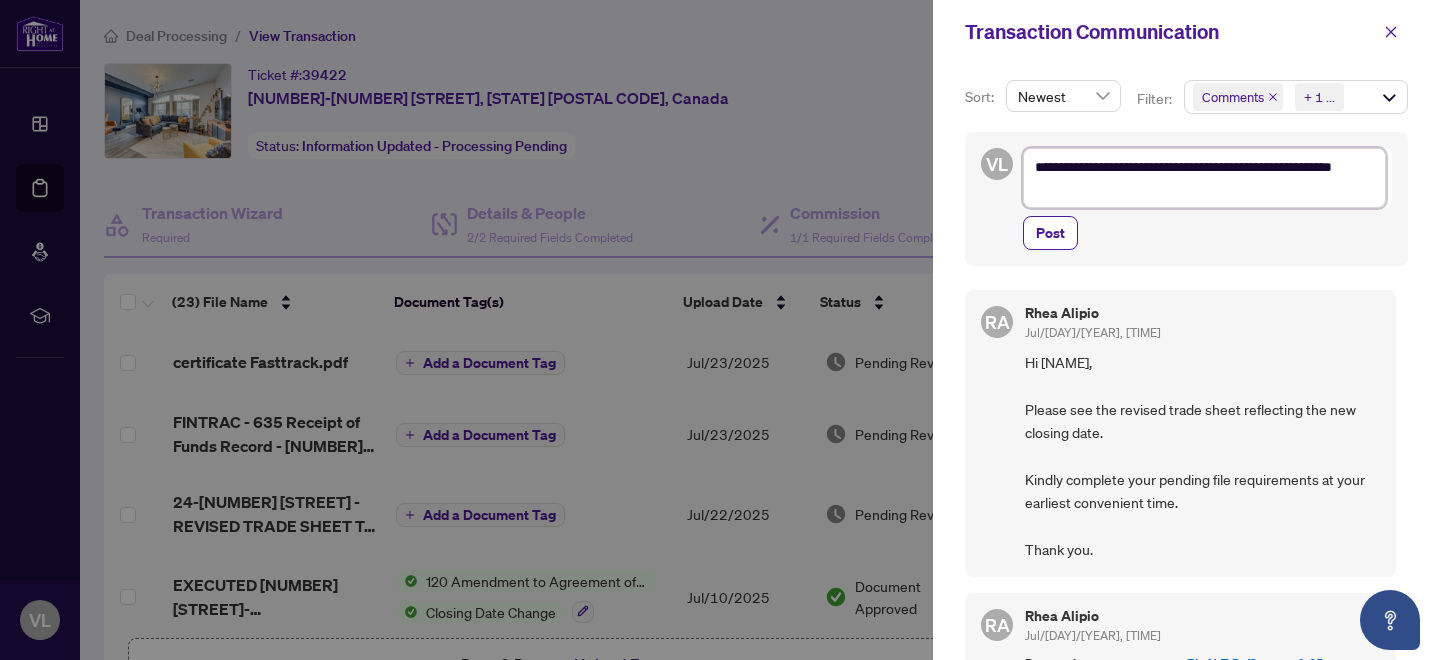 type on "**********" 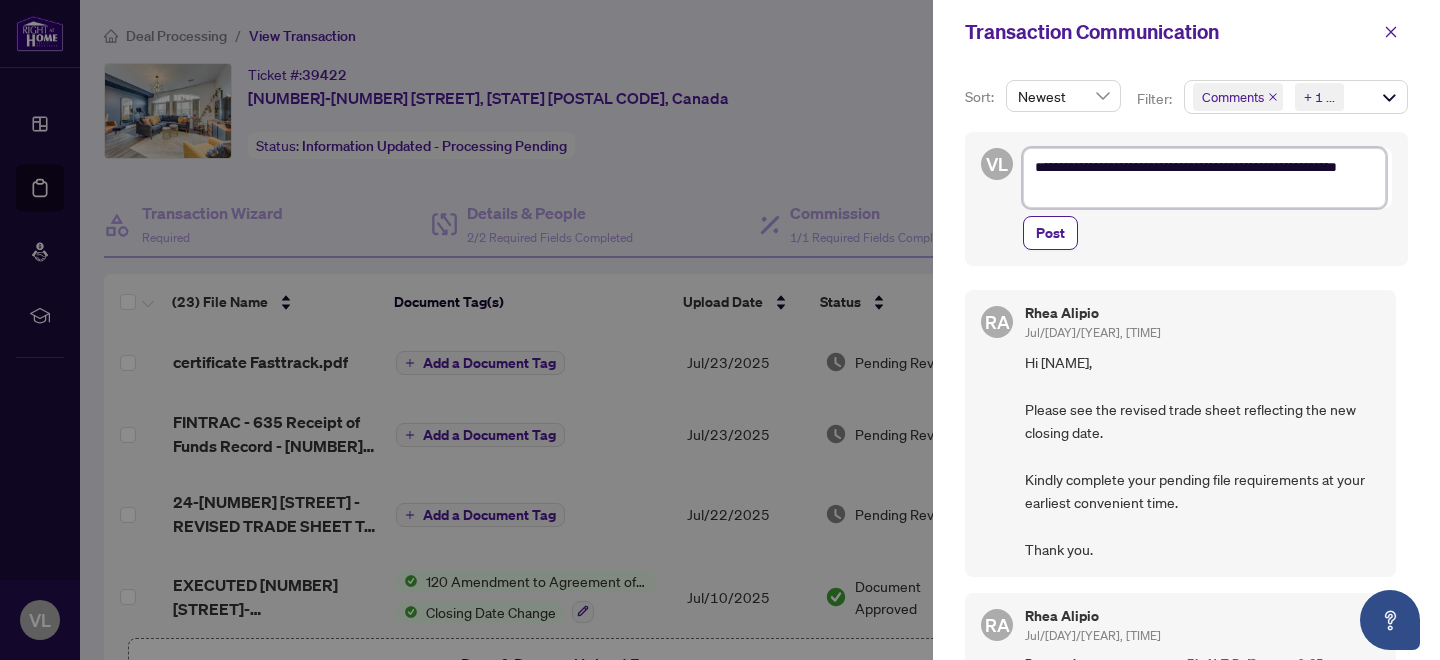 type on "**********" 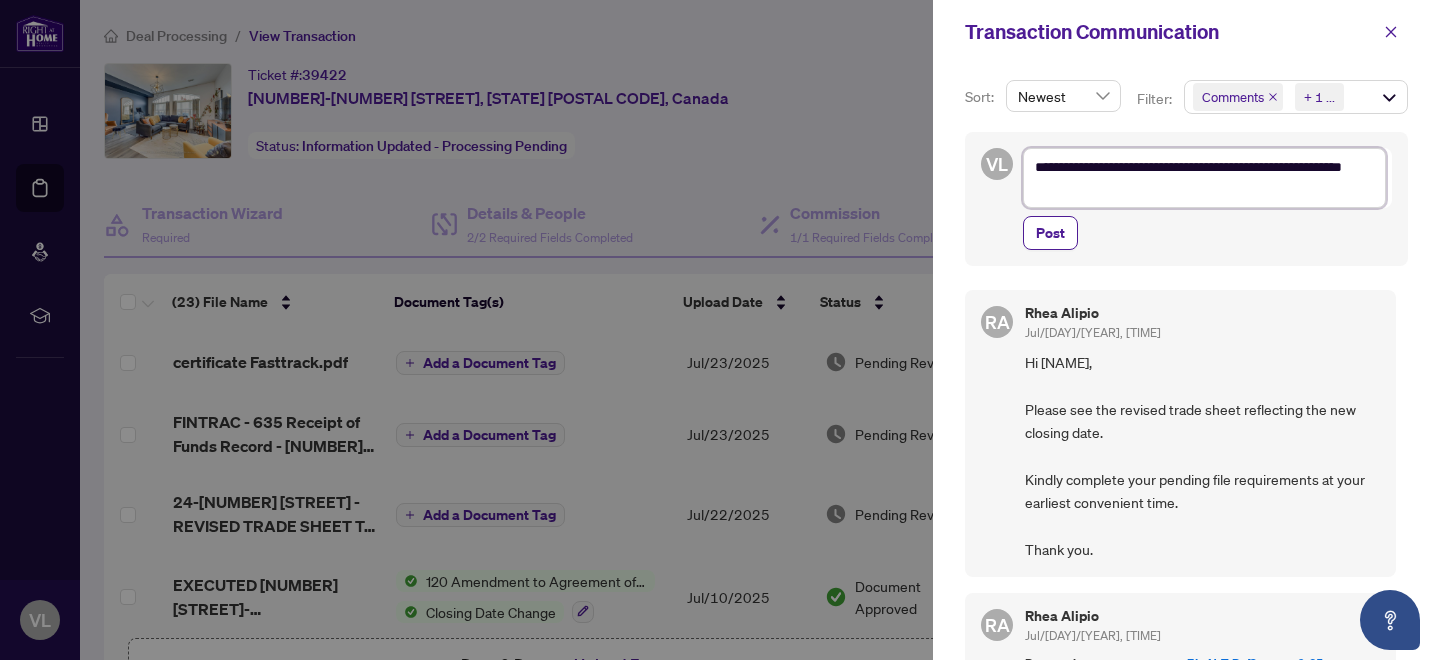 type on "**********" 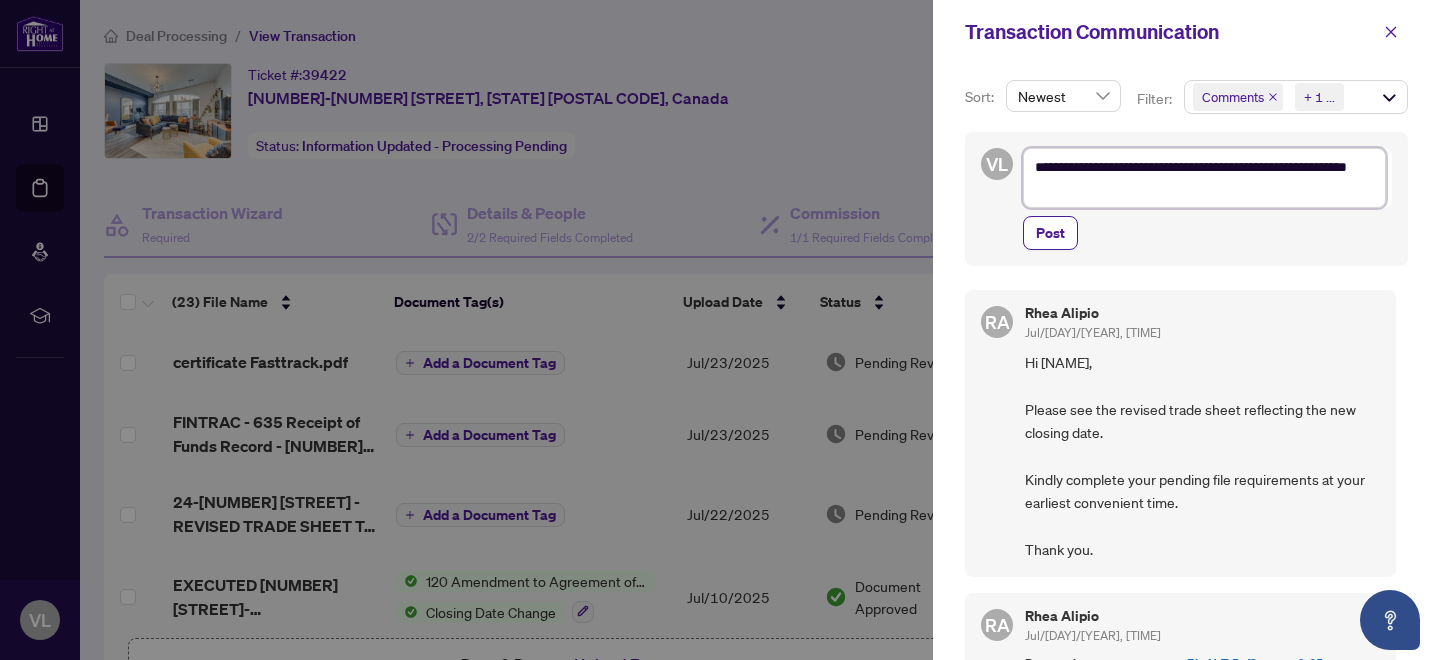 type on "**********" 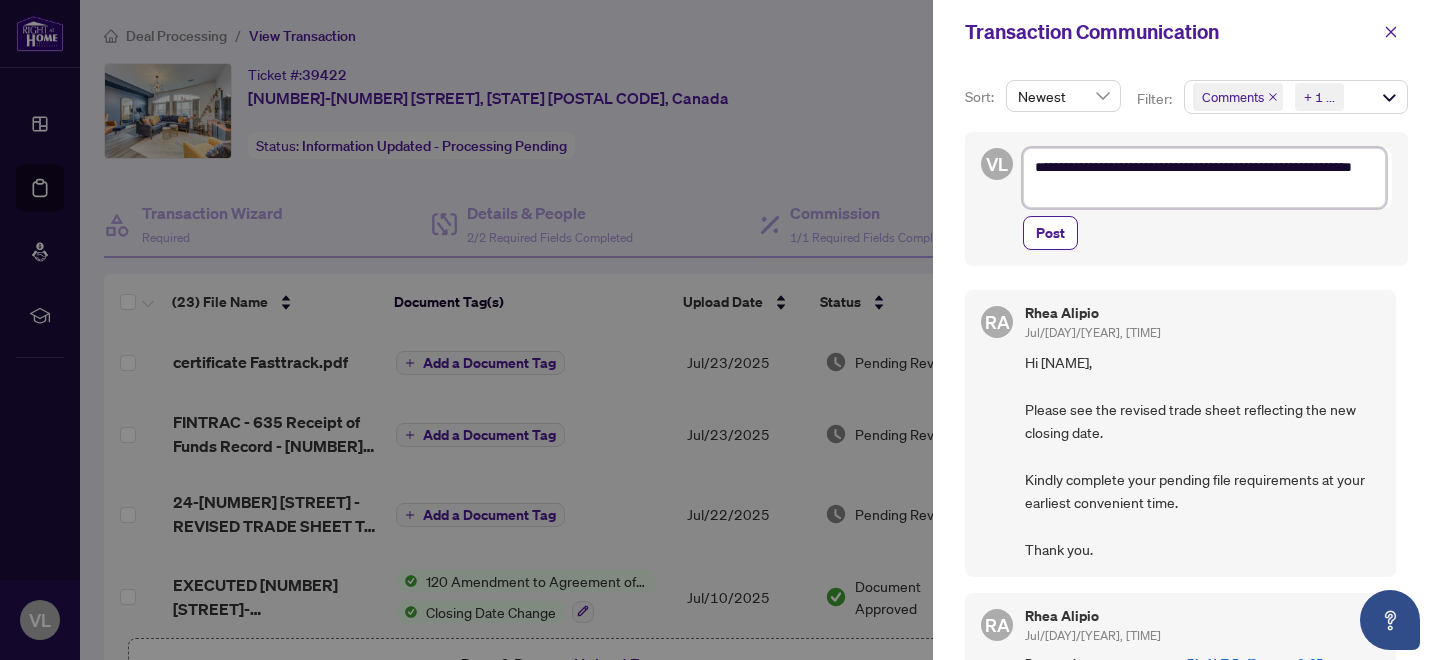 type on "**********" 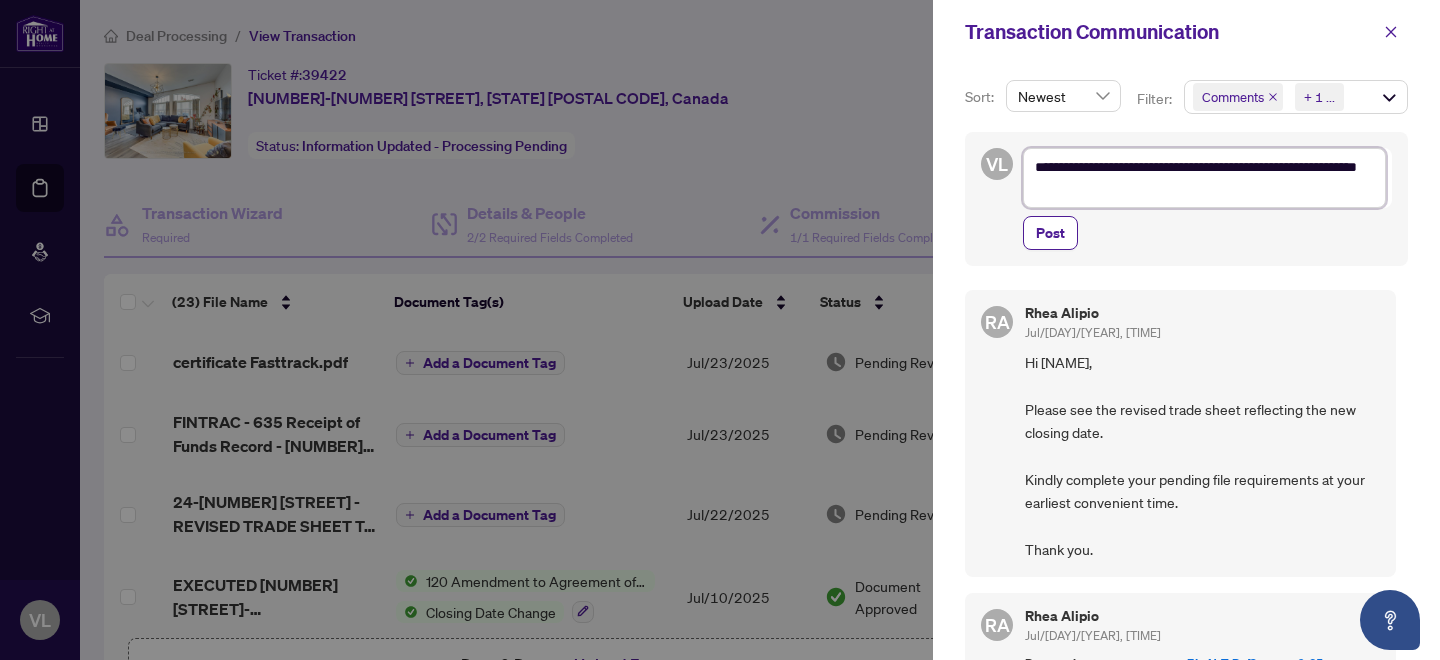 type on "**********" 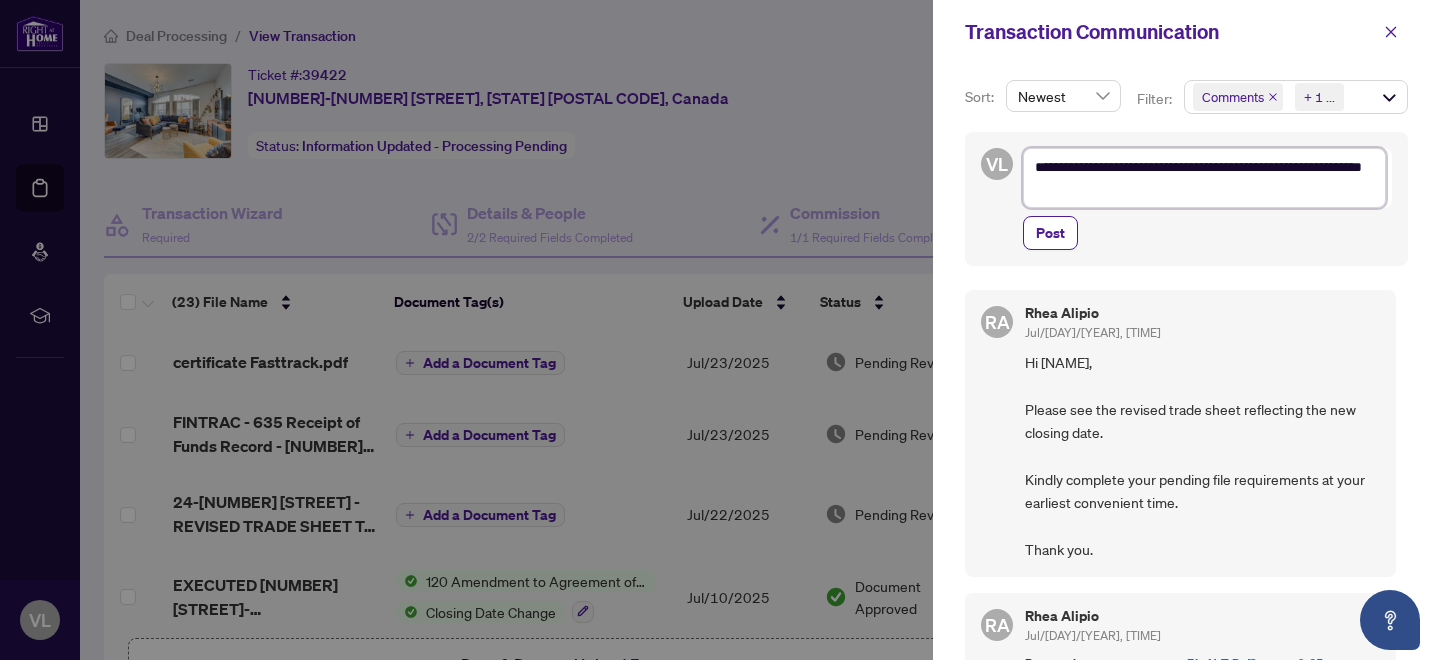 type on "**********" 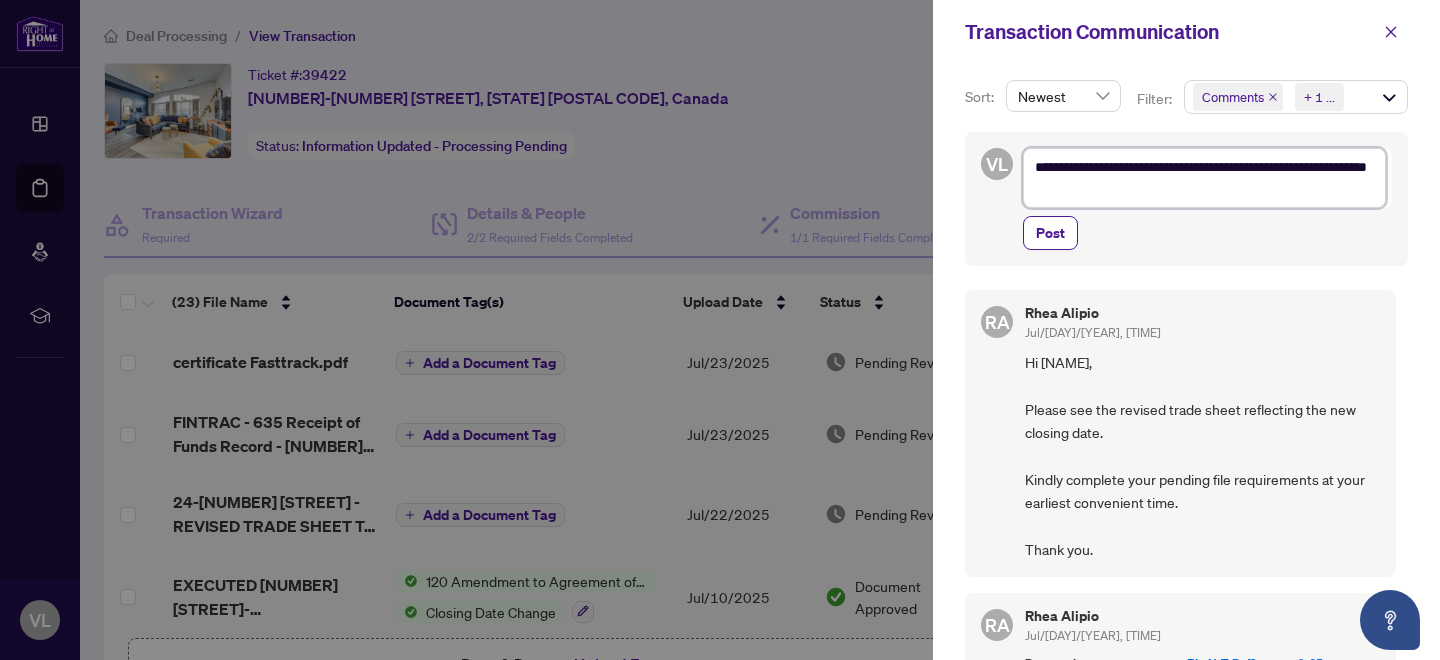 type on "**********" 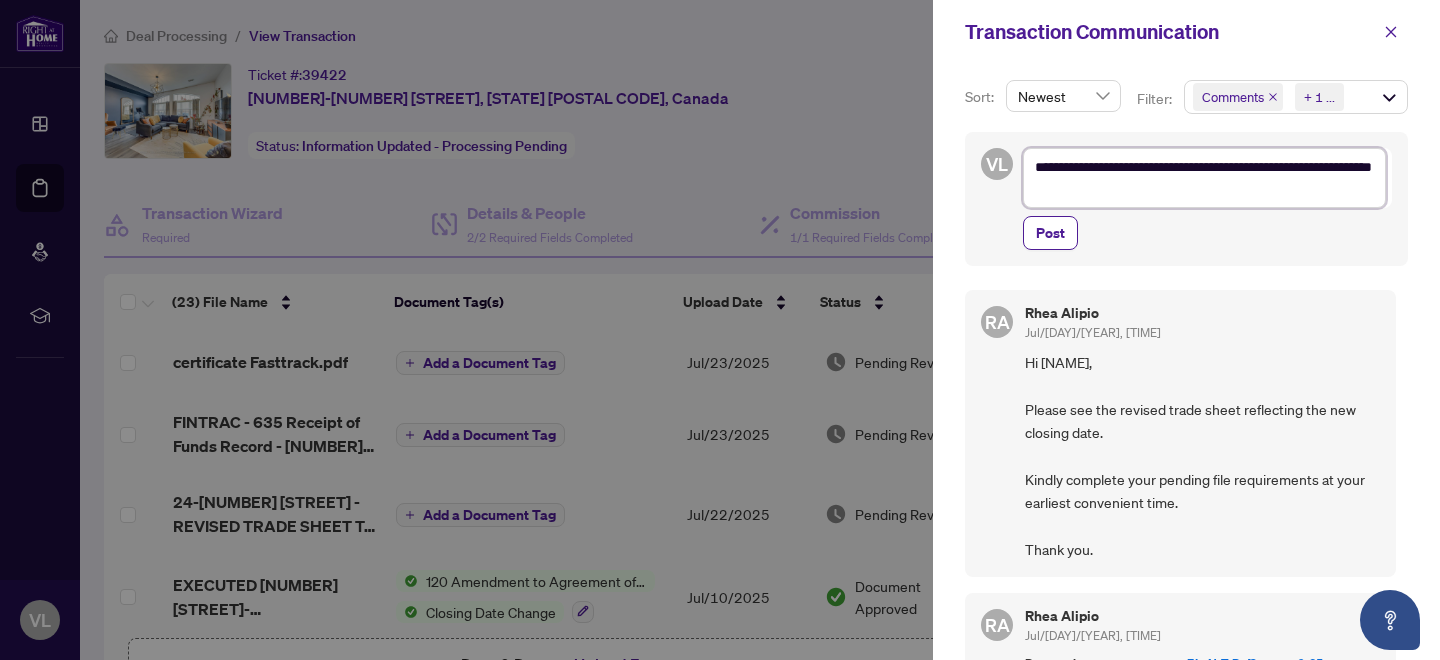 type on "**********" 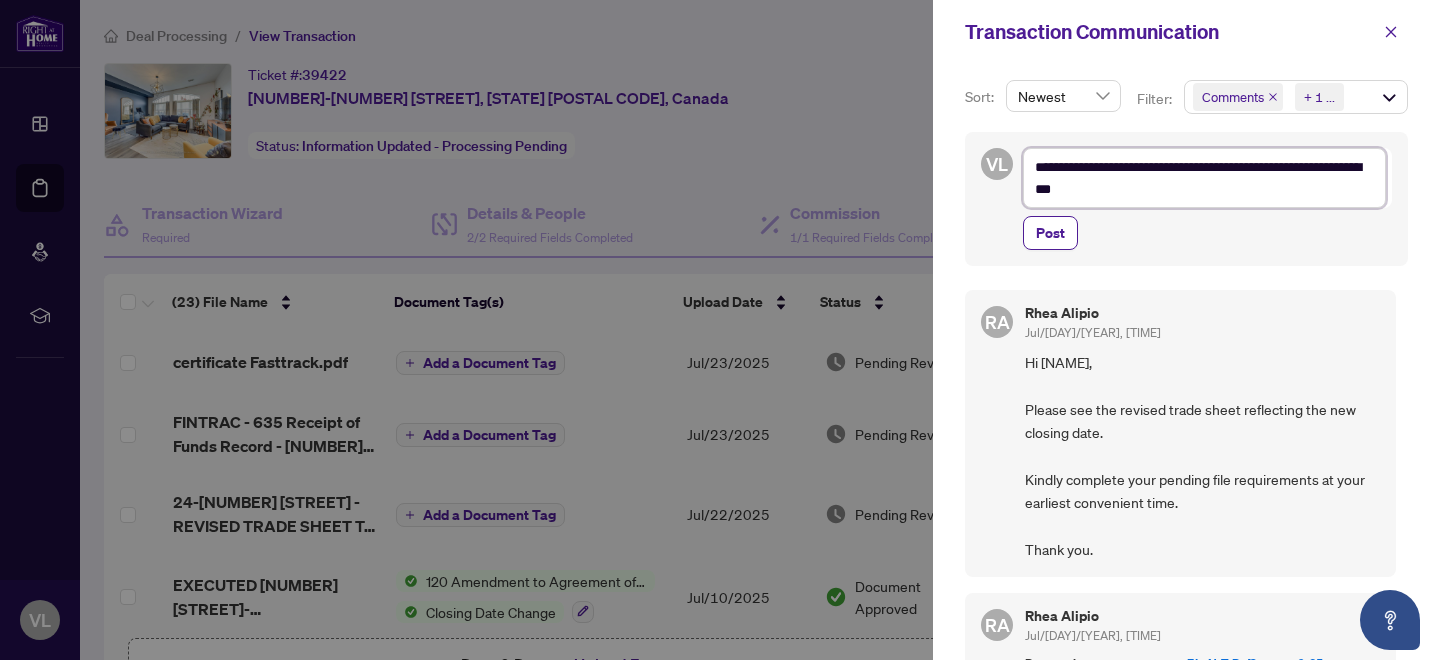 type on "**********" 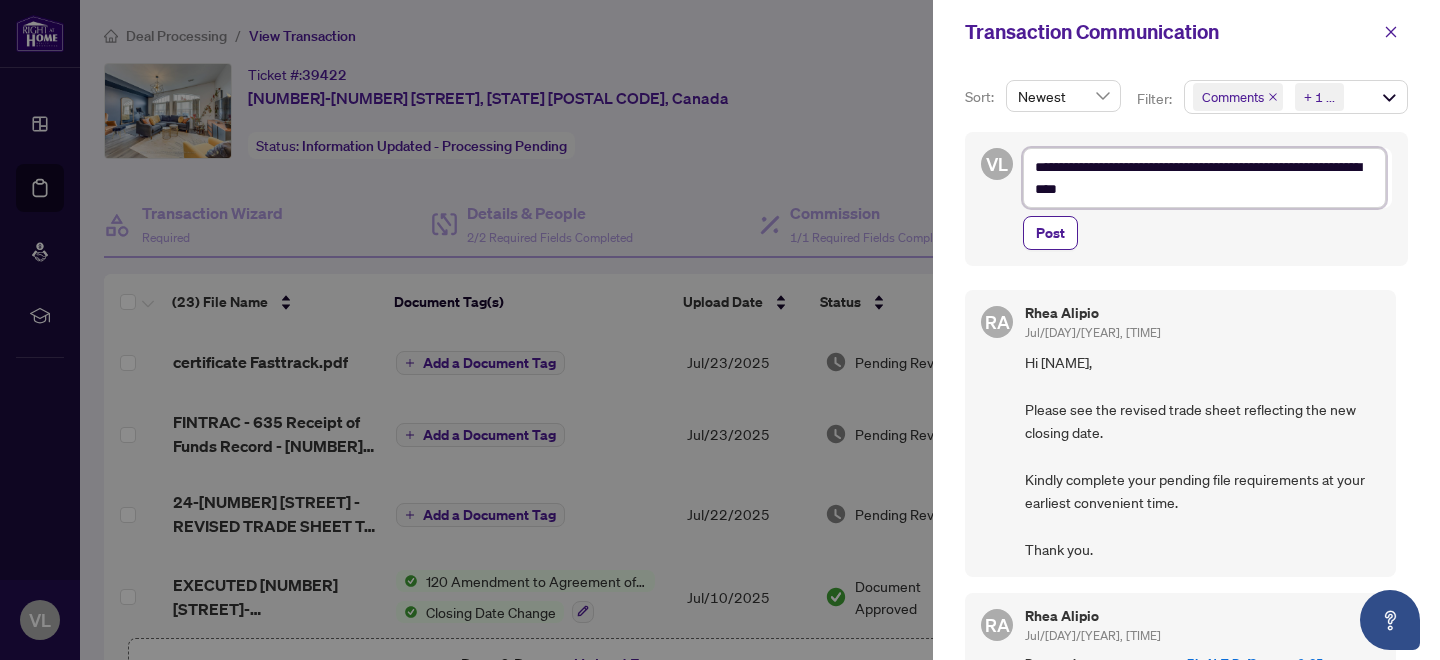 type on "**********" 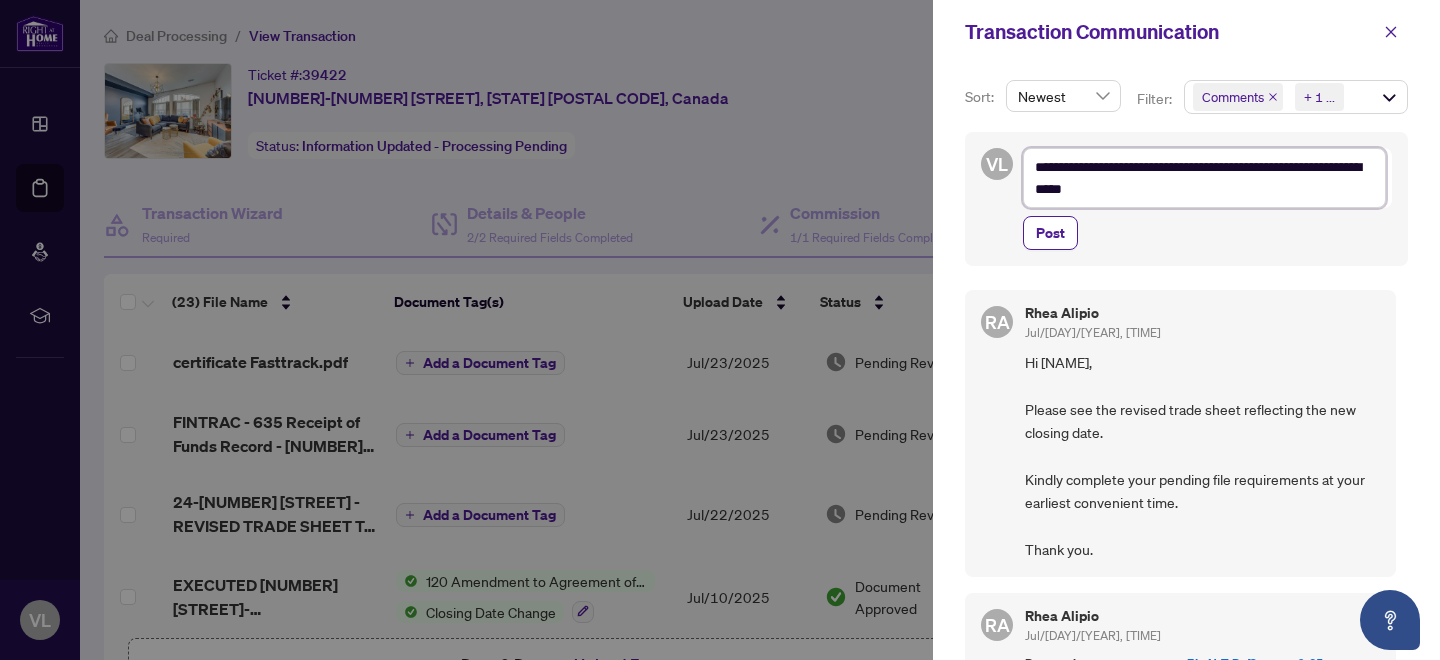 type on "**********" 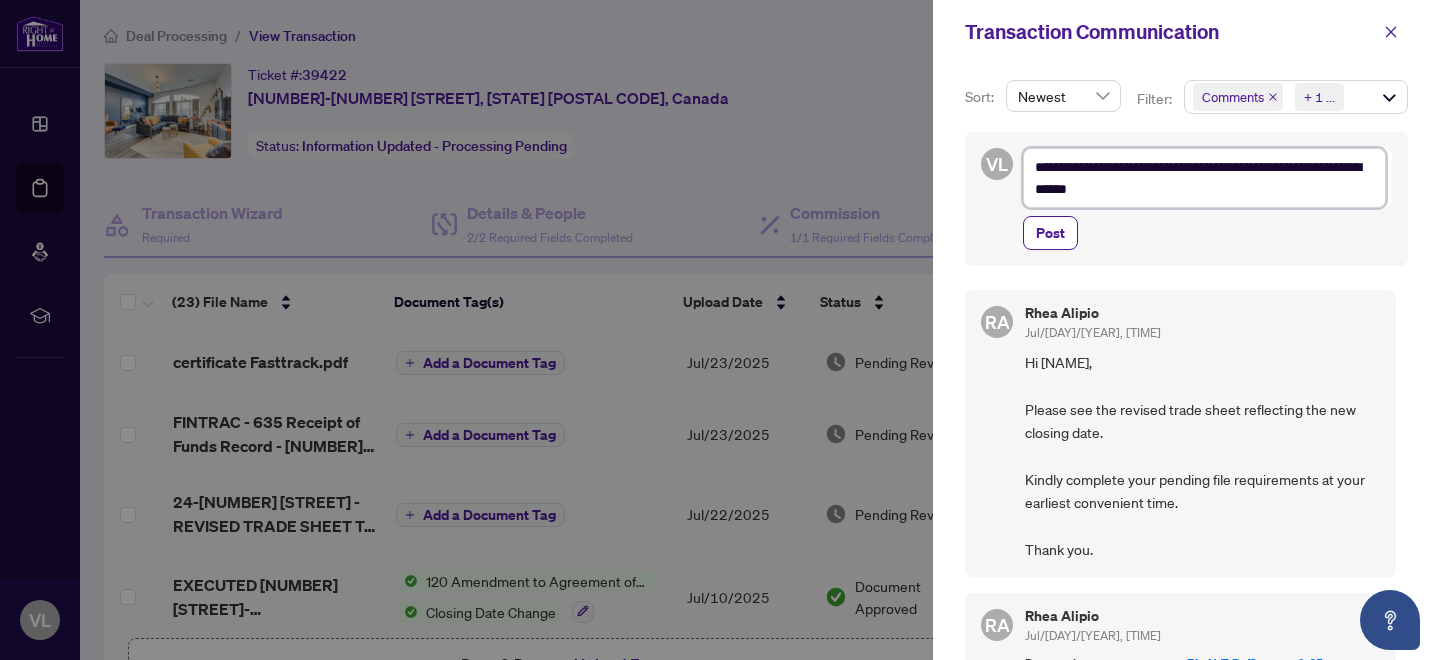 type on "**********" 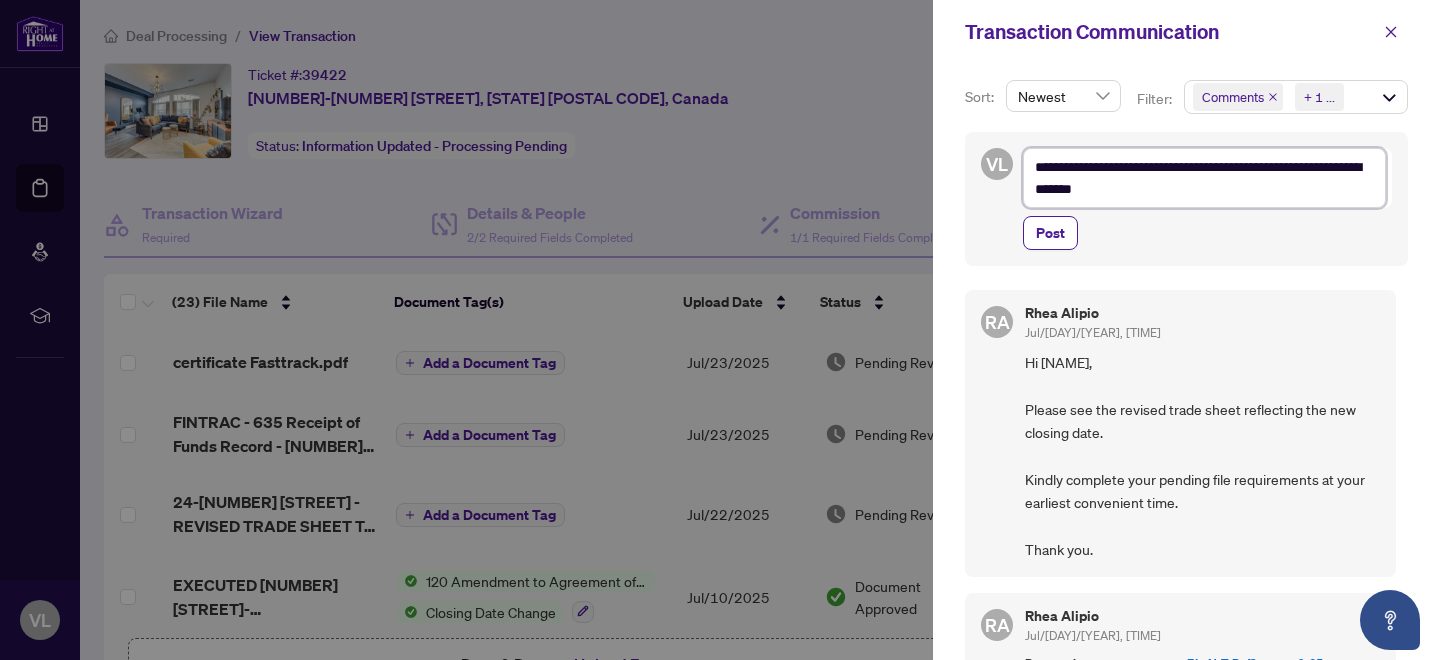 type on "**********" 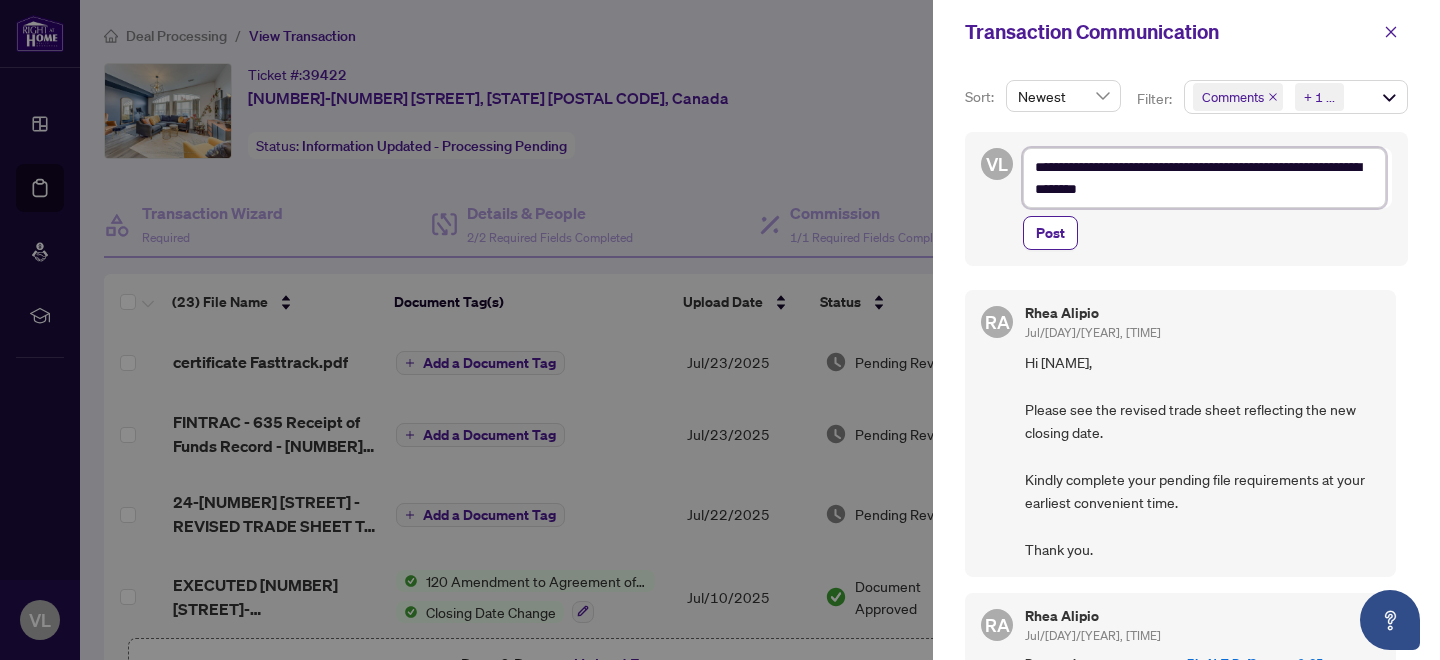 type on "**********" 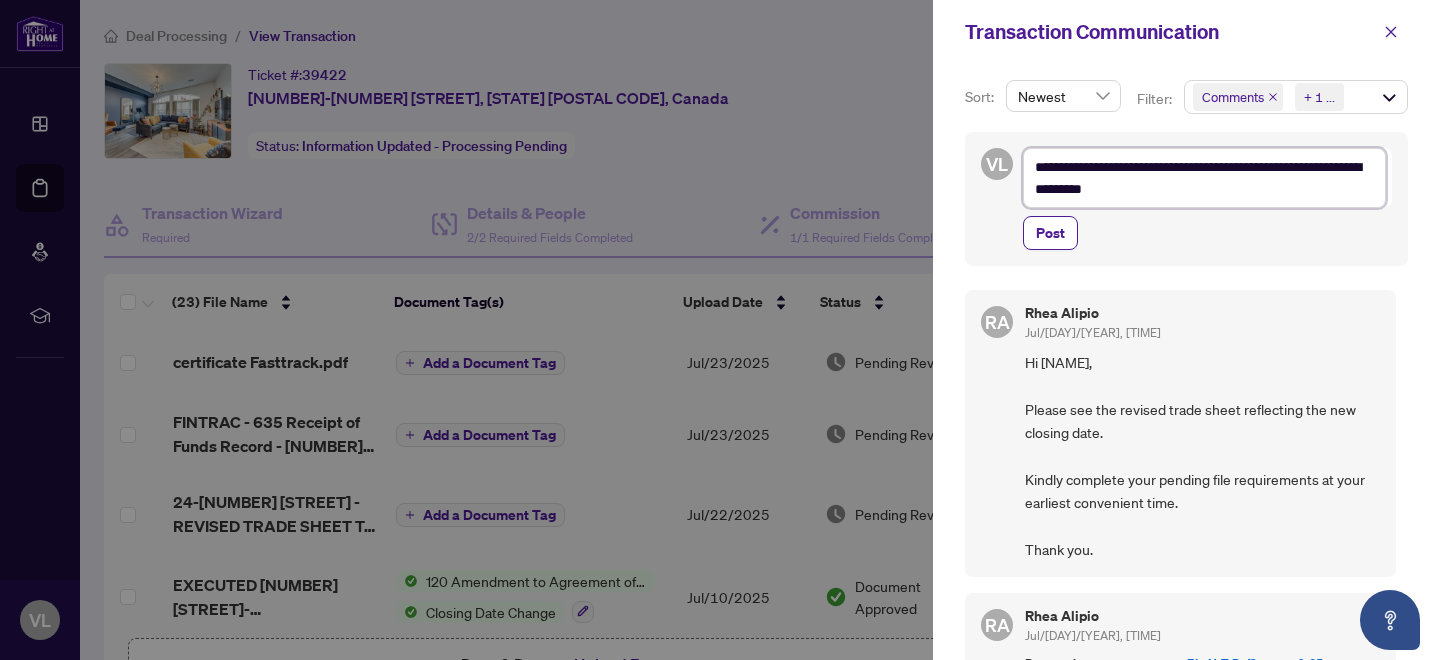 type on "**********" 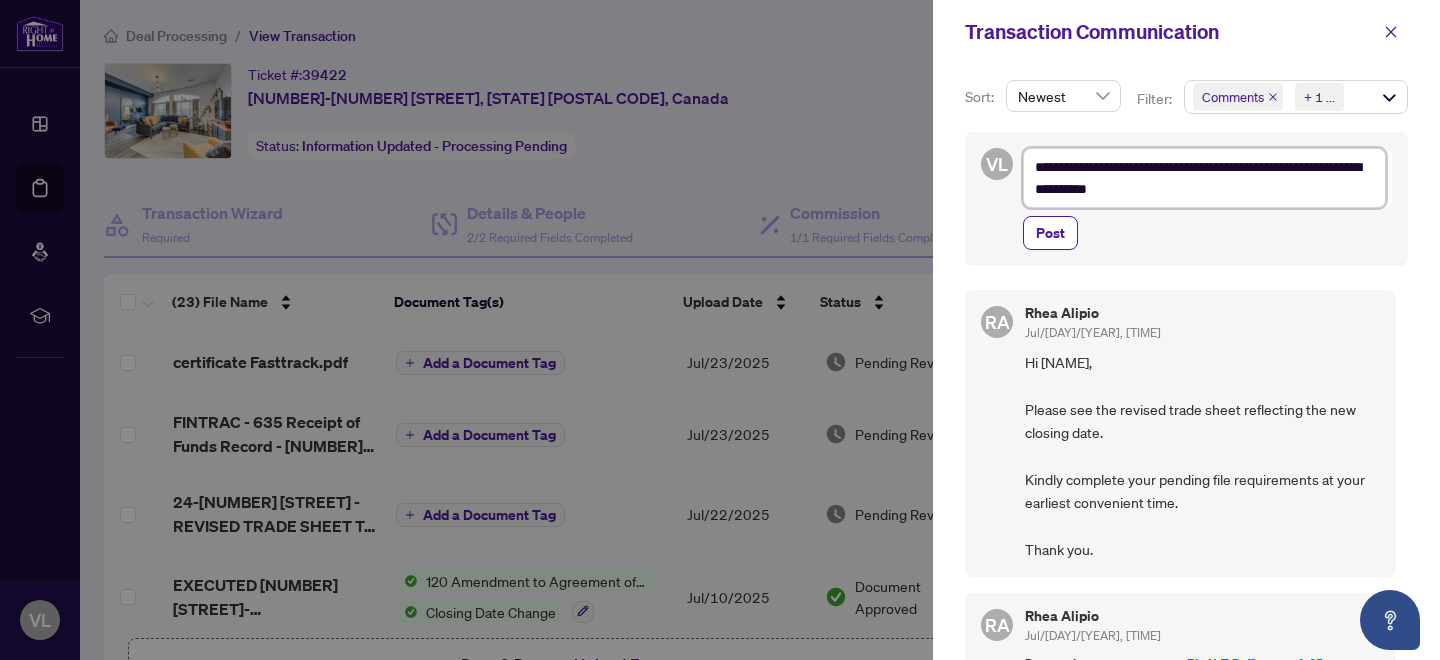 type on "**********" 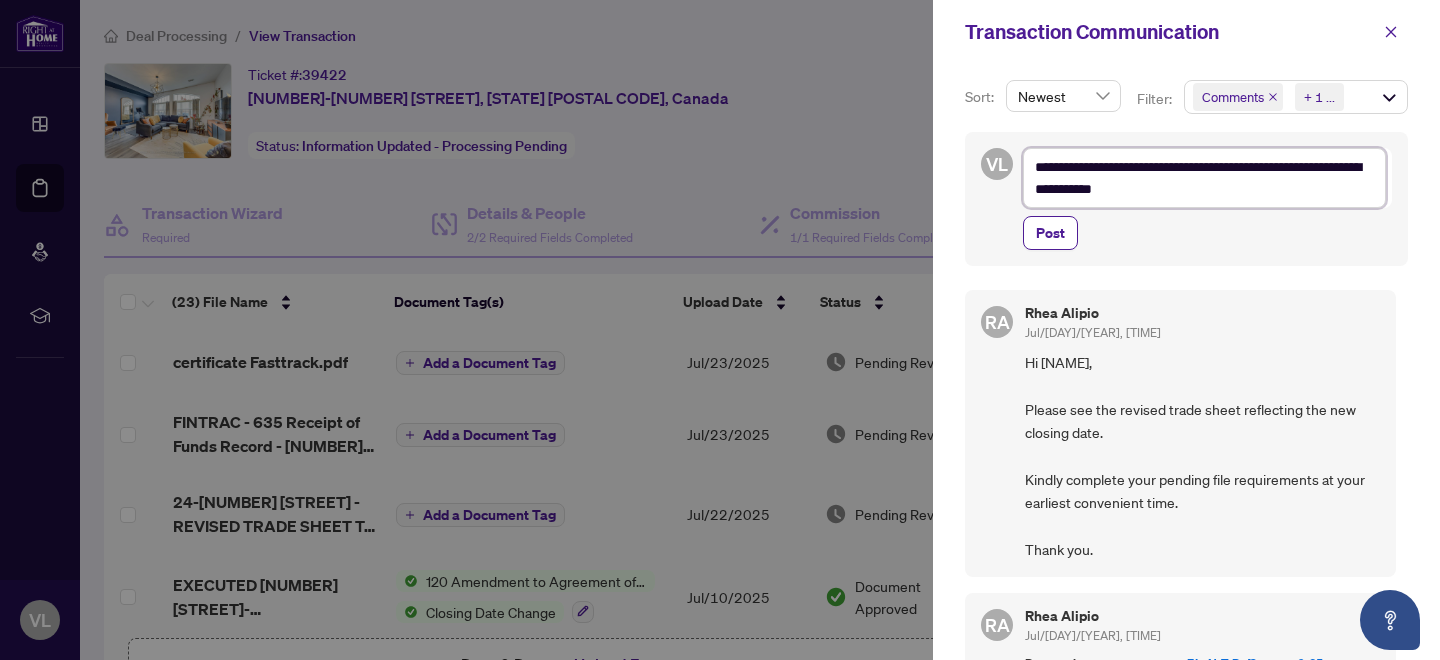 type on "**********" 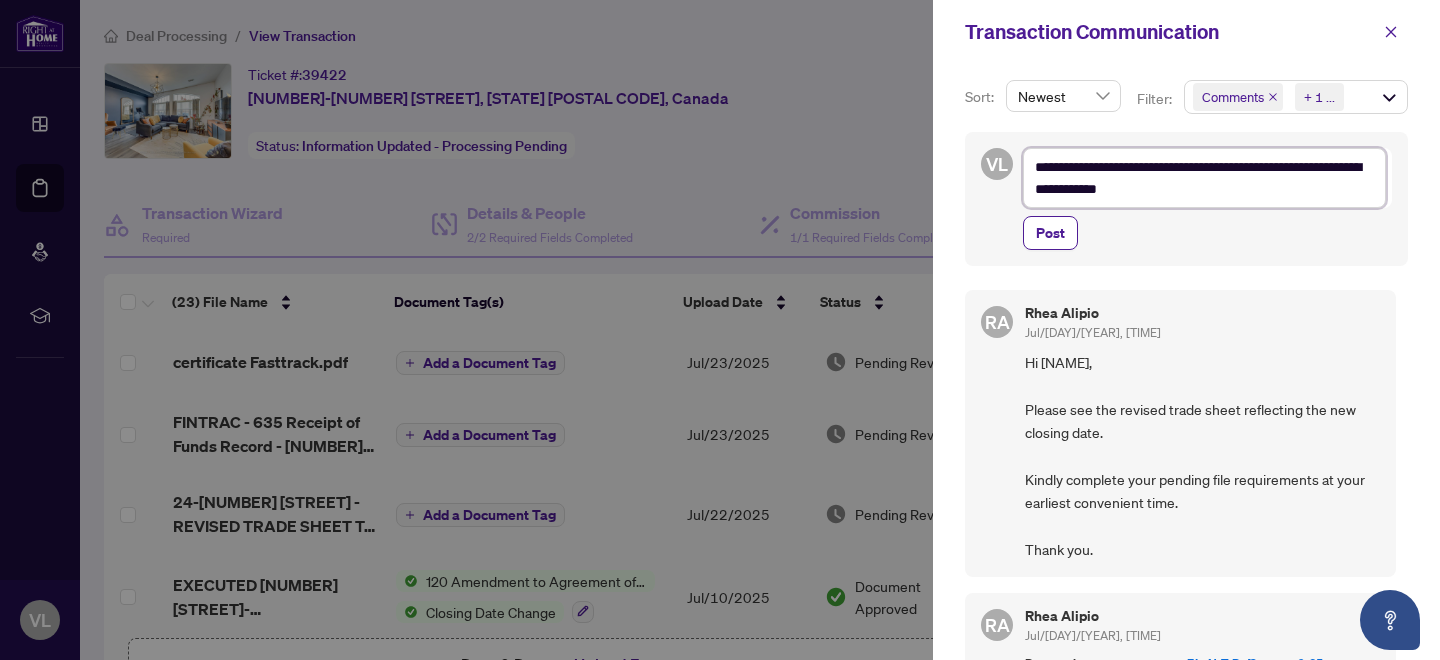 type on "**********" 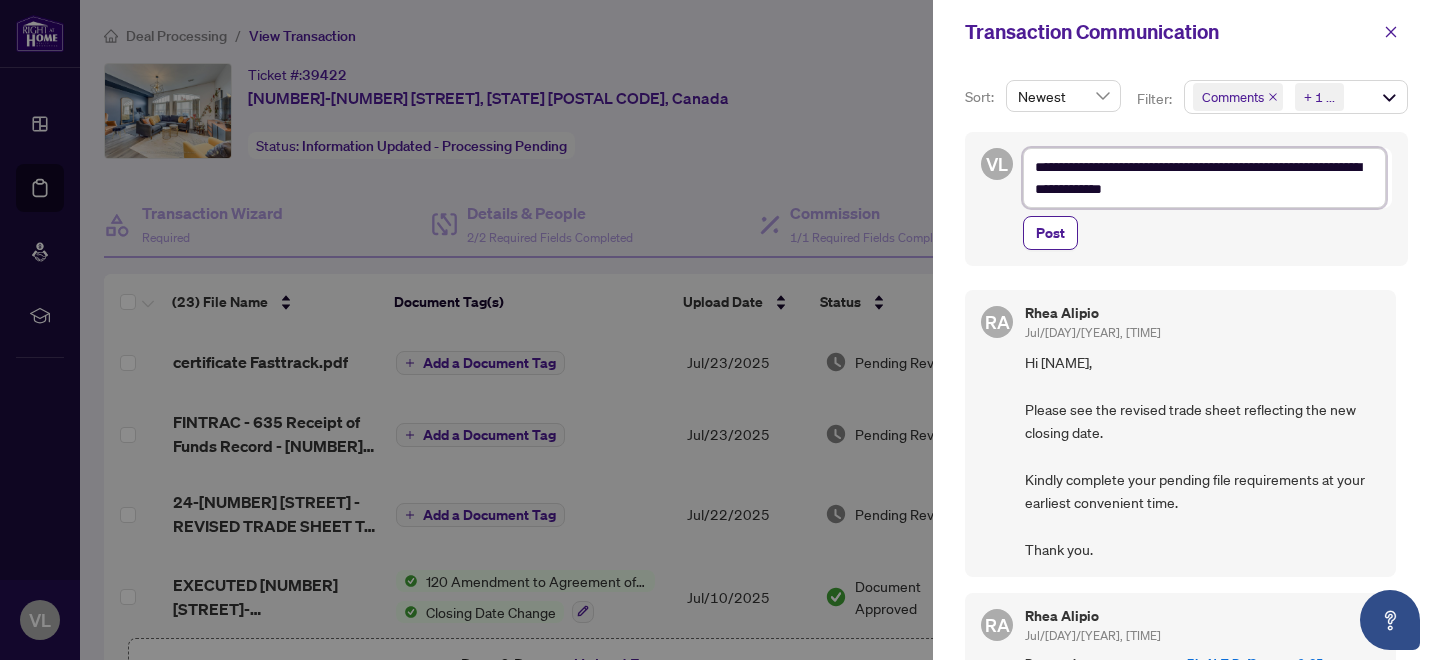 type on "**********" 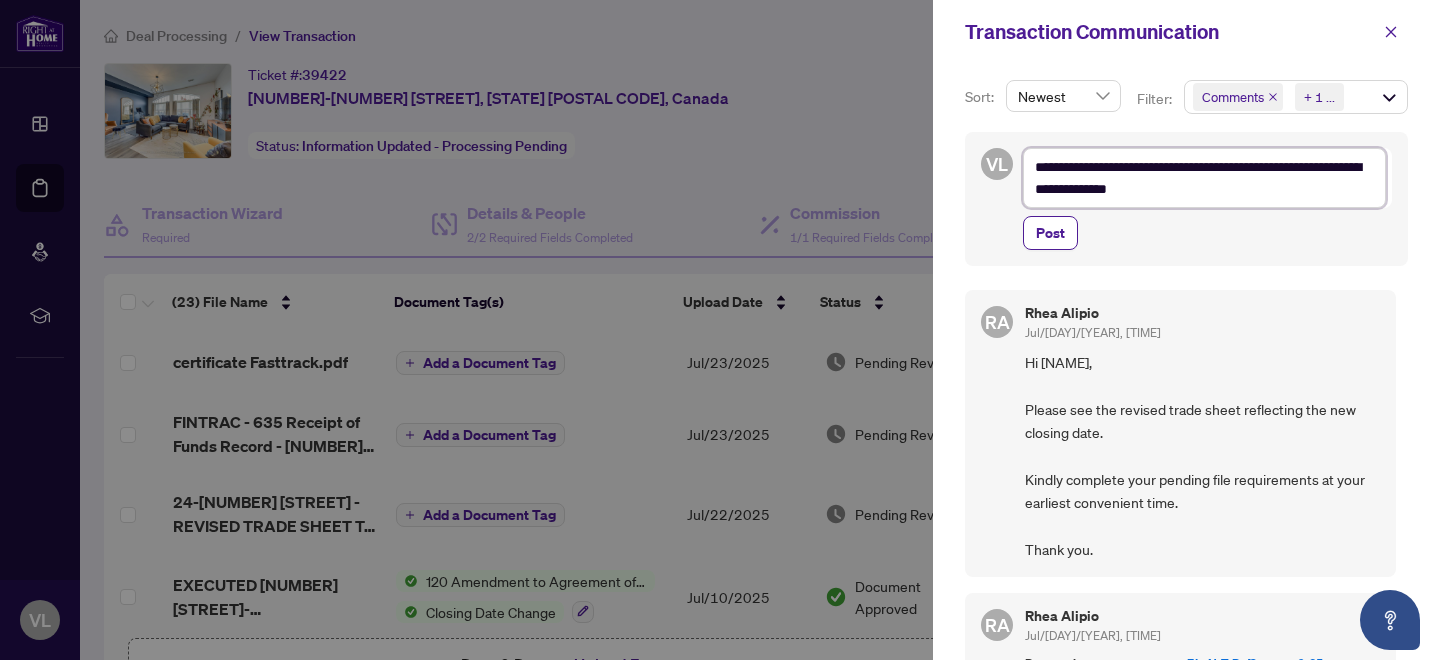 type on "**********" 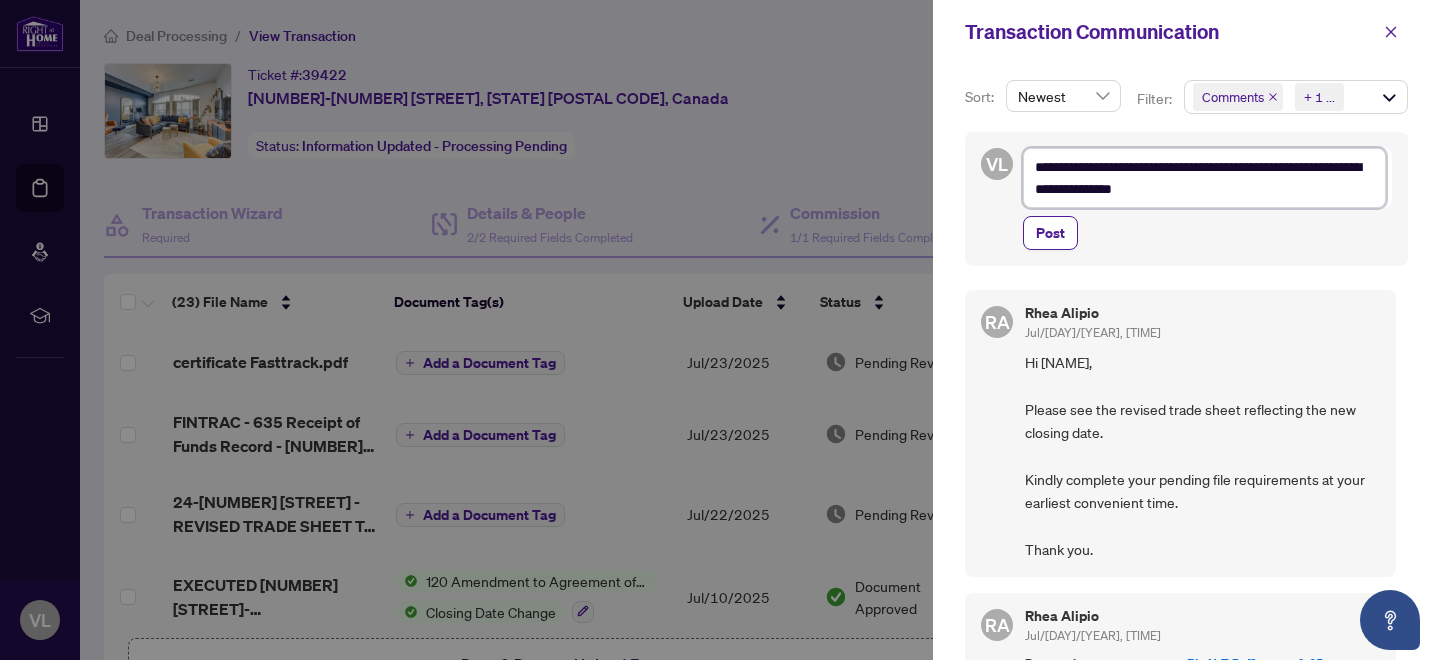 type on "**********" 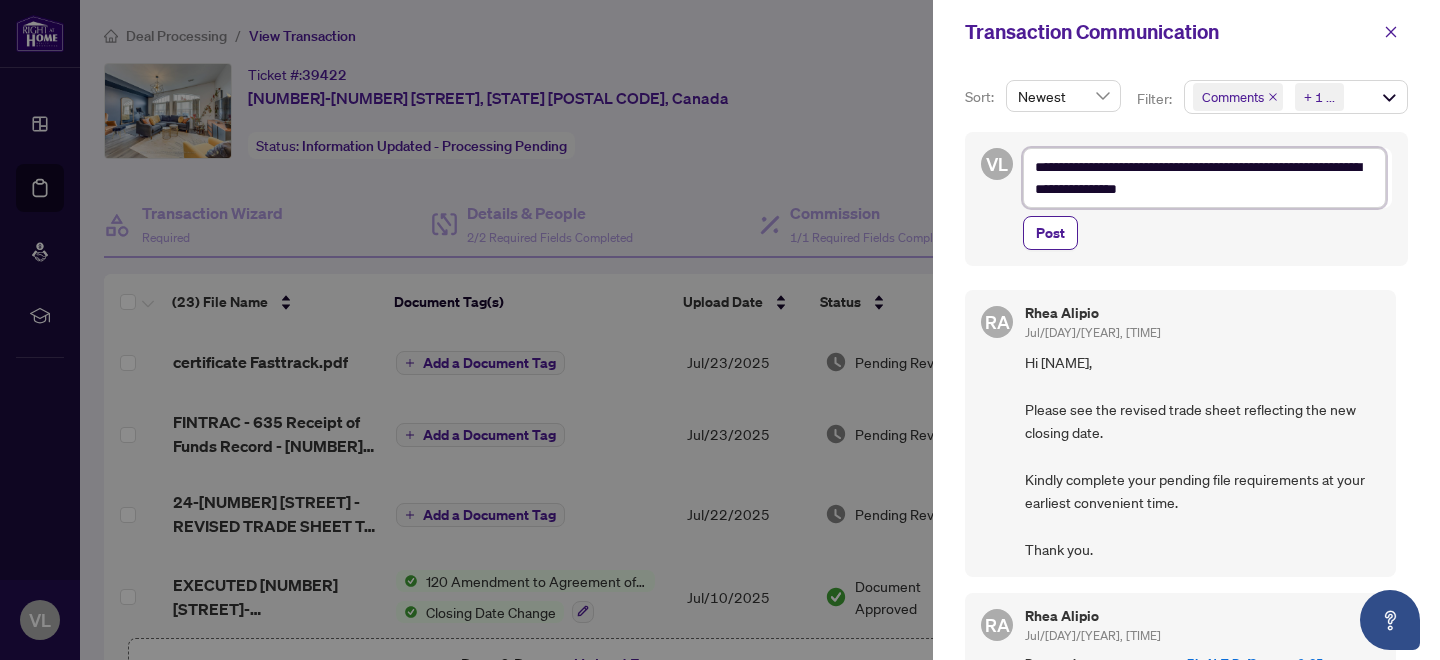 type on "**********" 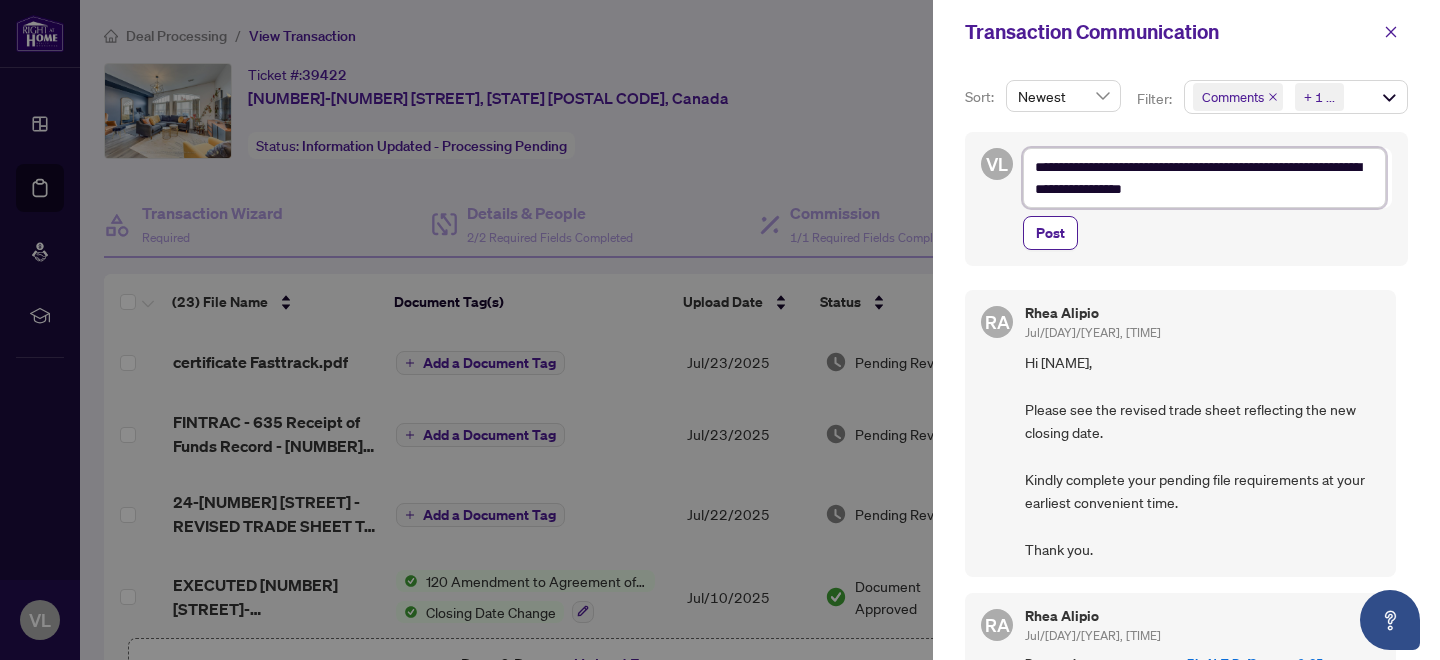 type on "**********" 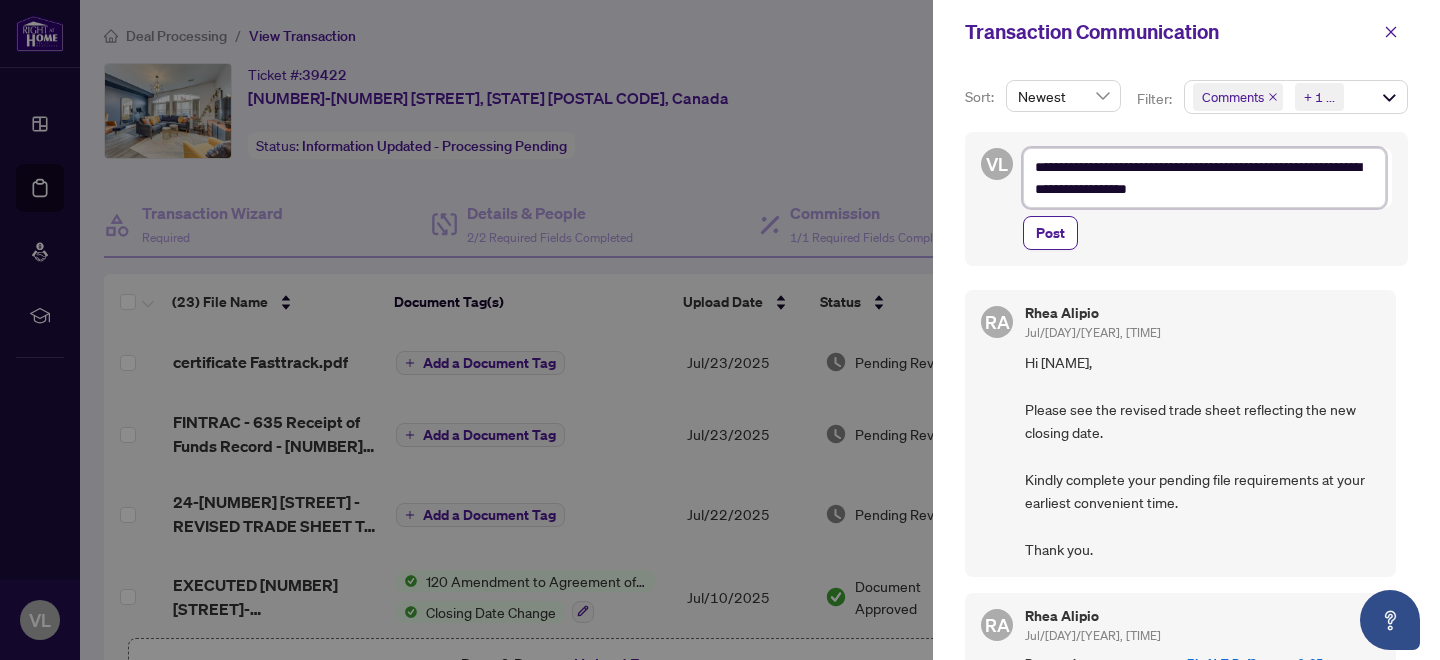 type on "**********" 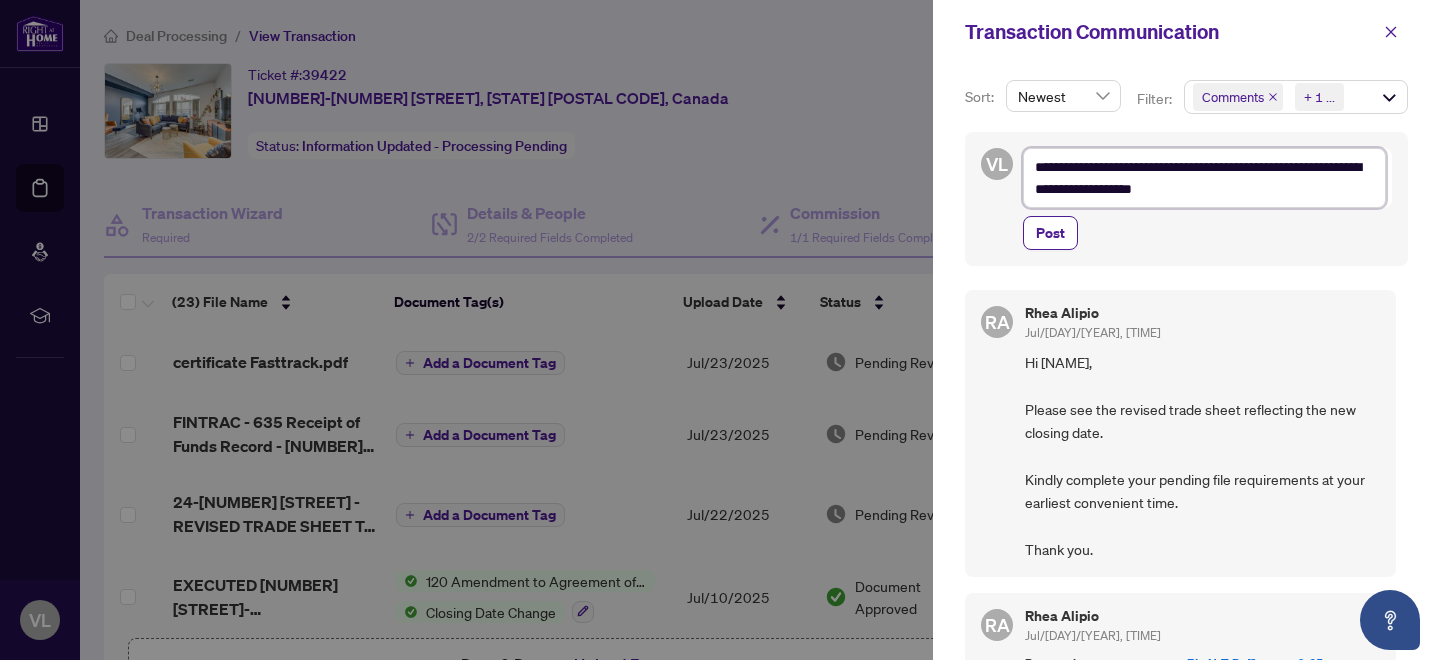 type on "**********" 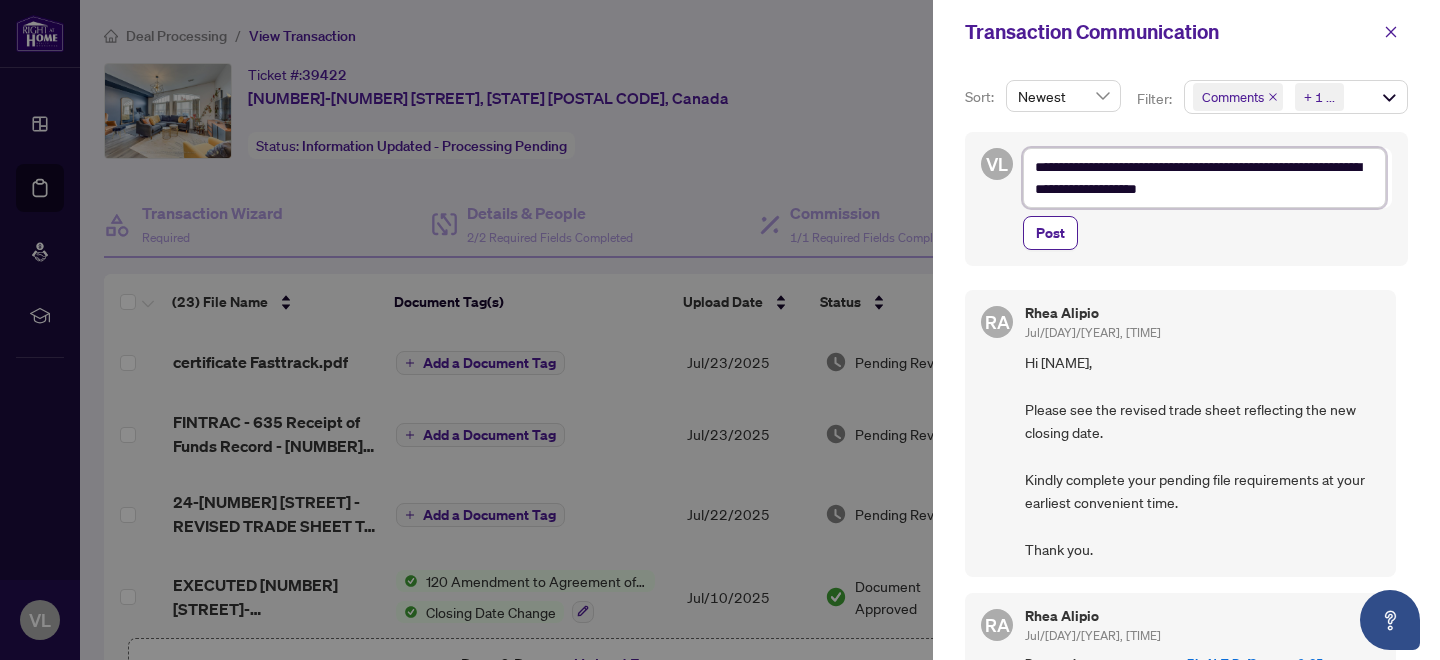 type on "**********" 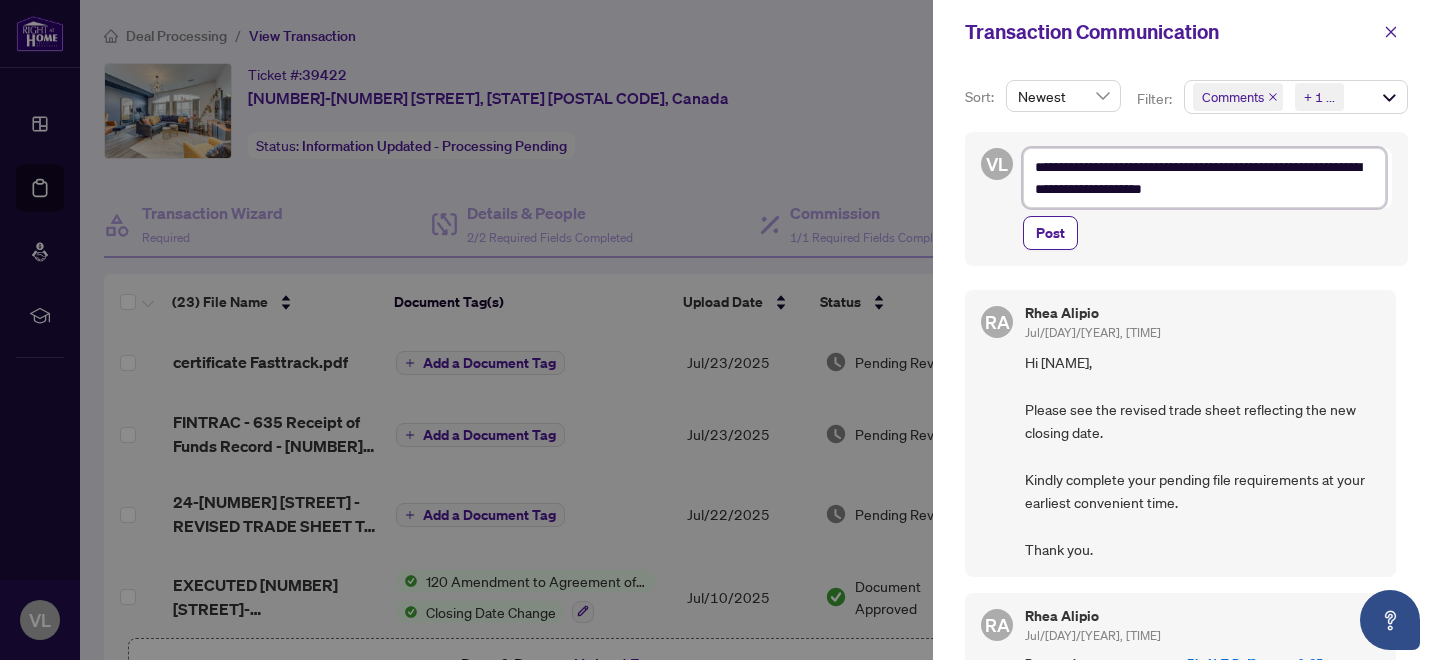 type on "**********" 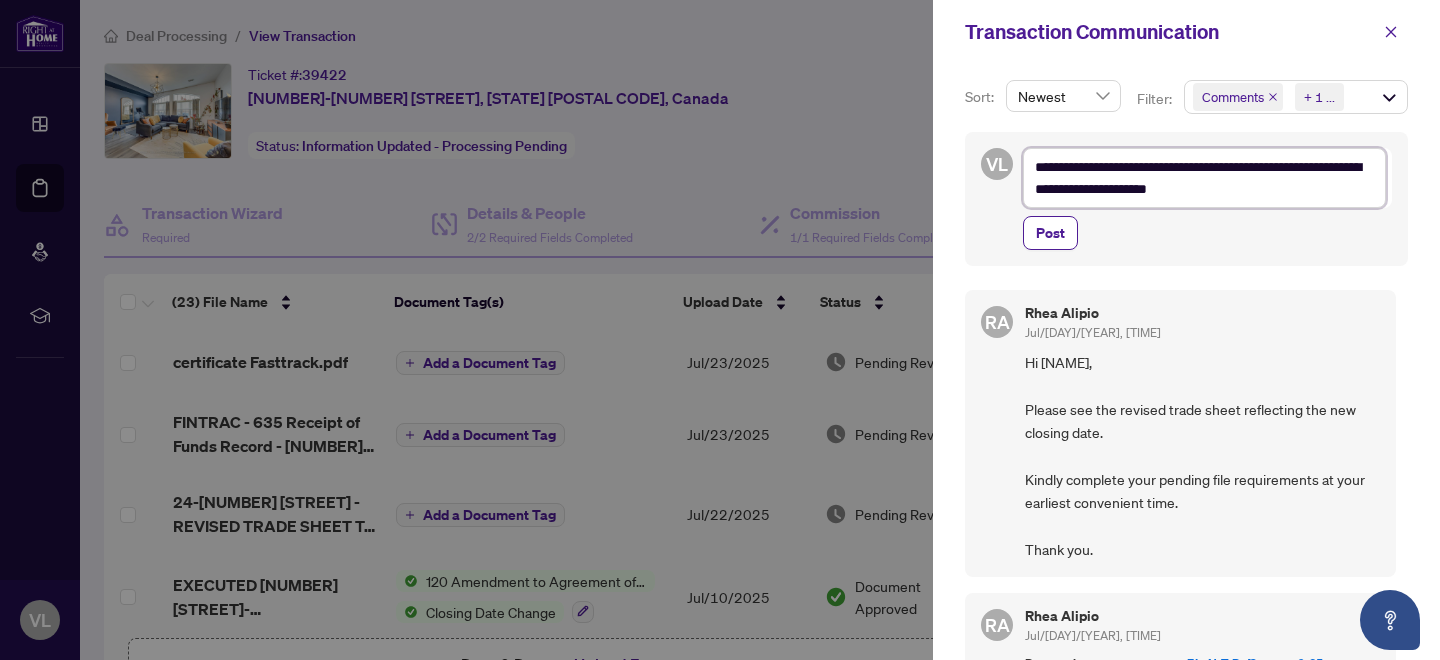 type on "**********" 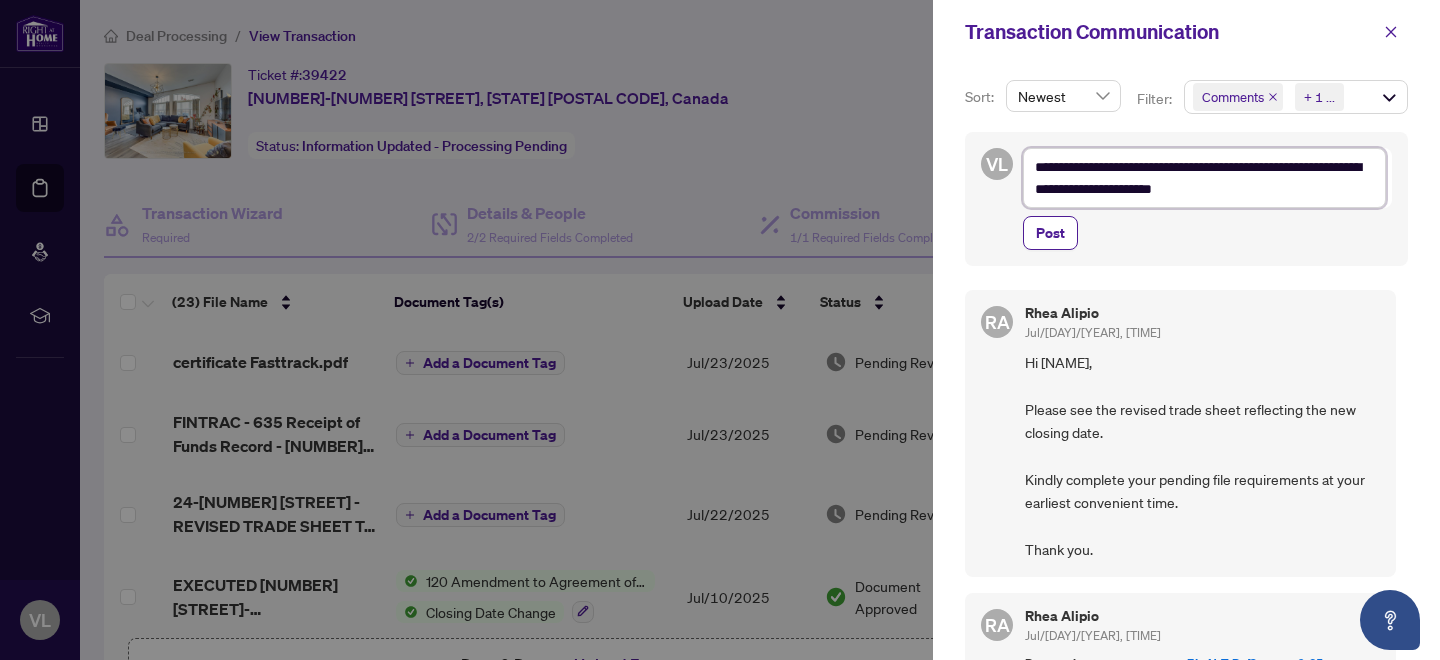 type on "**********" 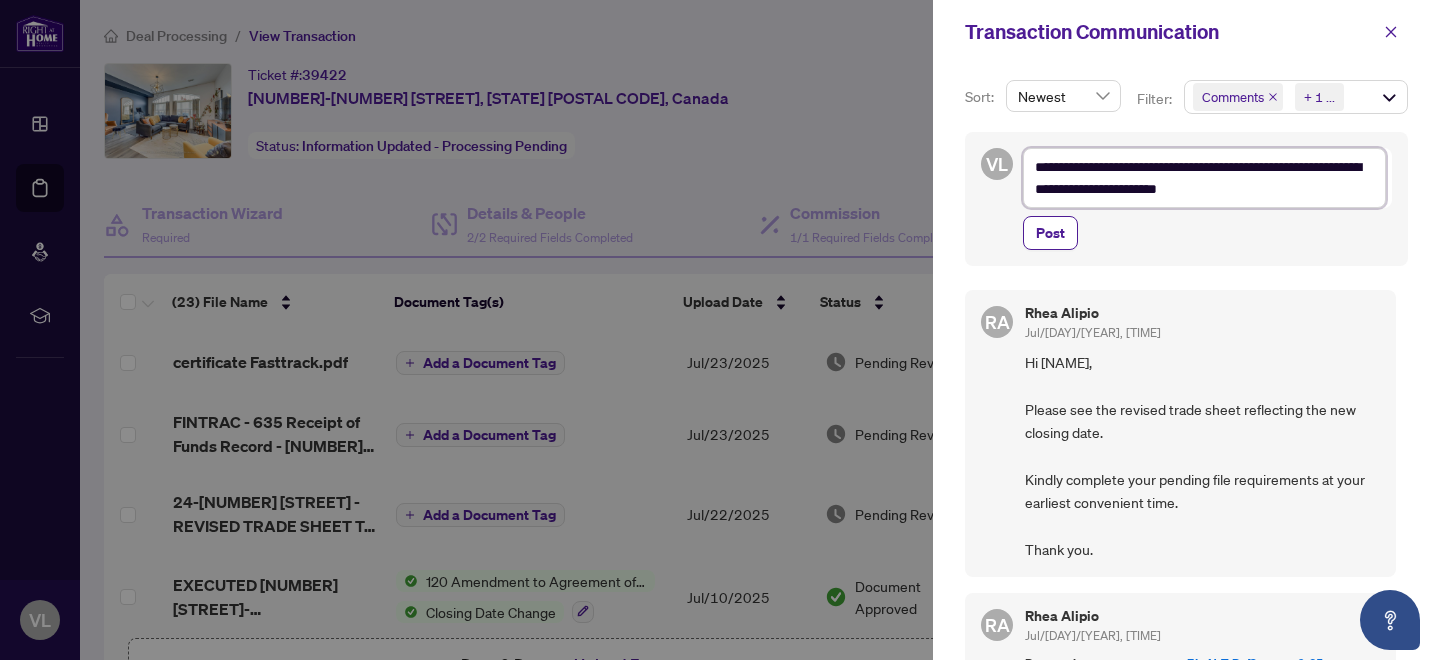 type on "**********" 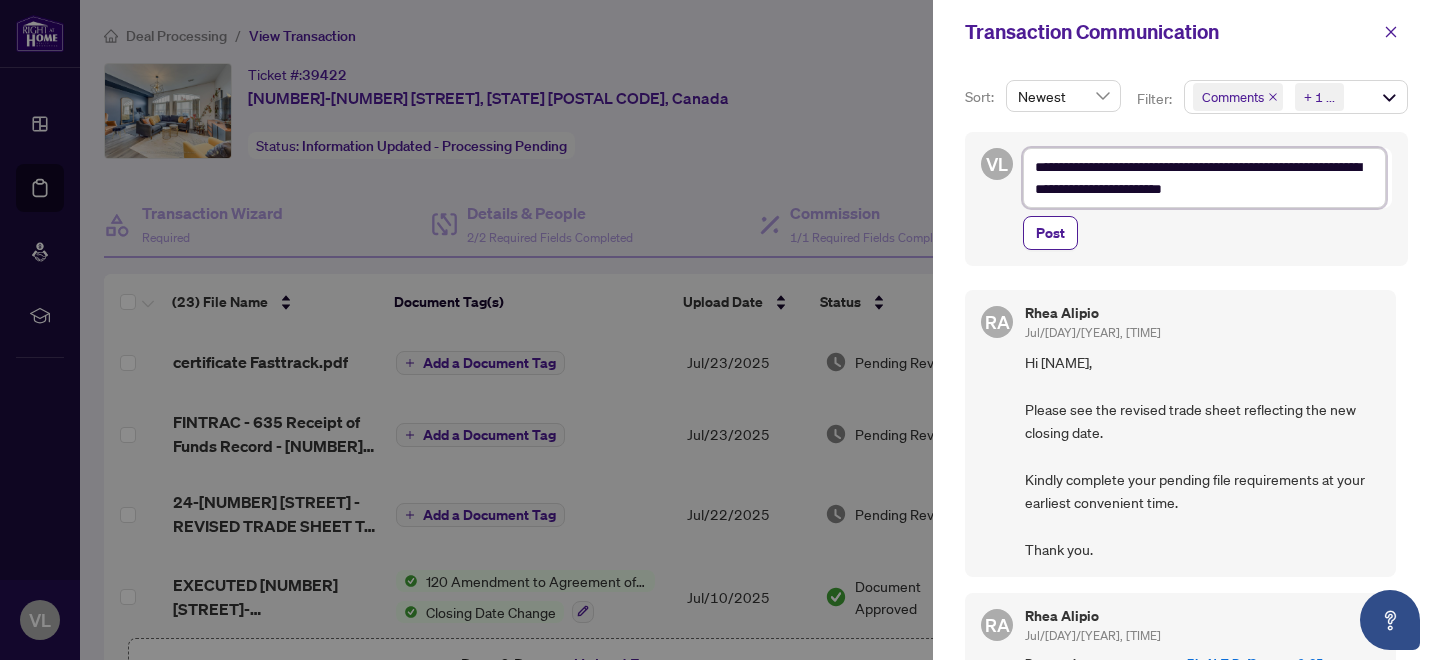 type on "**********" 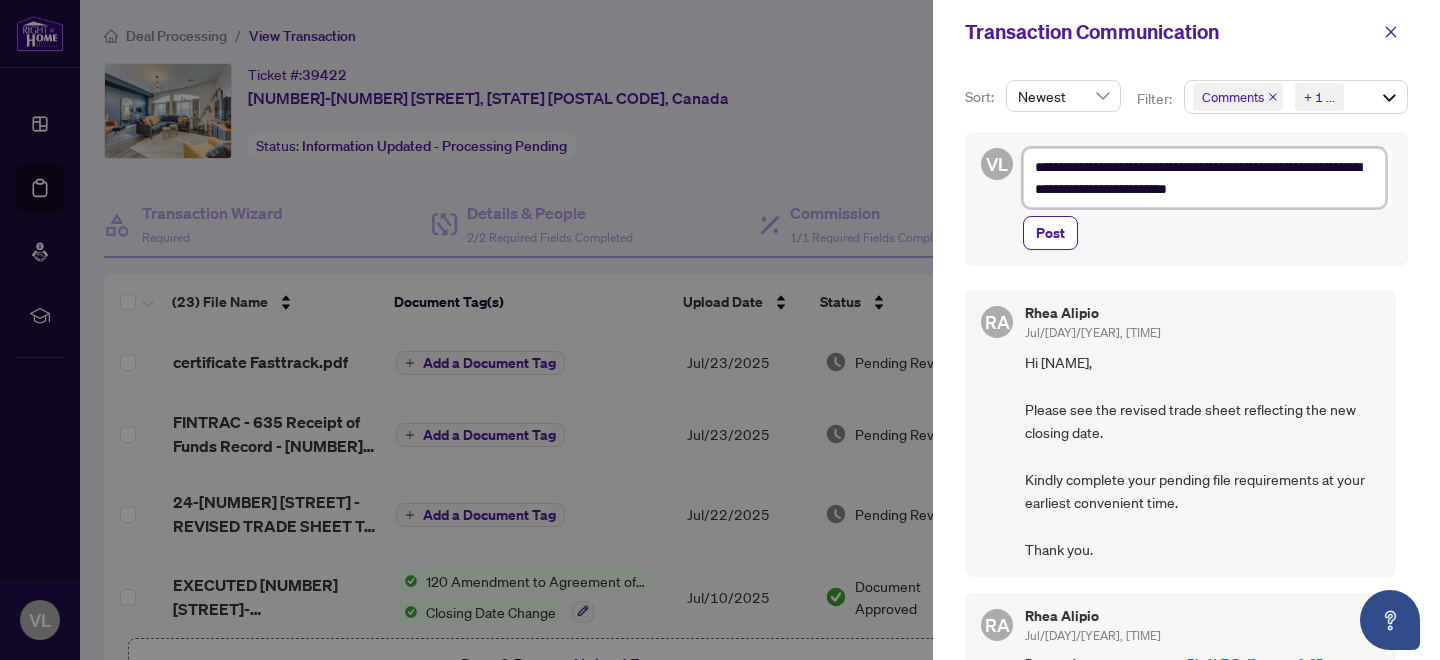 type on "**********" 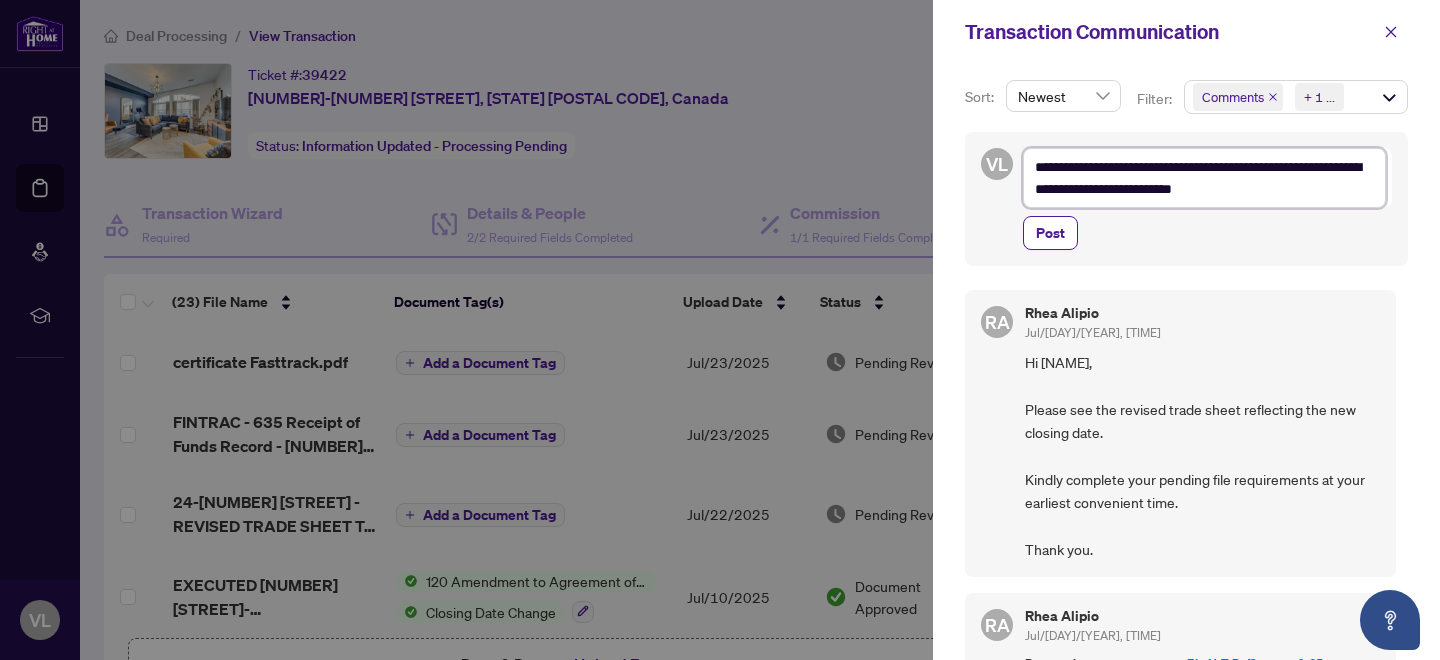type on "**********" 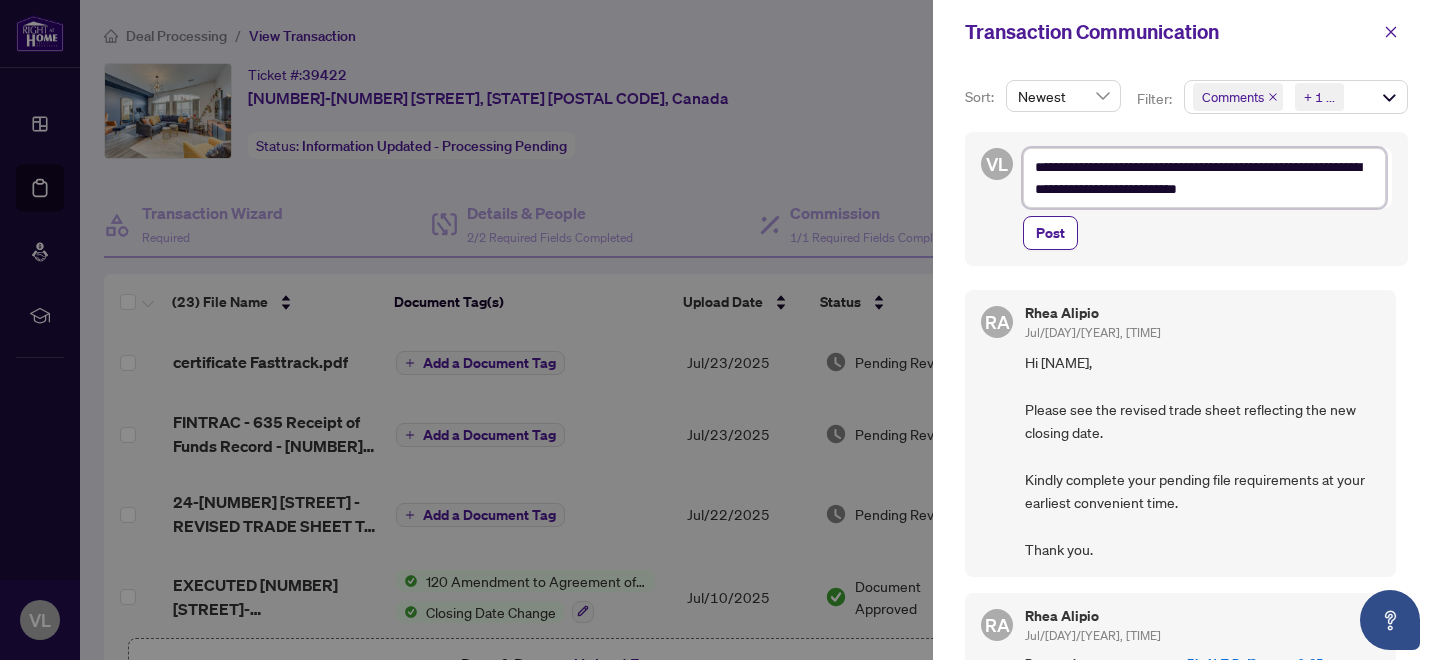 type on "**********" 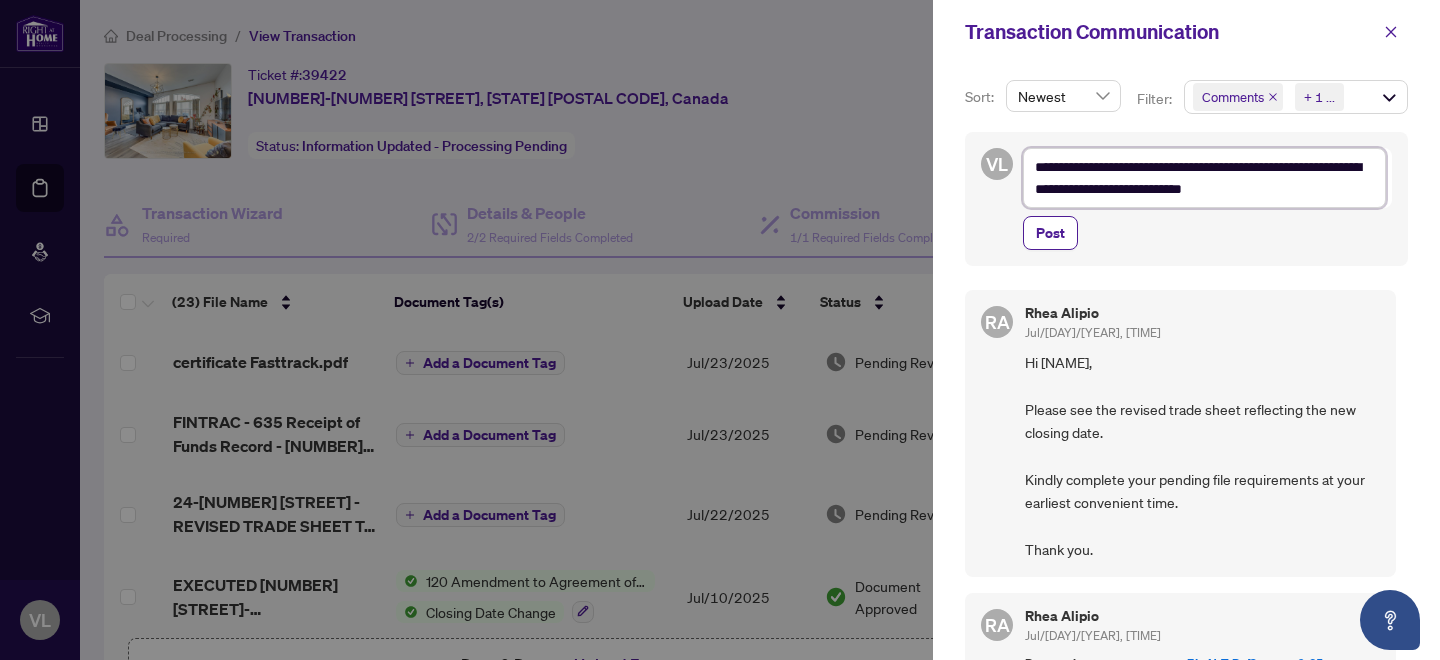 type on "**********" 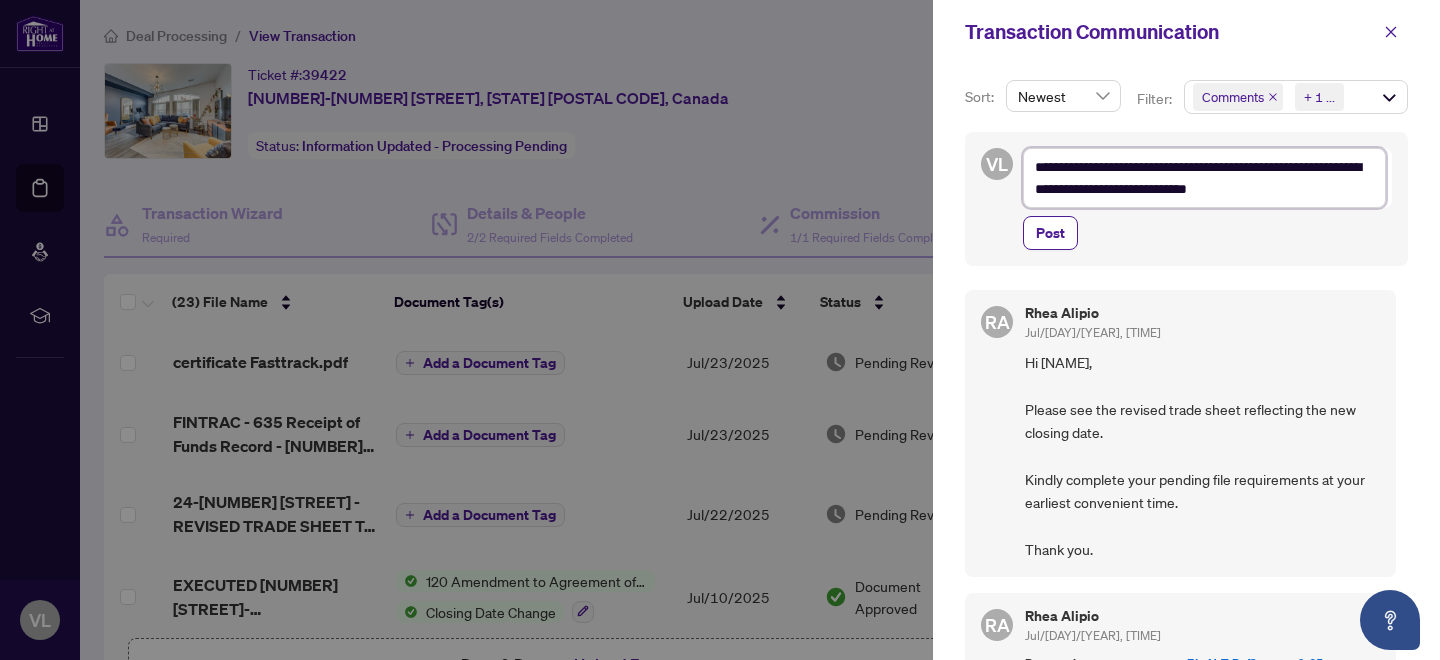 type on "**********" 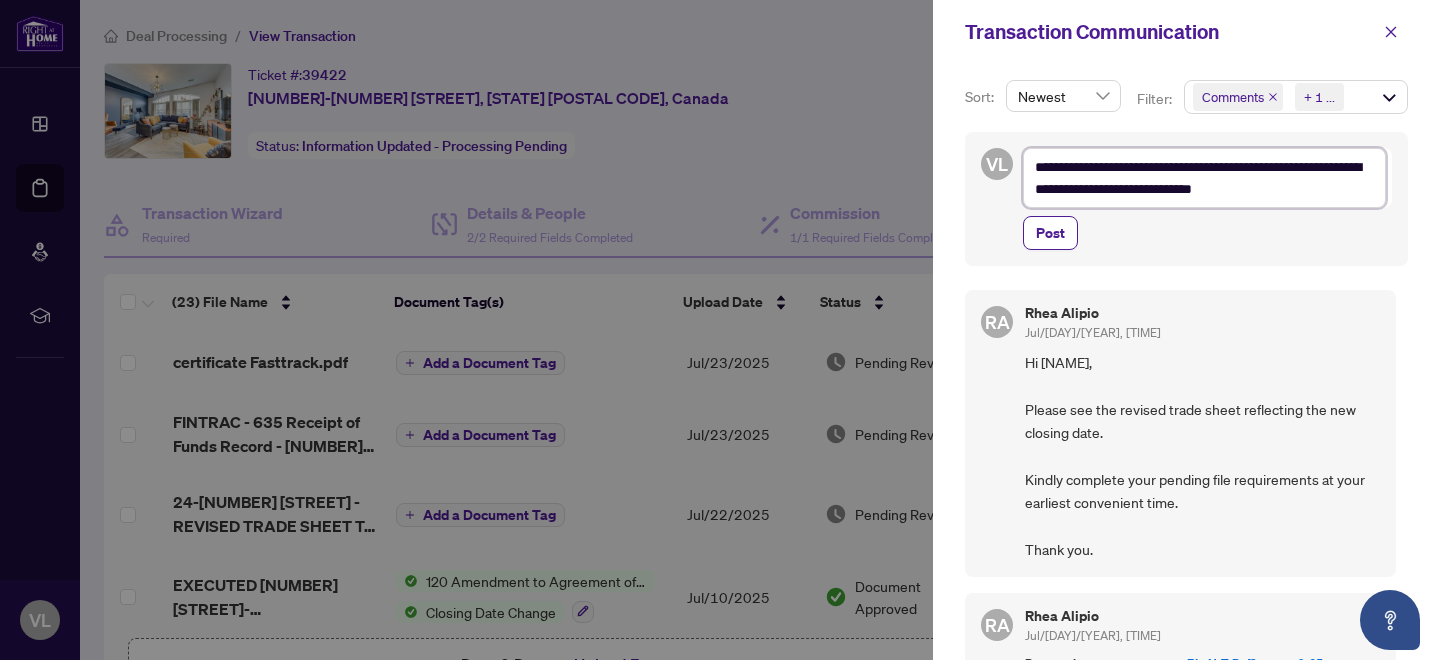 type on "**********" 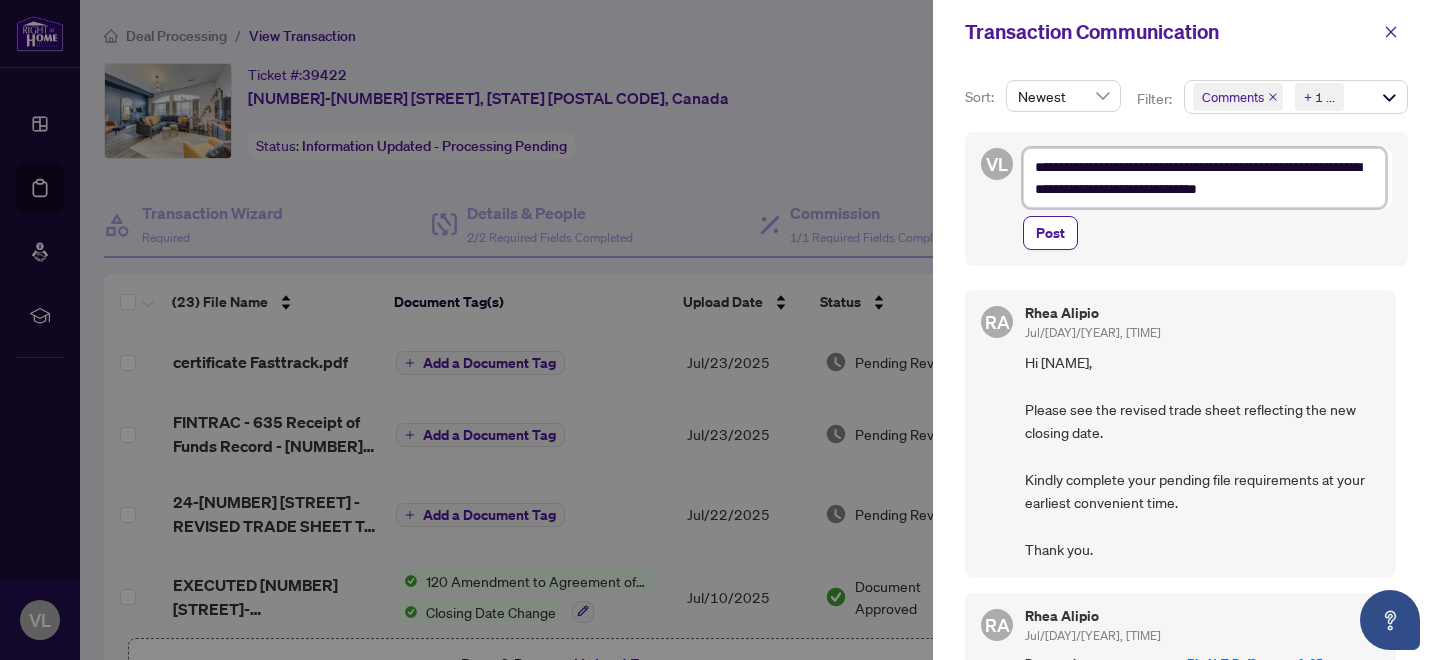 type on "**********" 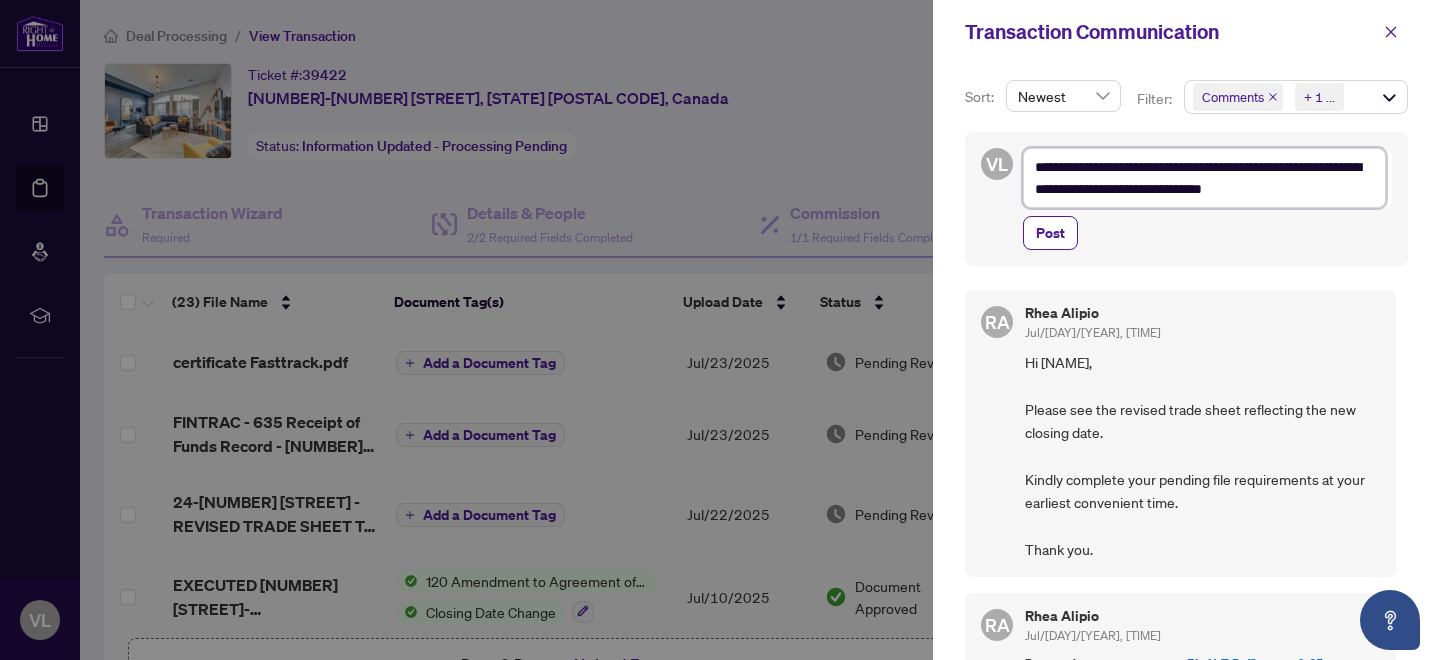 type on "**********" 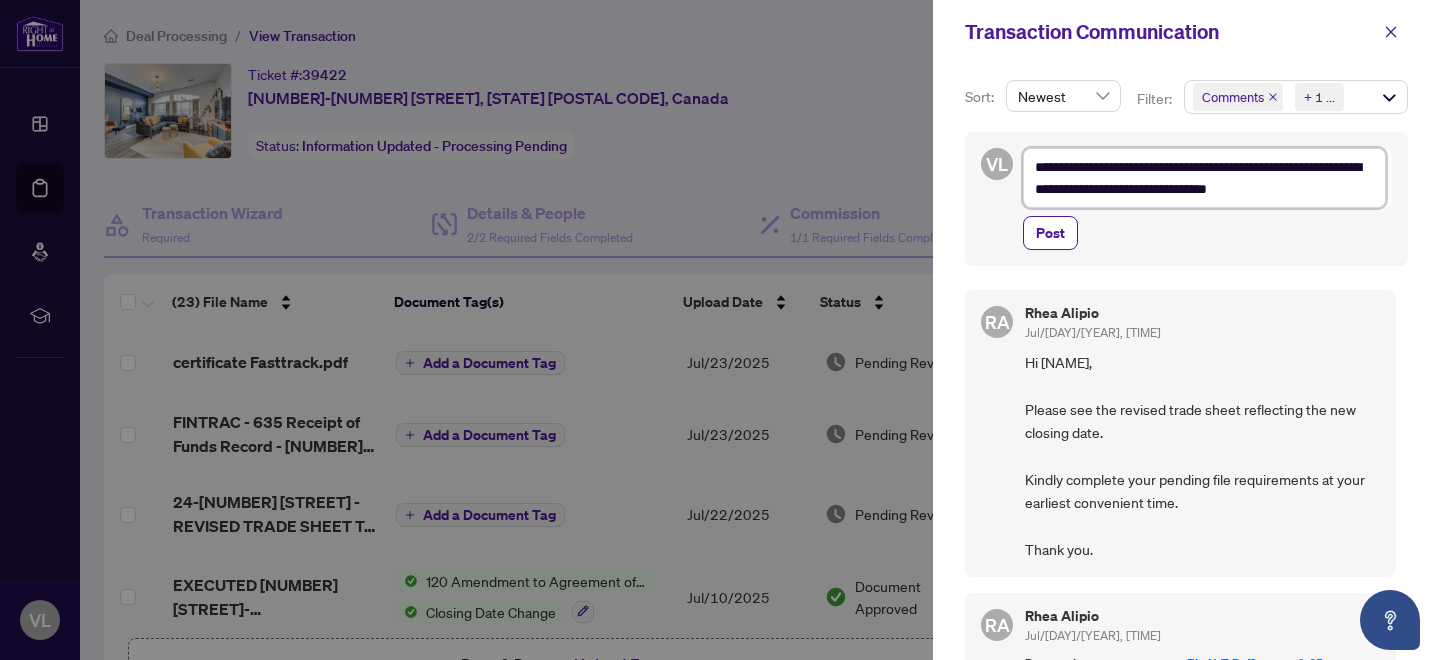 type on "**********" 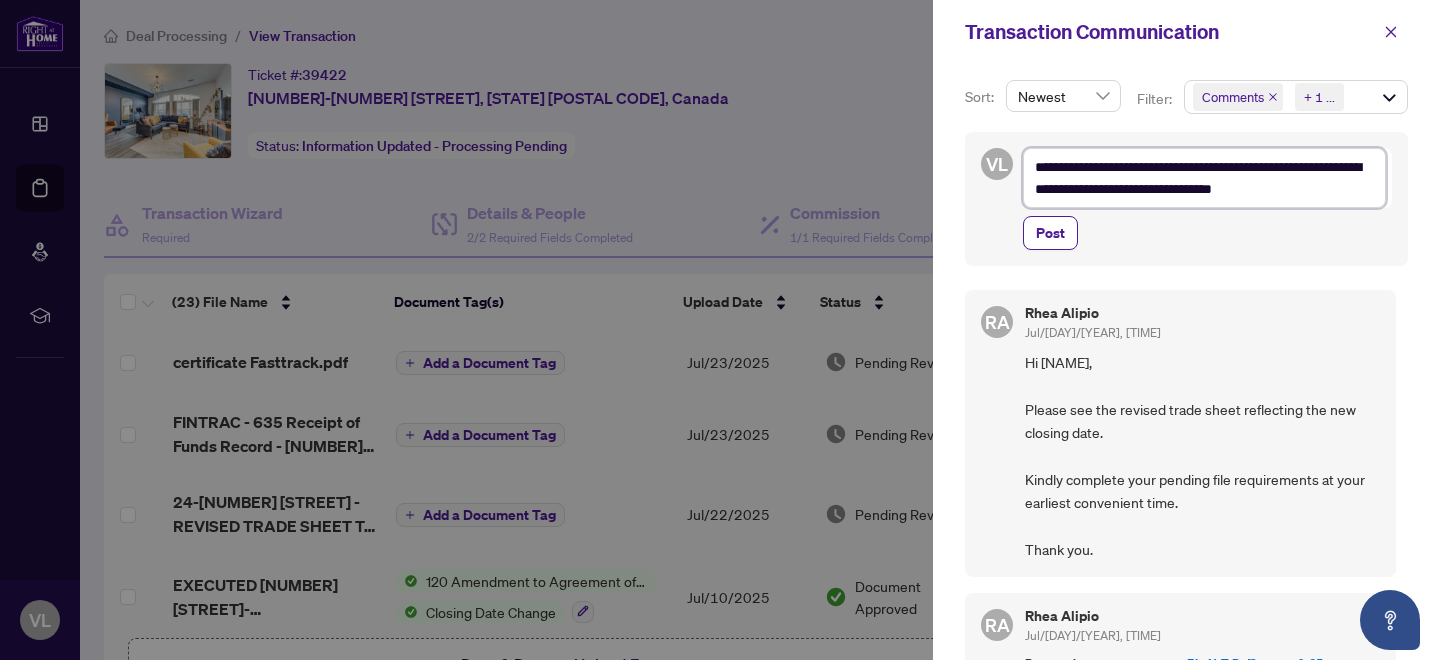 type on "**********" 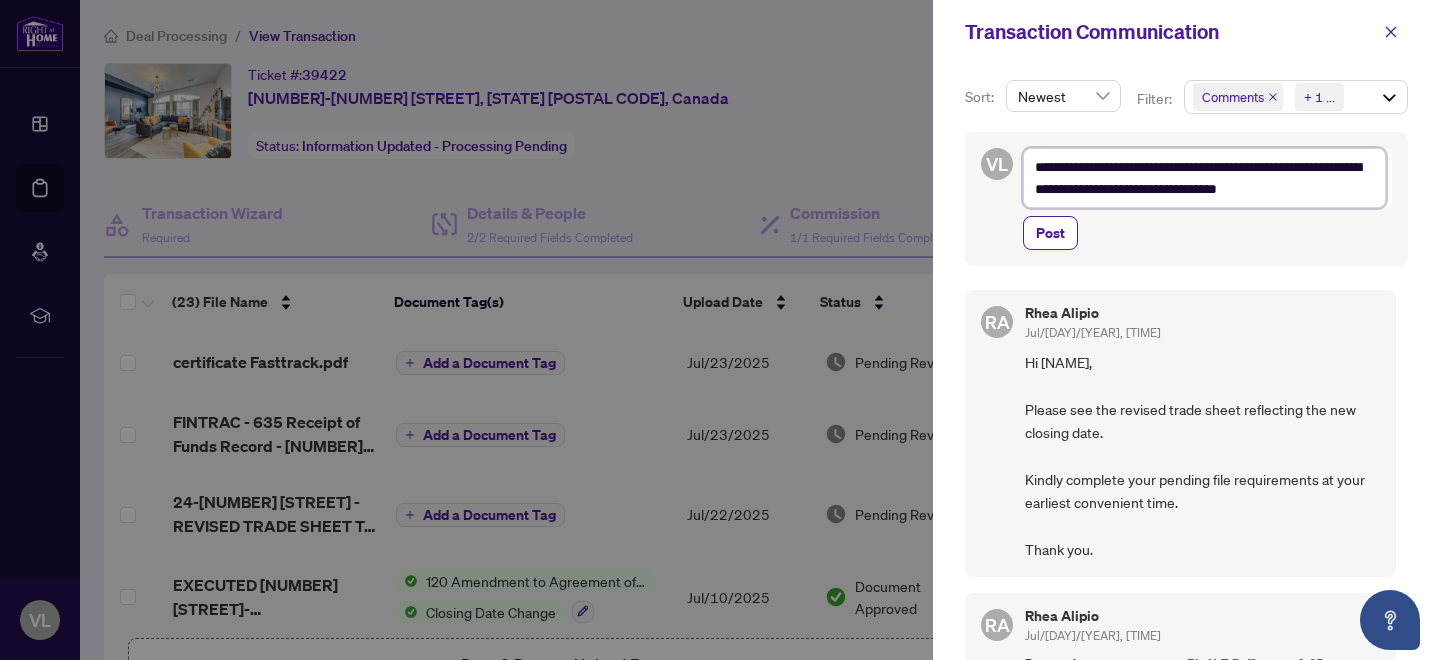 type on "**********" 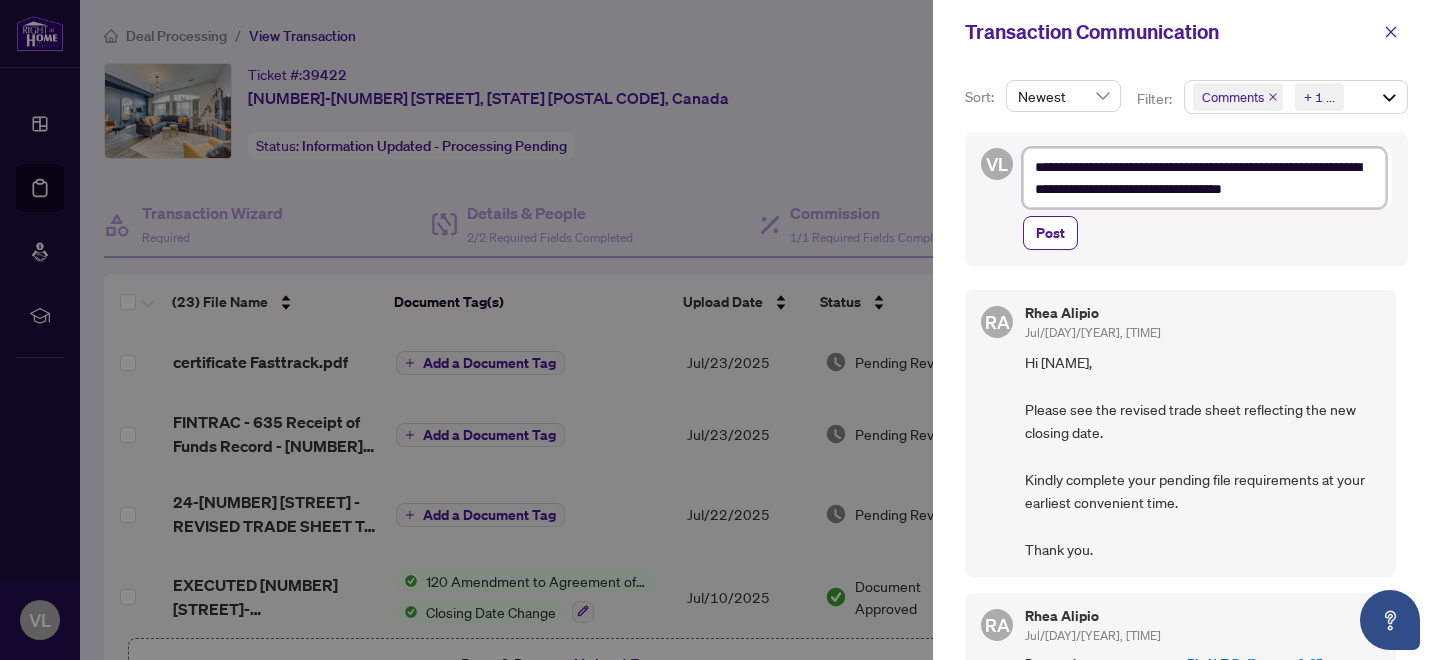 type on "**********" 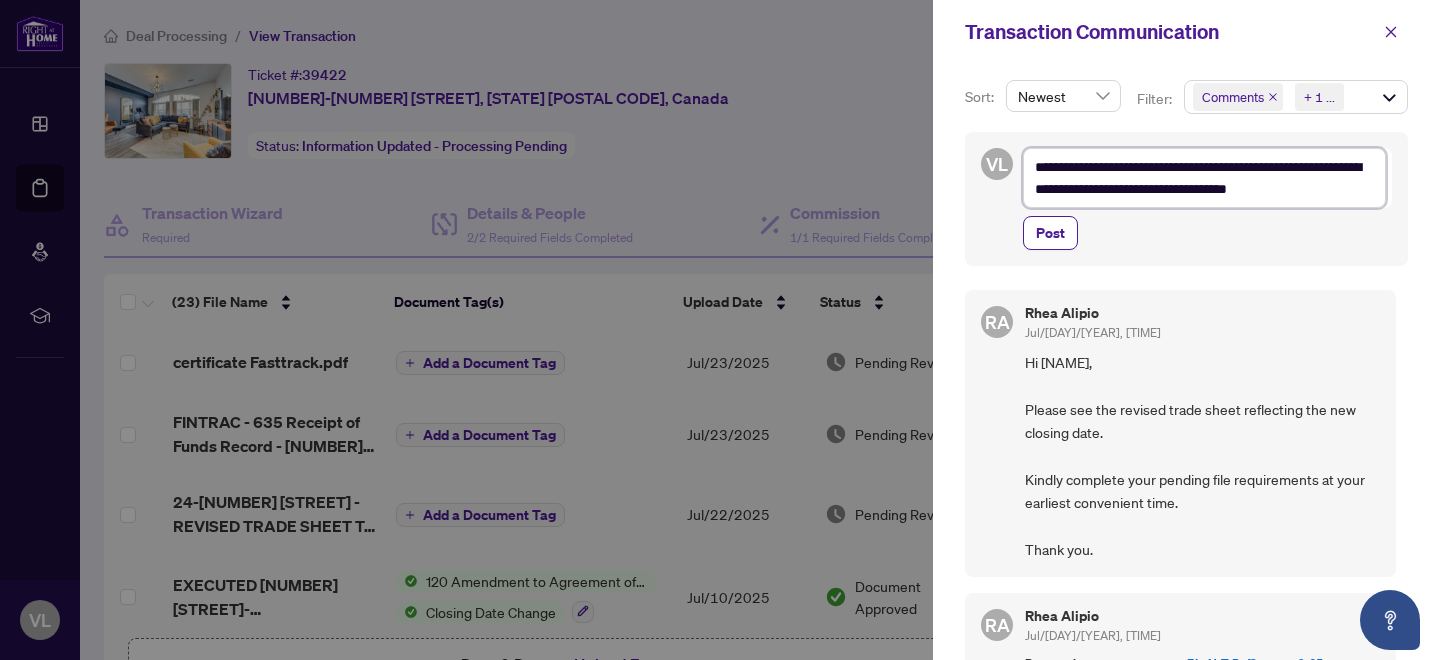 type 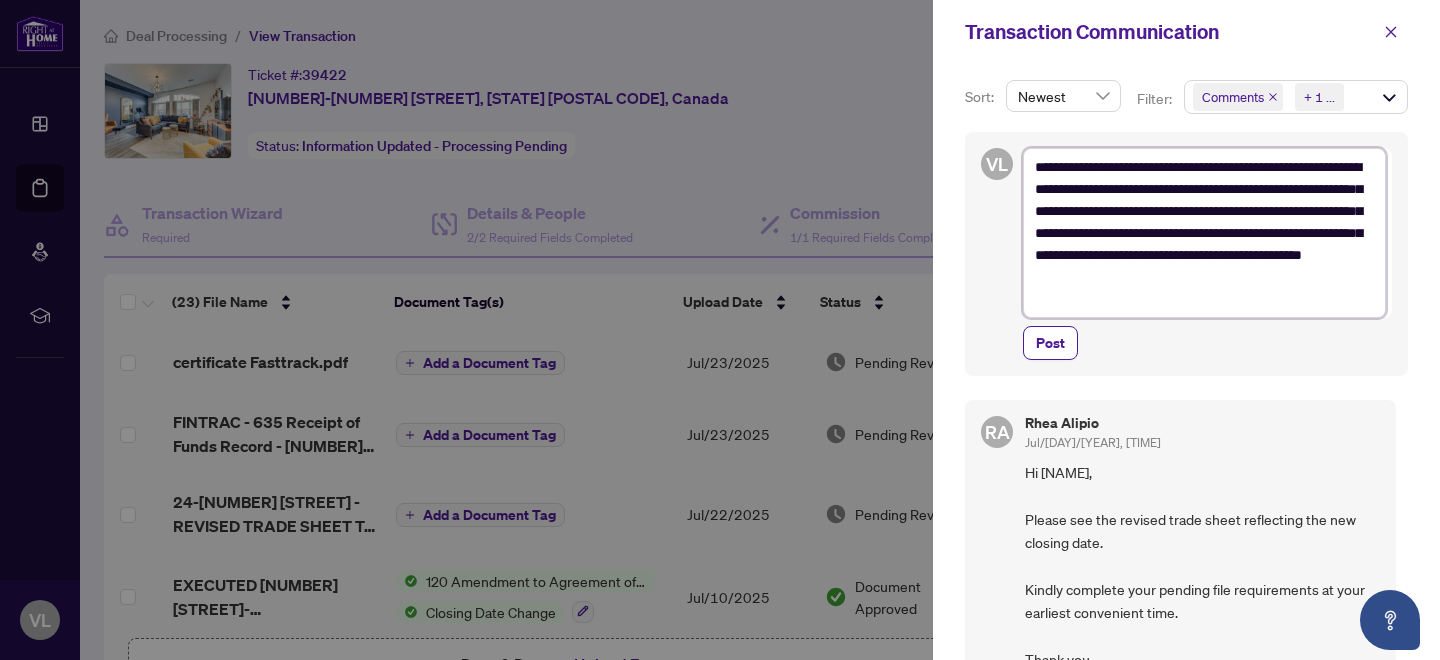 drag, startPoint x: 1104, startPoint y: 306, endPoint x: 1009, endPoint y: 103, distance: 224.12943 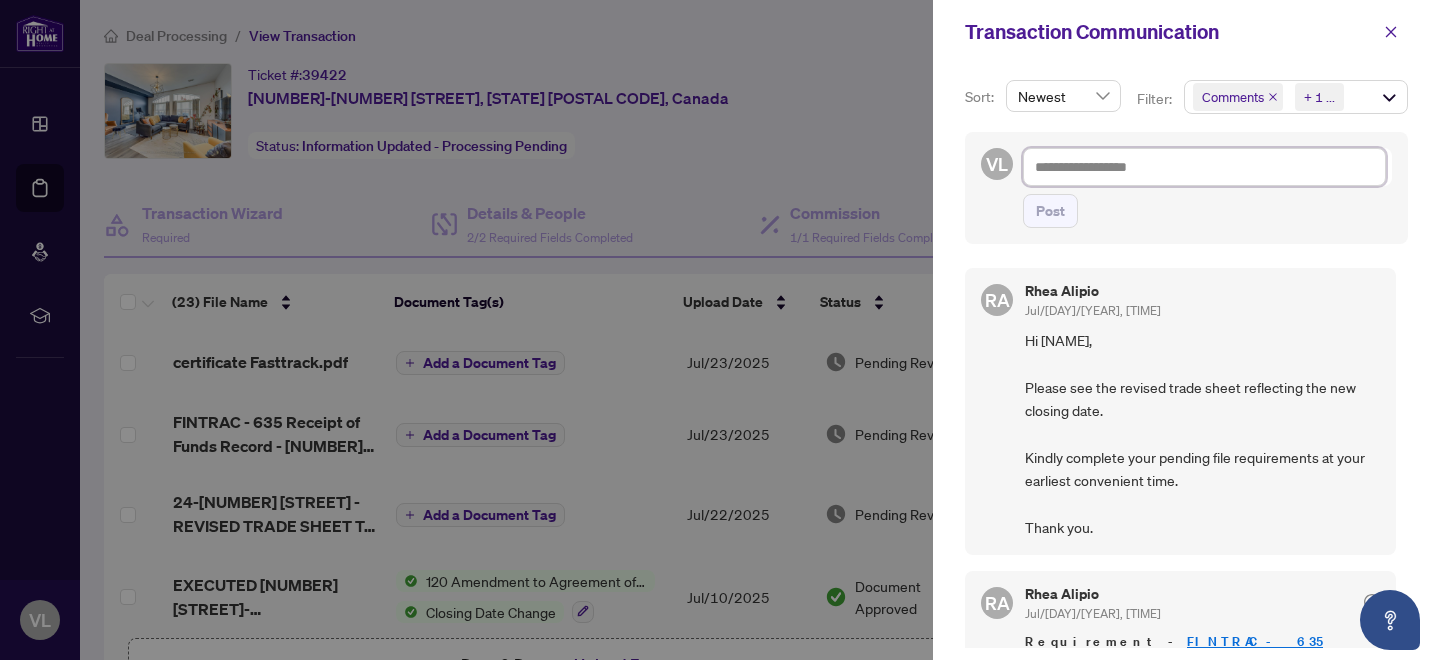 click at bounding box center [1204, 167] 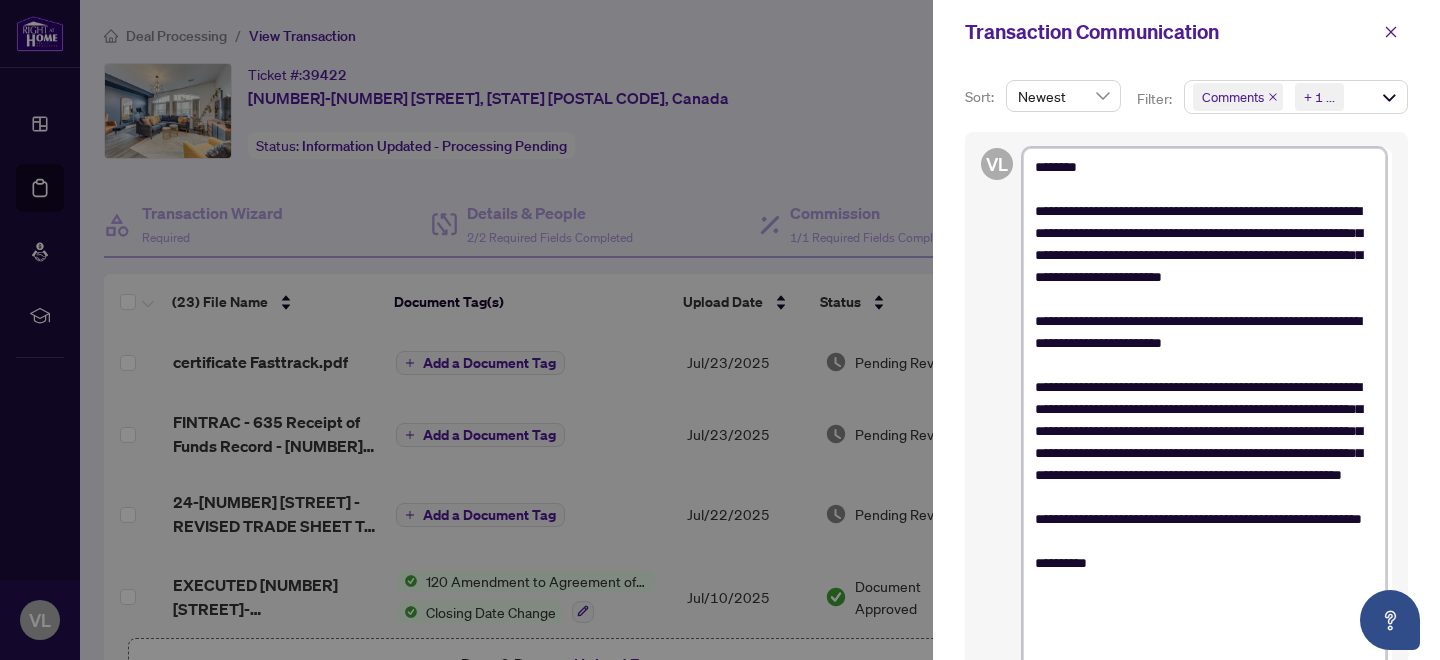 drag, startPoint x: 1287, startPoint y: 342, endPoint x: 1383, endPoint y: 347, distance: 96.13012 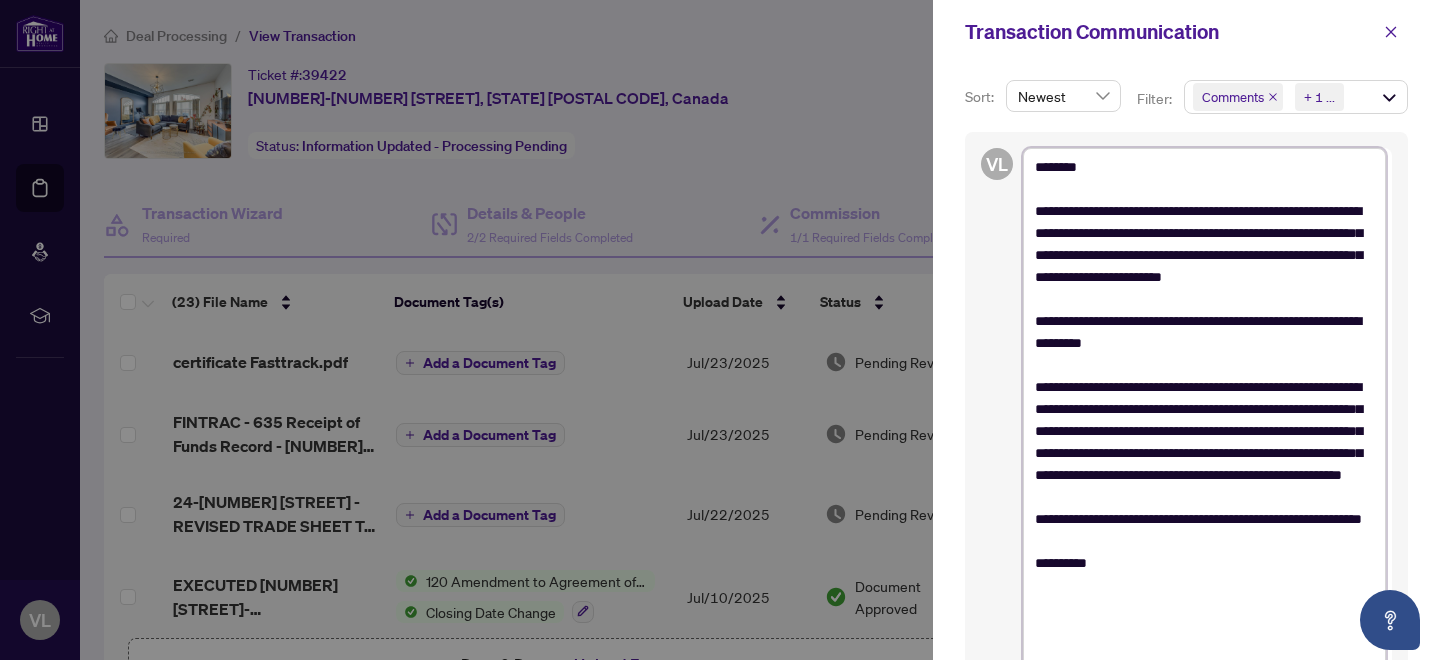 click on "**********" at bounding box center (1204, 409) 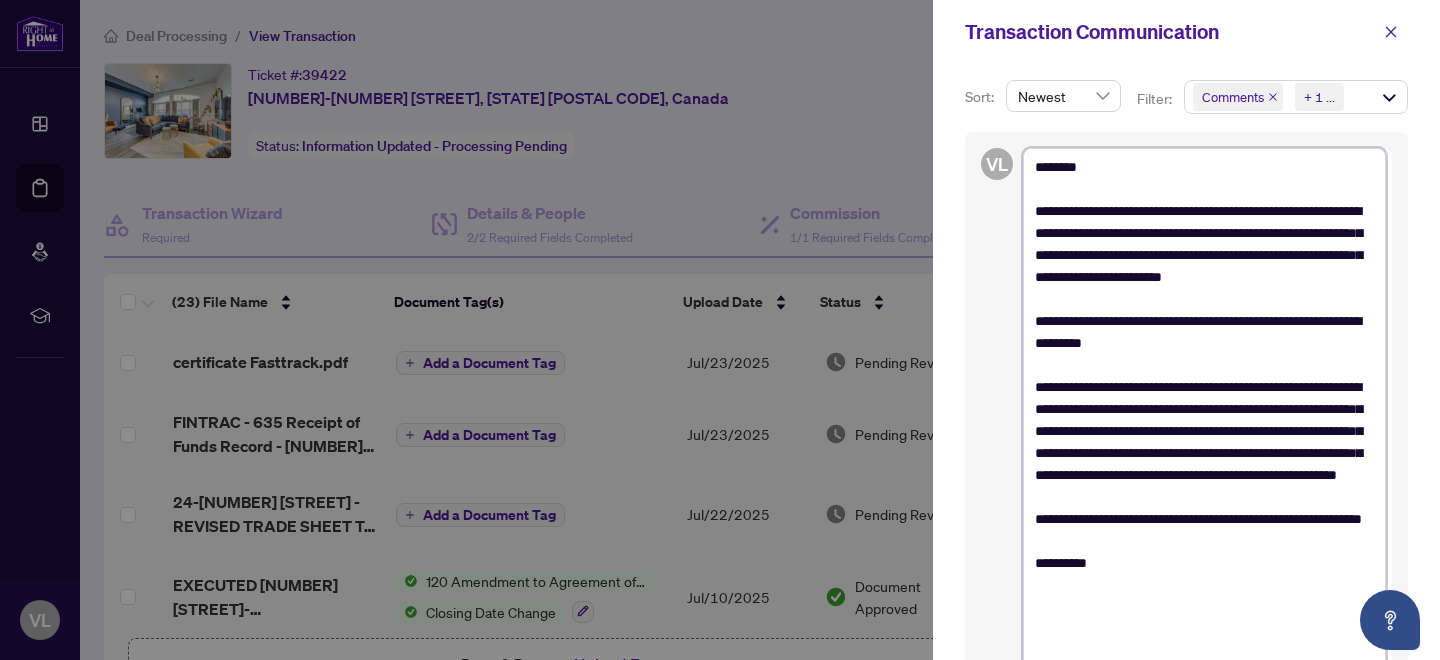 click on "**********" at bounding box center [1204, 409] 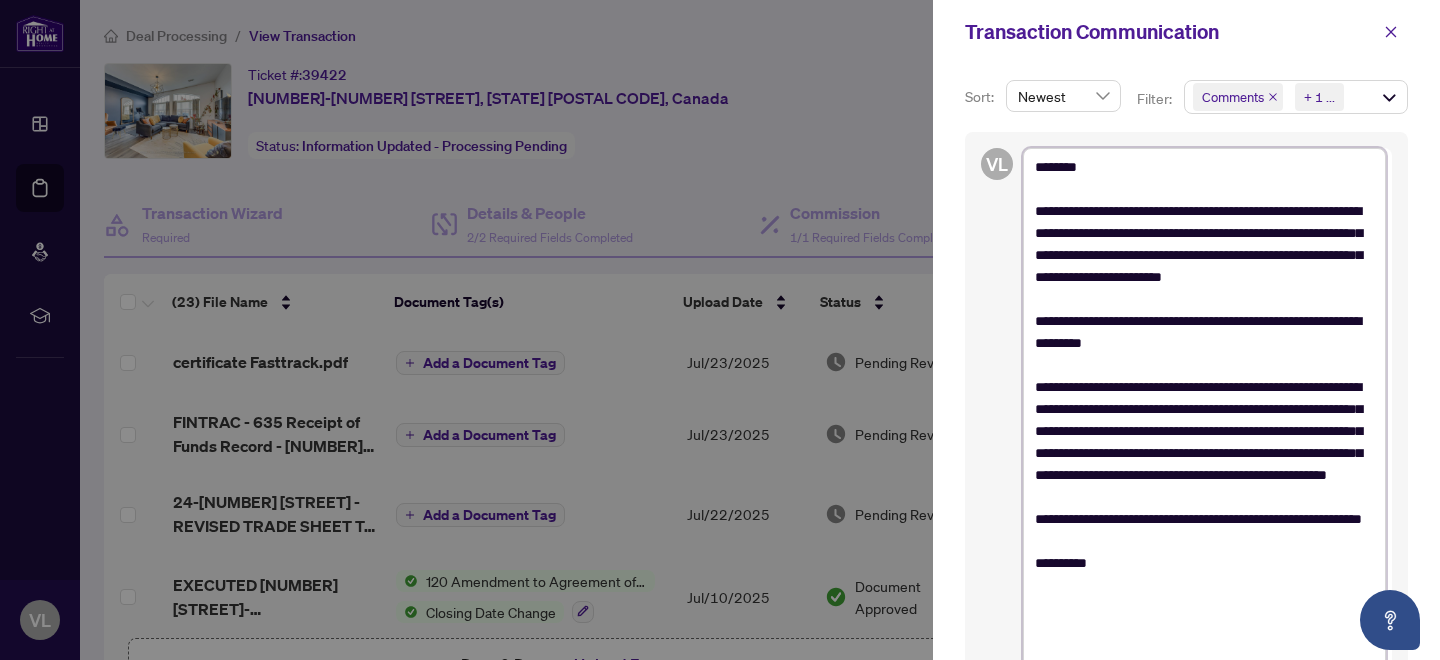click on "**********" at bounding box center [1204, 409] 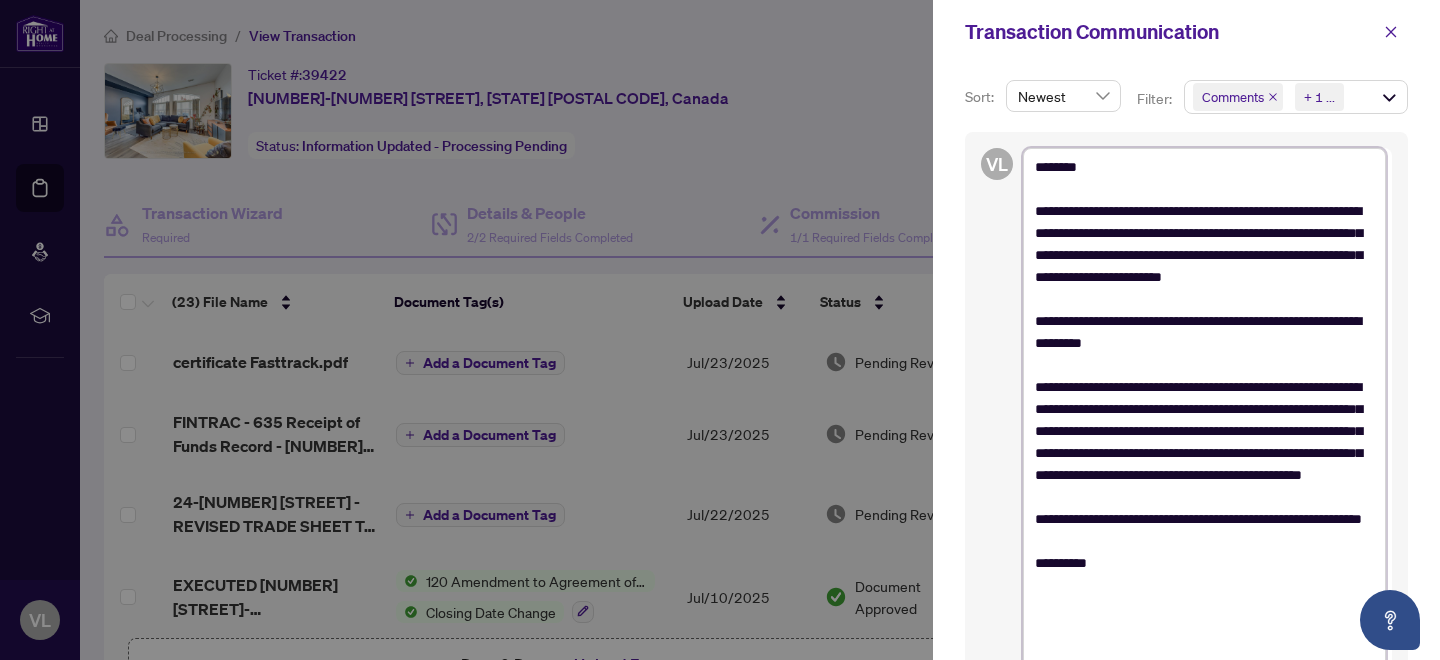click on "**********" at bounding box center [1204, 409] 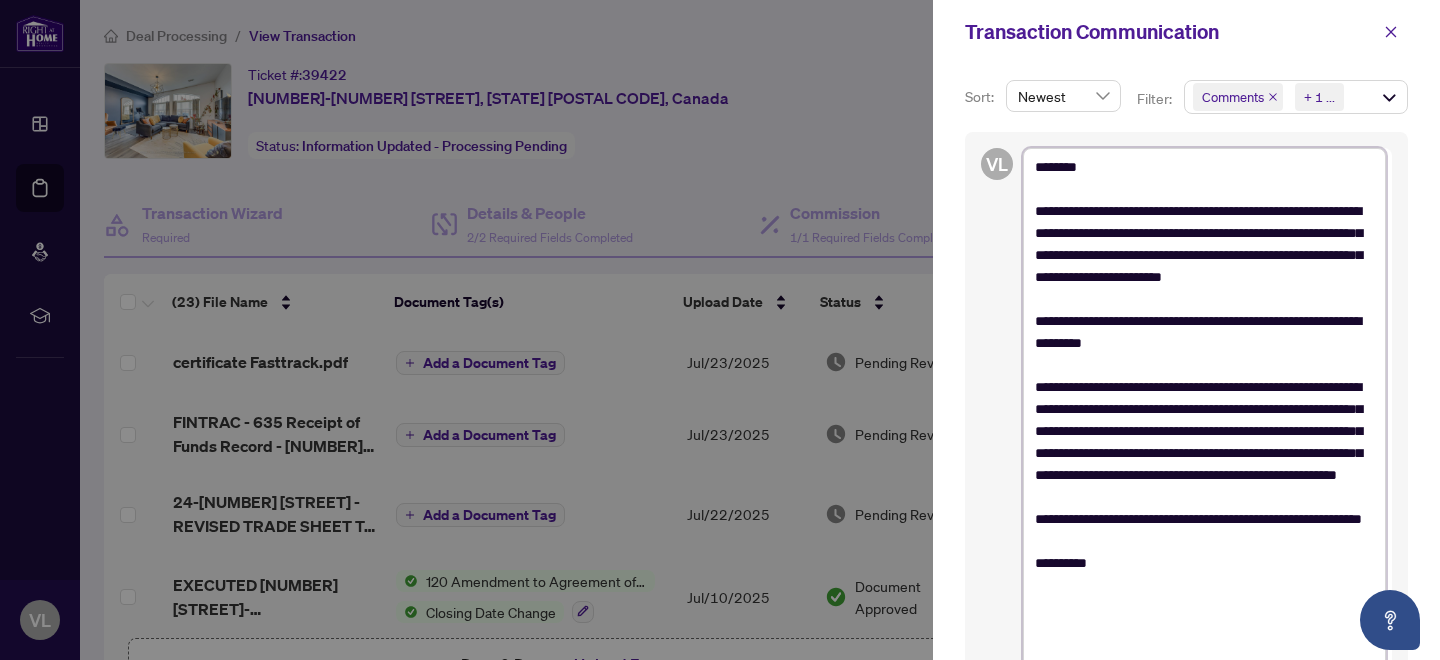click on "**********" at bounding box center [1204, 409] 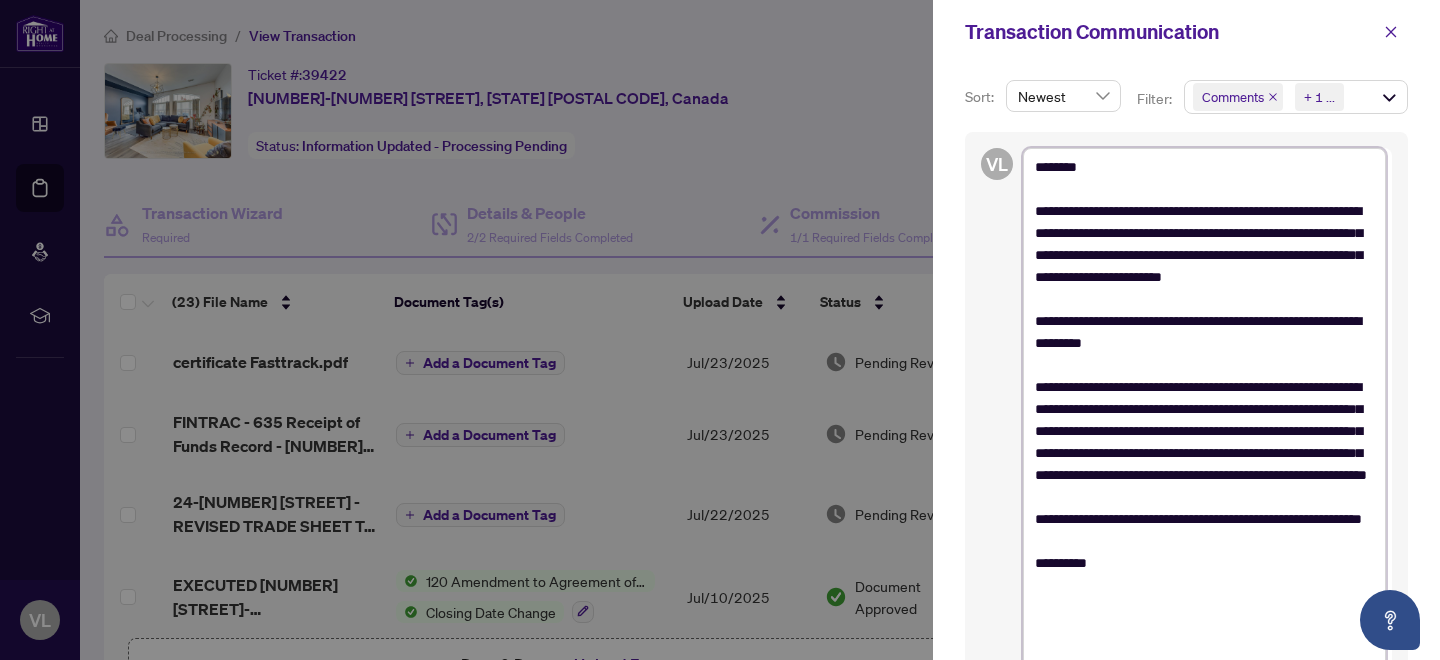 drag, startPoint x: 1199, startPoint y: 518, endPoint x: 1104, endPoint y: 521, distance: 95.047356 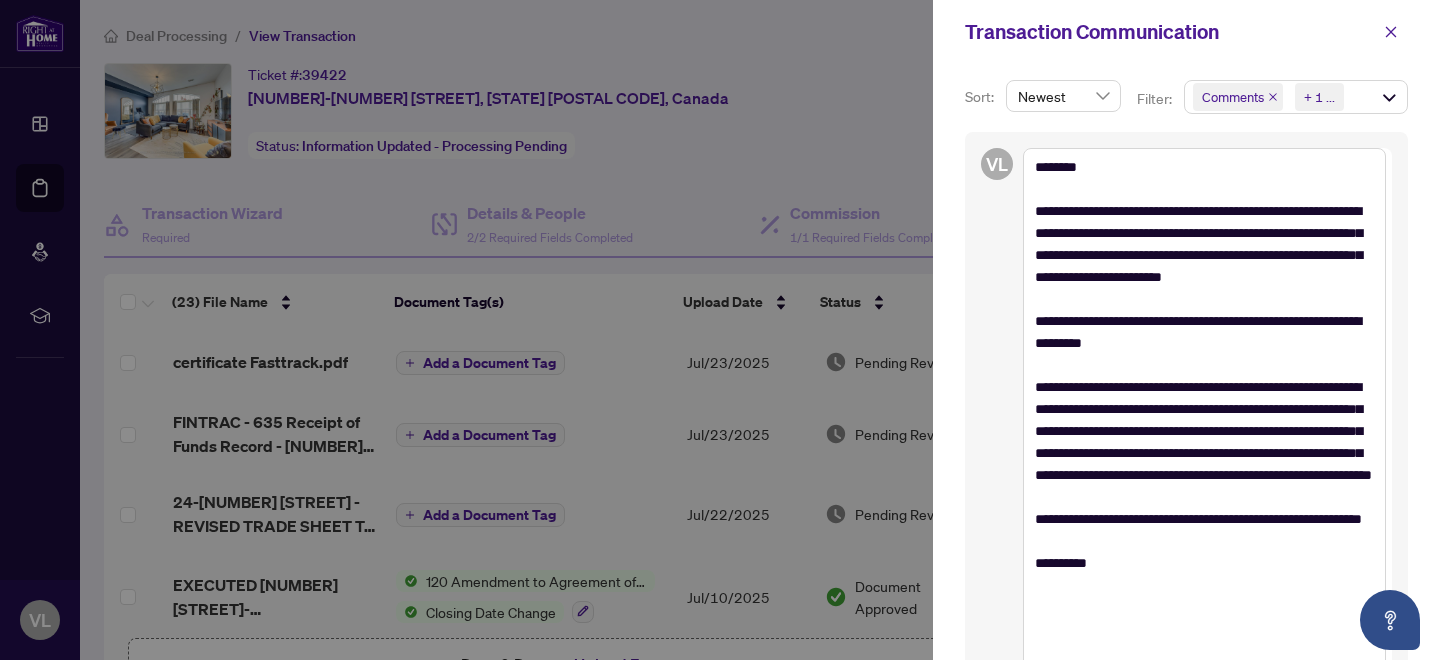 scroll, scrollTop: 32, scrollLeft: 0, axis: vertical 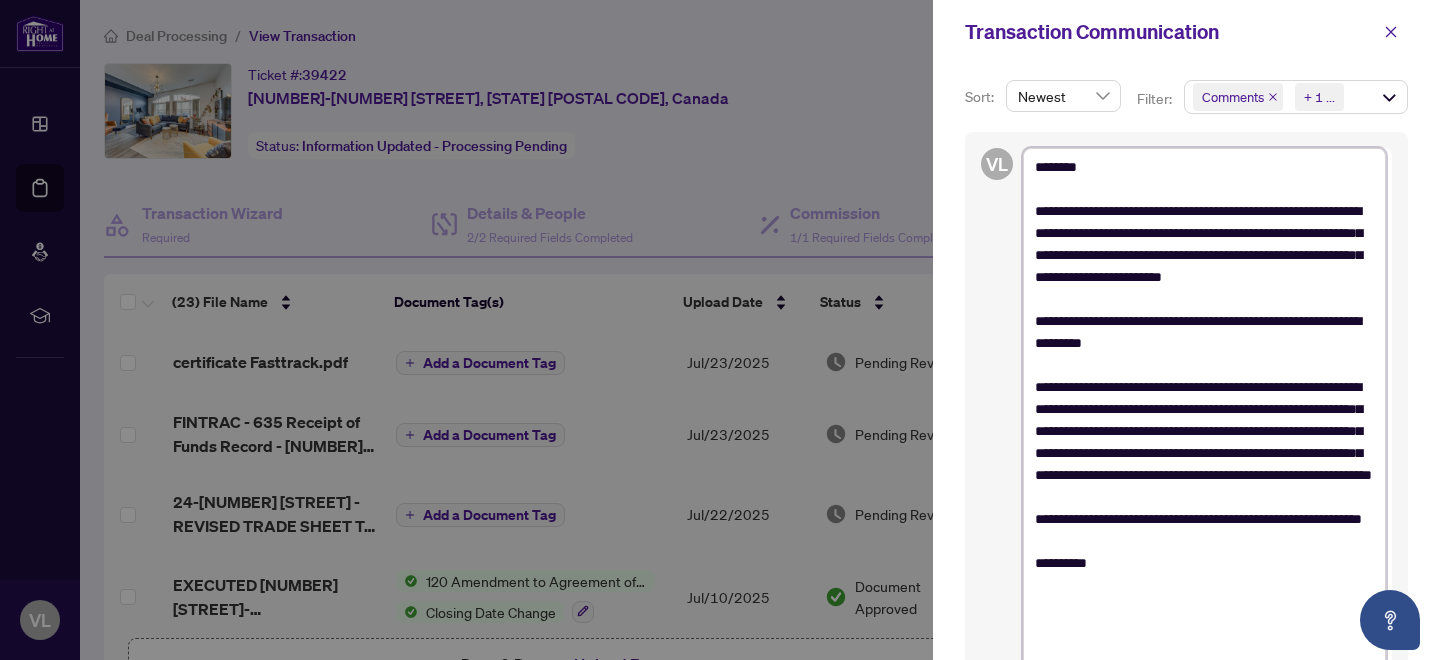 click on "**********" at bounding box center [1204, 409] 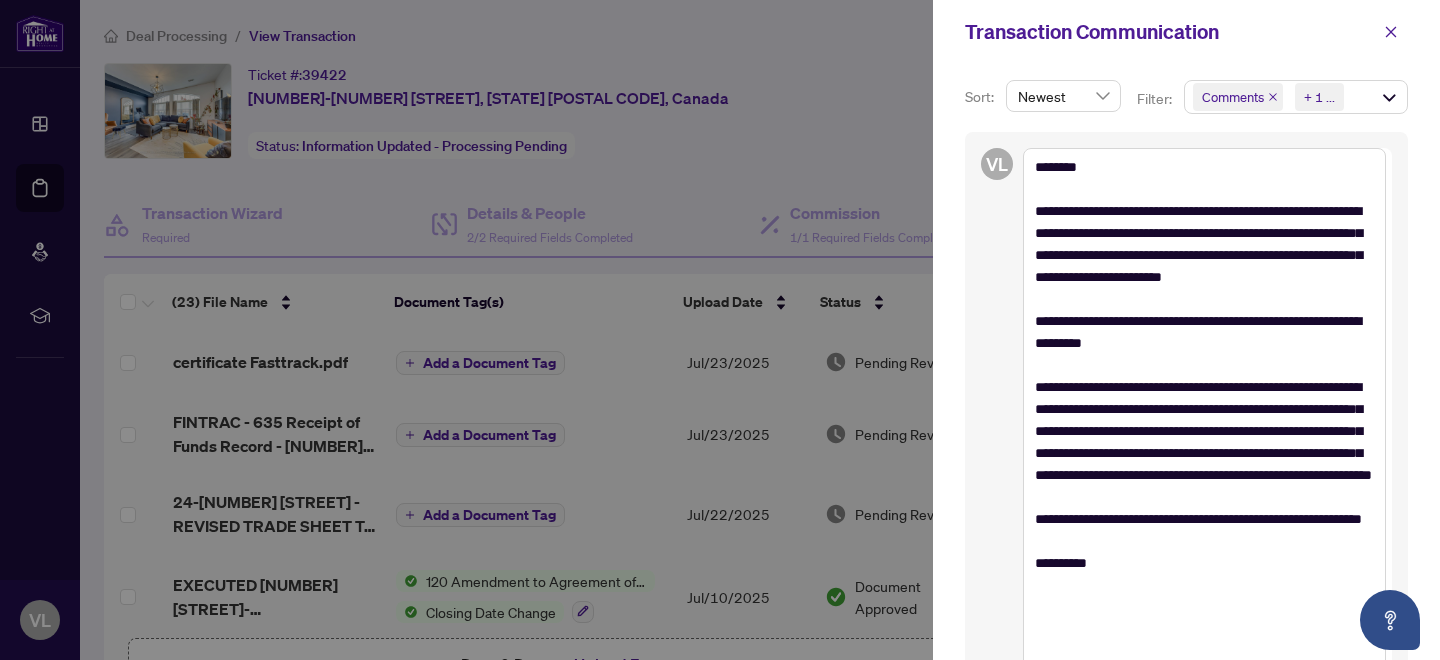 scroll, scrollTop: 365, scrollLeft: 0, axis: vertical 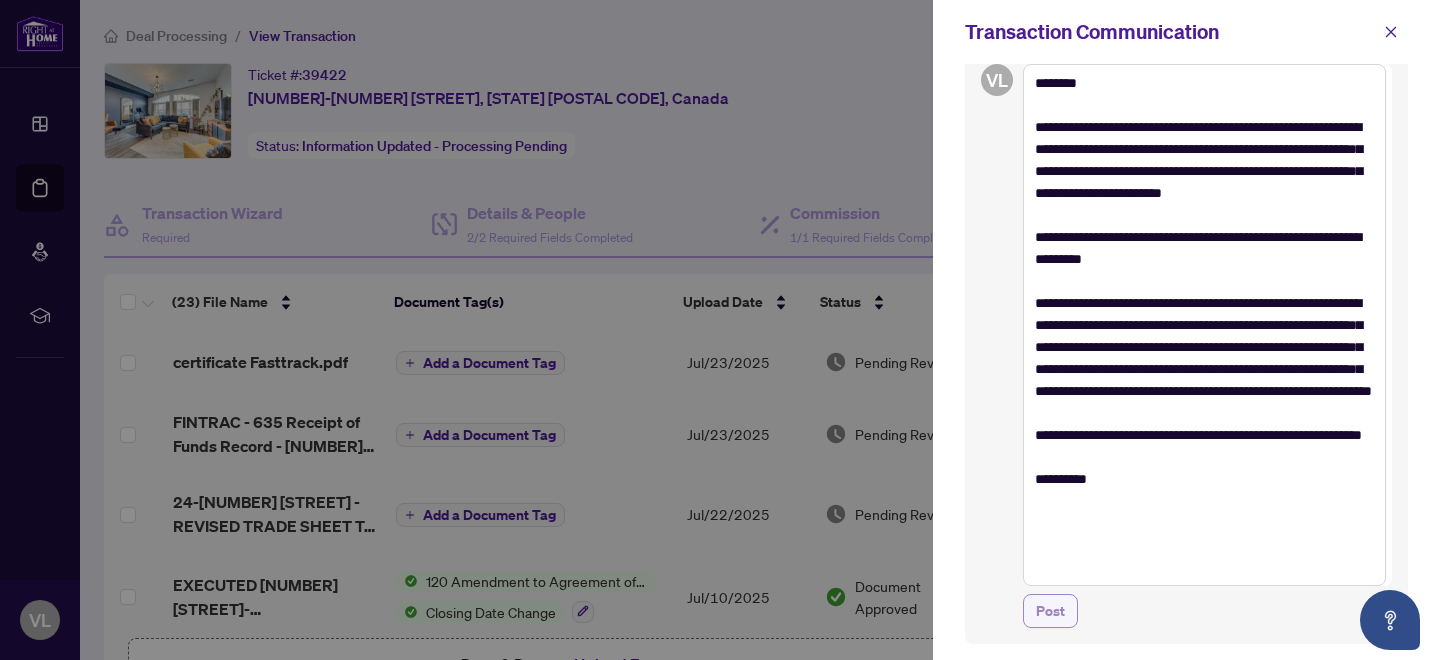 click on "Post" at bounding box center [1050, 611] 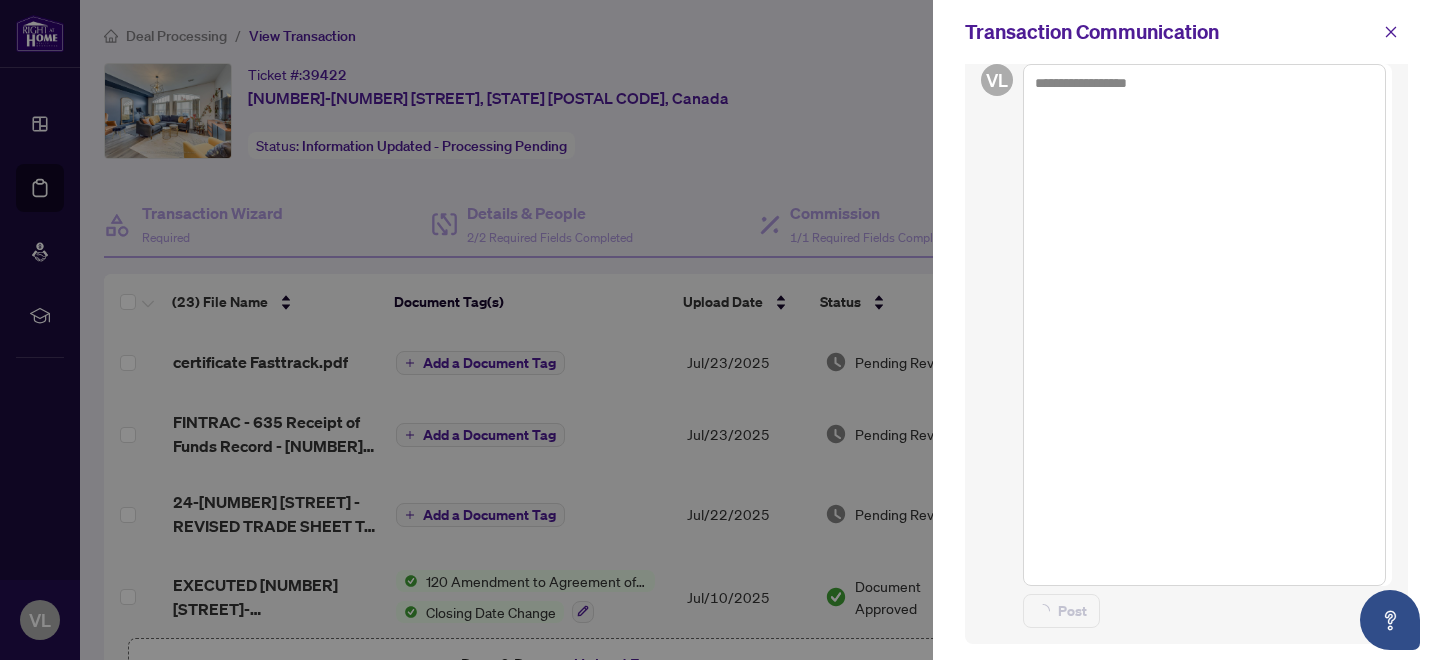 scroll, scrollTop: 0, scrollLeft: 0, axis: both 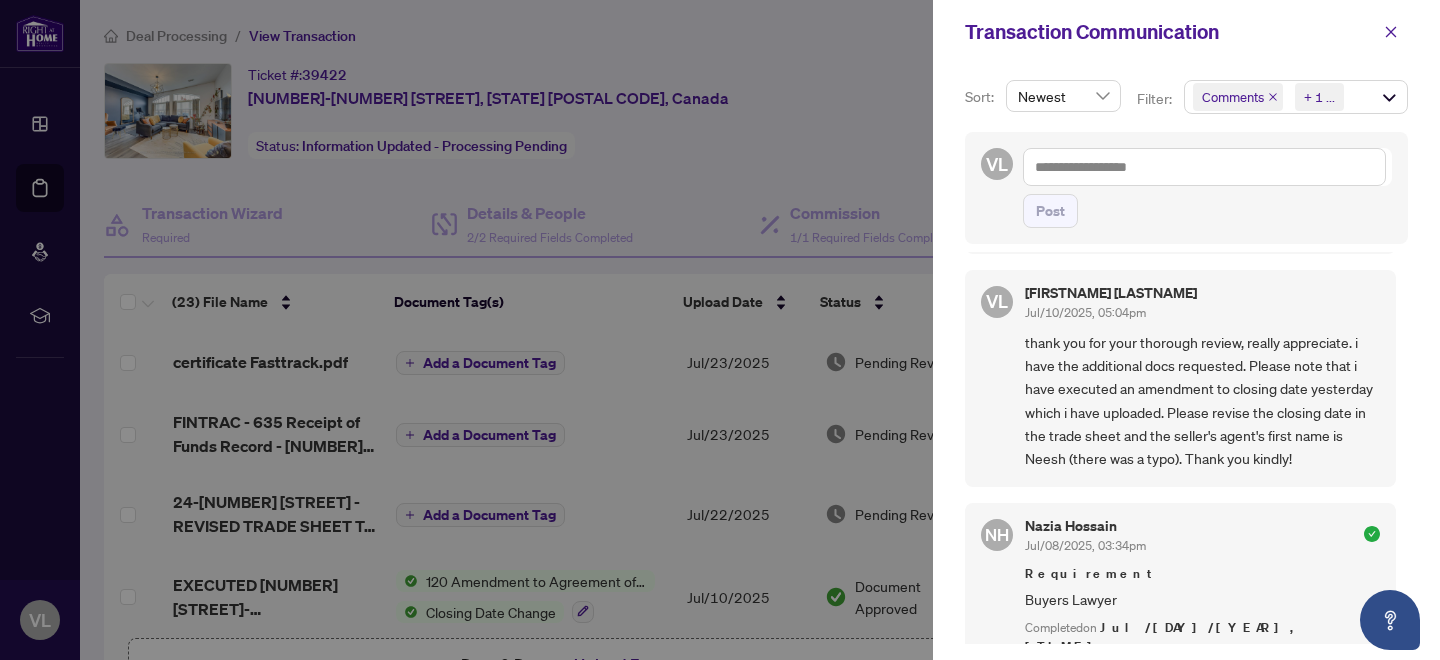 click 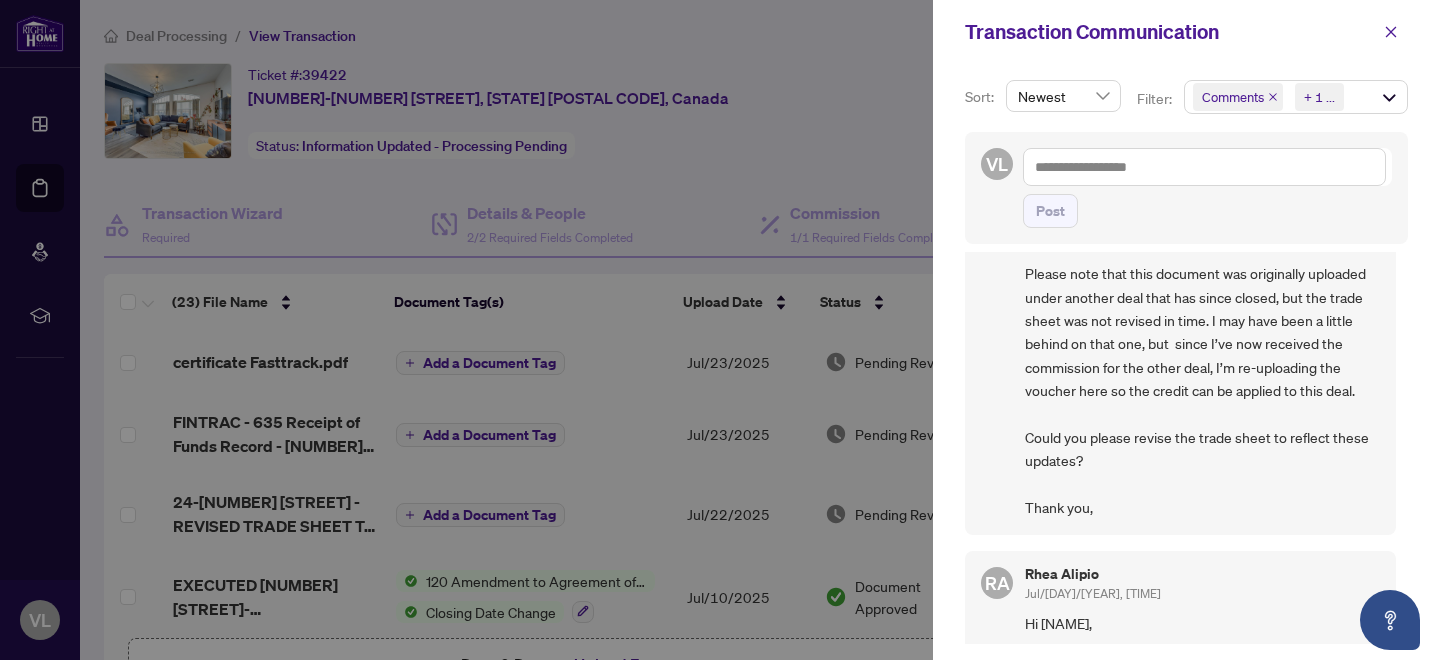 scroll, scrollTop: 0, scrollLeft: 0, axis: both 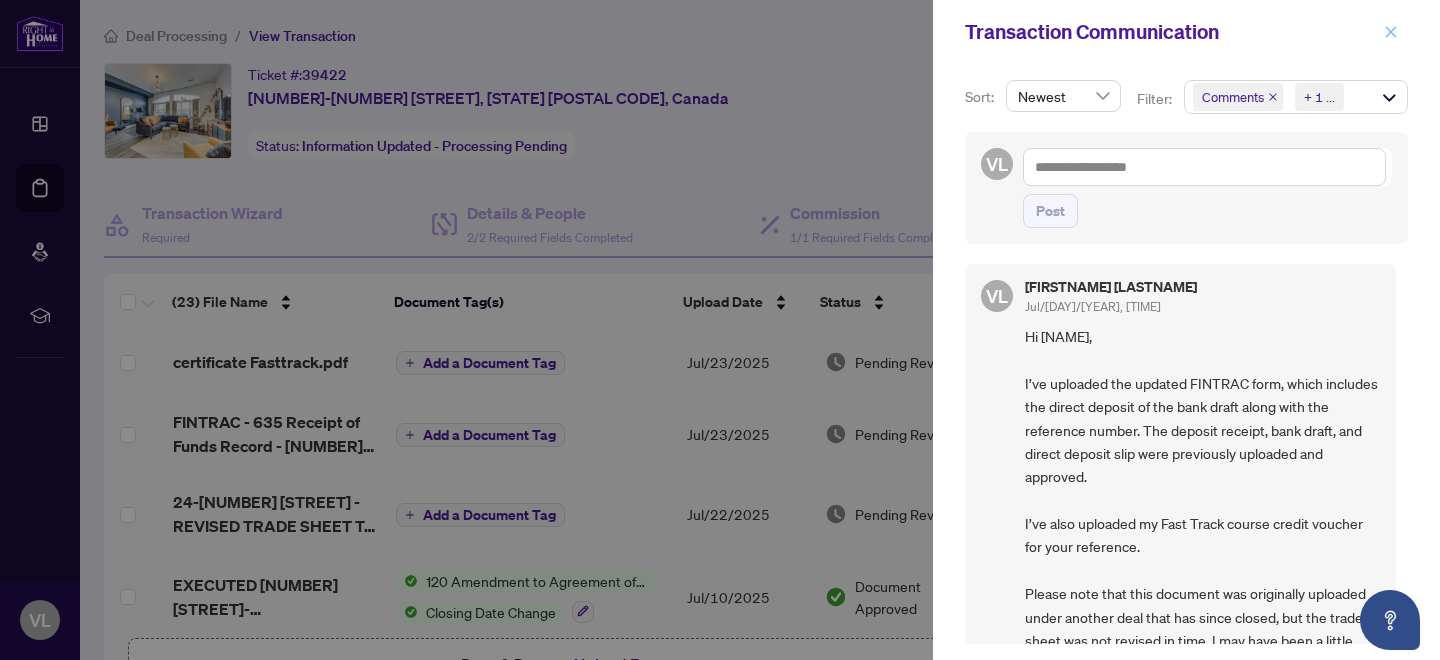 click 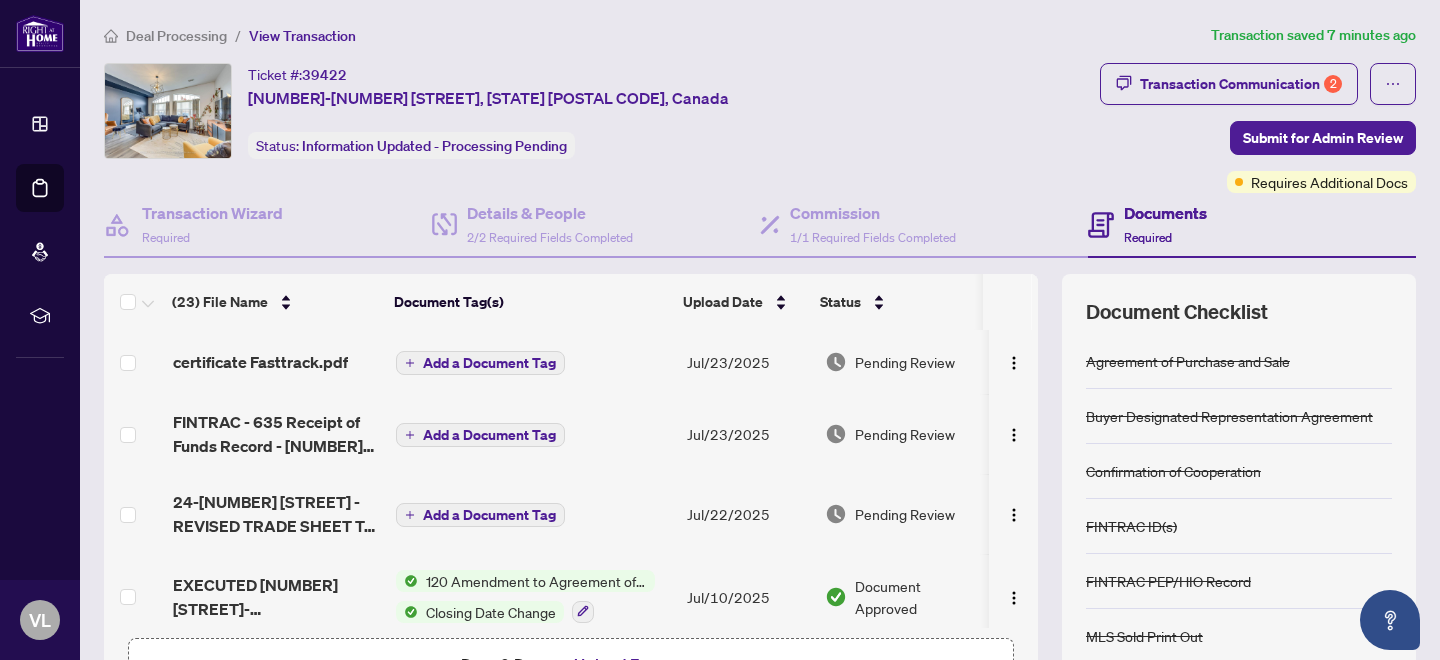 click on "Add a Document Tag" at bounding box center (480, 435) 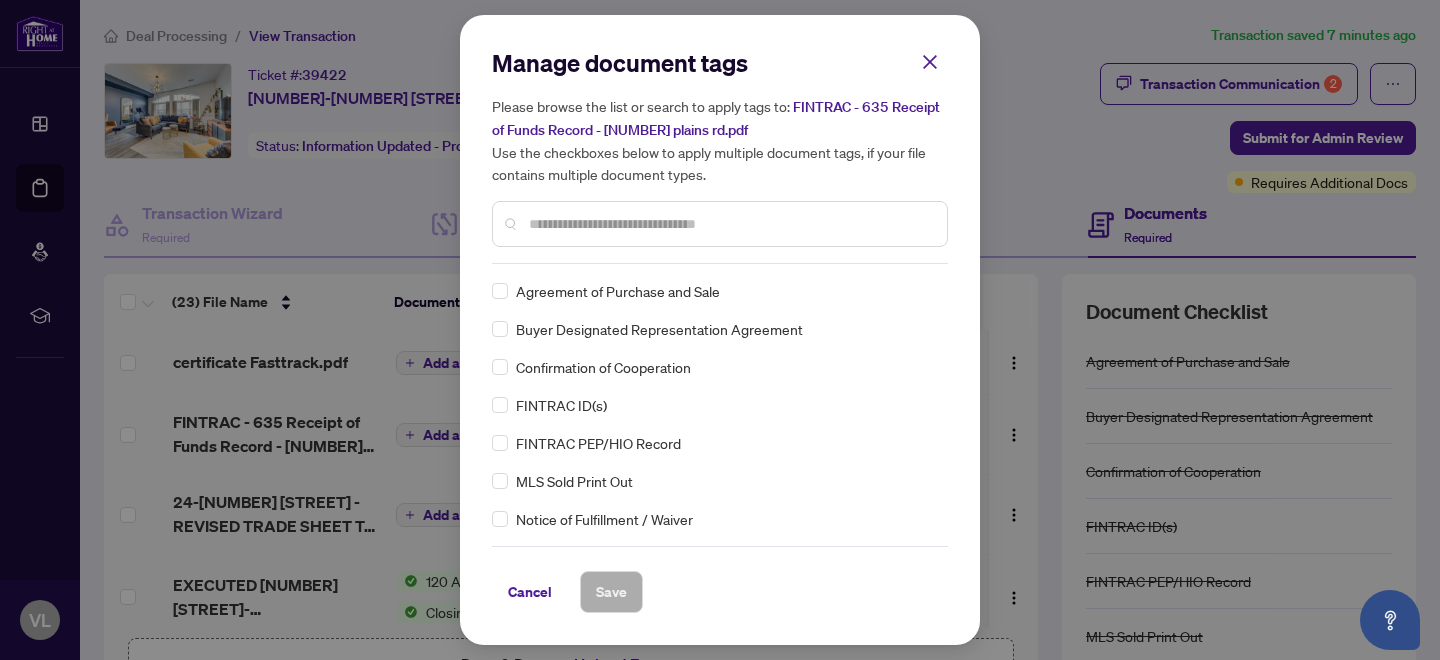 click on "Manage document tags Please browse the list or search to apply tags to:   FINTRAC - 635 Receipt of Funds Record - [NUMBER] plains rd.pdf   Use the checkboxes below to apply multiple document tags, if your file contains multiple document types.   Agreement of Purchase and Sale Buyer Designated Representation Agreement Confirmation of Cooperation FINTRAC ID(s) FINTRAC PEP/HIO Record MLS Sold Print Out Notice of Fulfillment / Waiver Receipt of Funds Record RECO Information Guide Registrants Disclosure of Interest 1st Page of the APS Advance Paperwork Agent Correspondence Agreement of Assignment of Purchase and Sale Agreement to Cooperate /Broker Referral Agreement to Lease Articles of Incorporation Back to Vendor Letter Belongs to Another Transaction Builder's Consent Buyer Designated Representation Agreement Buyers Lawyer Information Certificate of Estate Trustee(s) Client Refused to Sign Closing Date Change Co-op Brokerage Commission Statement Co-op EFT Co-operating Indemnity Agreement Commission Adjustment EFT" at bounding box center (720, 330) 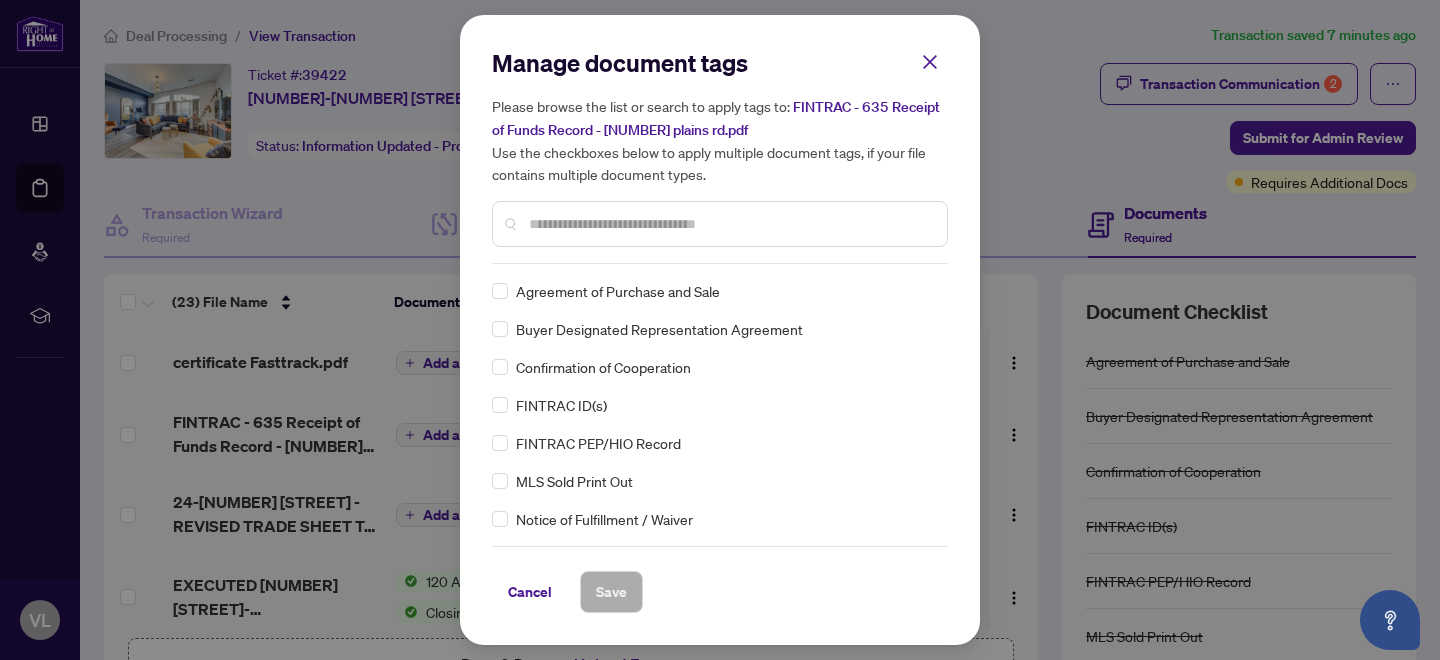 click at bounding box center (730, 224) 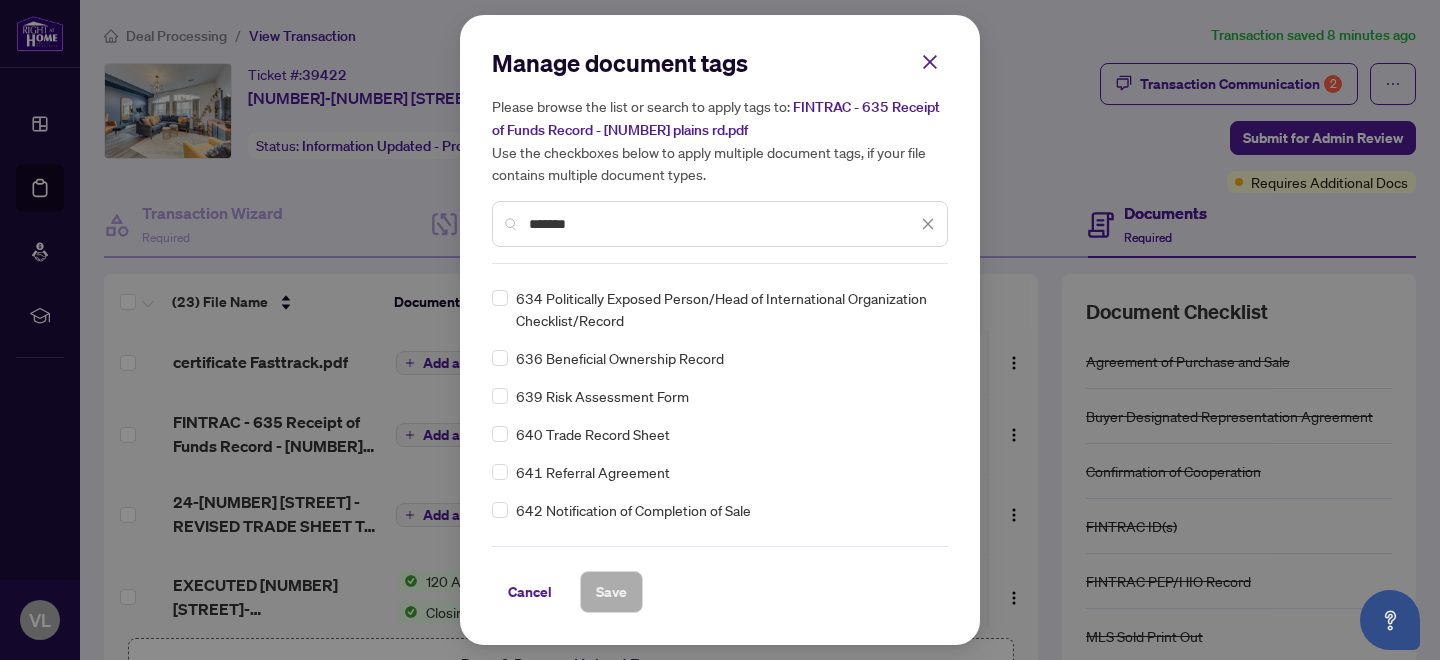 scroll, scrollTop: 13408, scrollLeft: 0, axis: vertical 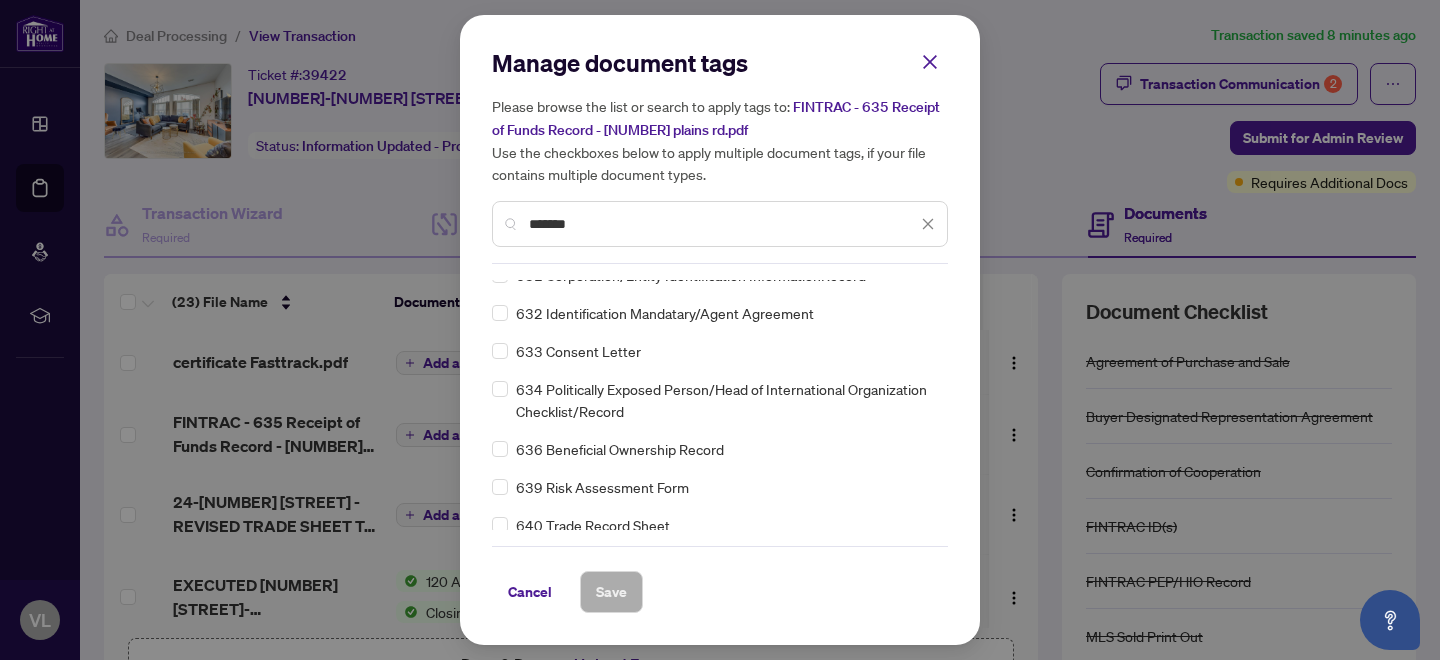 click on "*******" at bounding box center [723, 224] 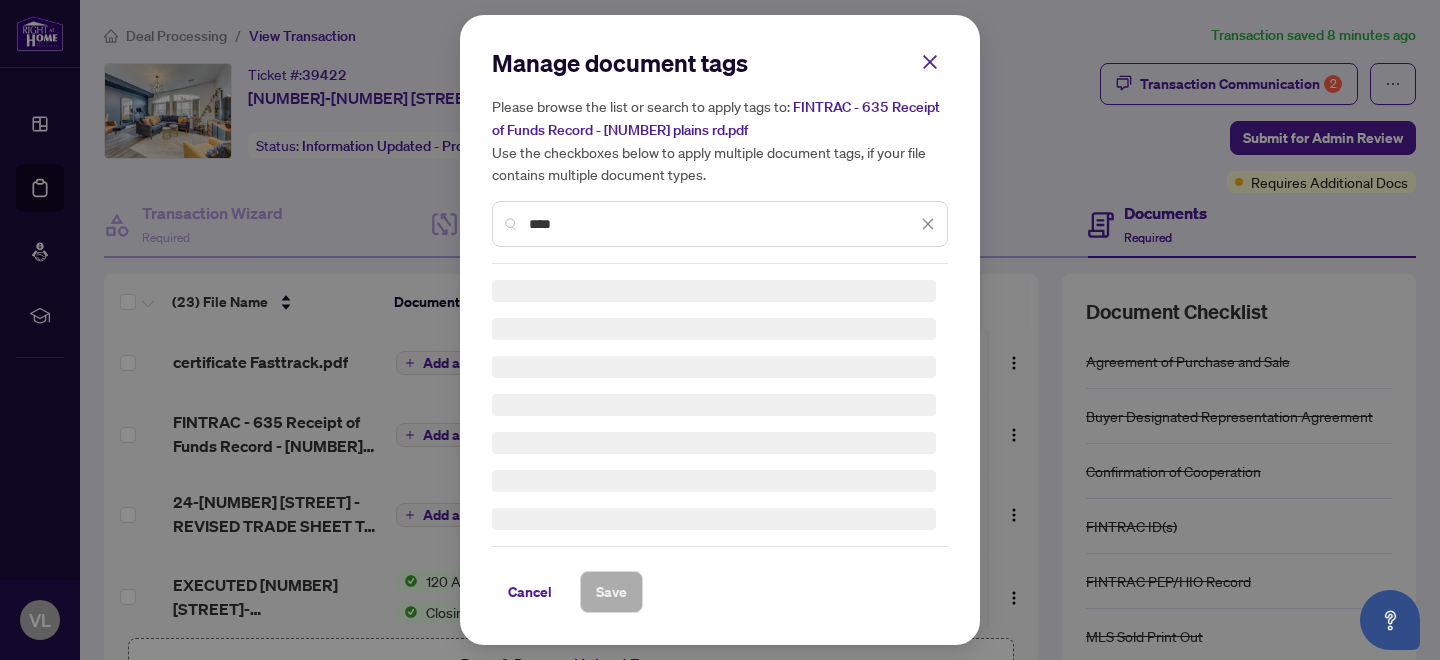scroll, scrollTop: 0, scrollLeft: 0, axis: both 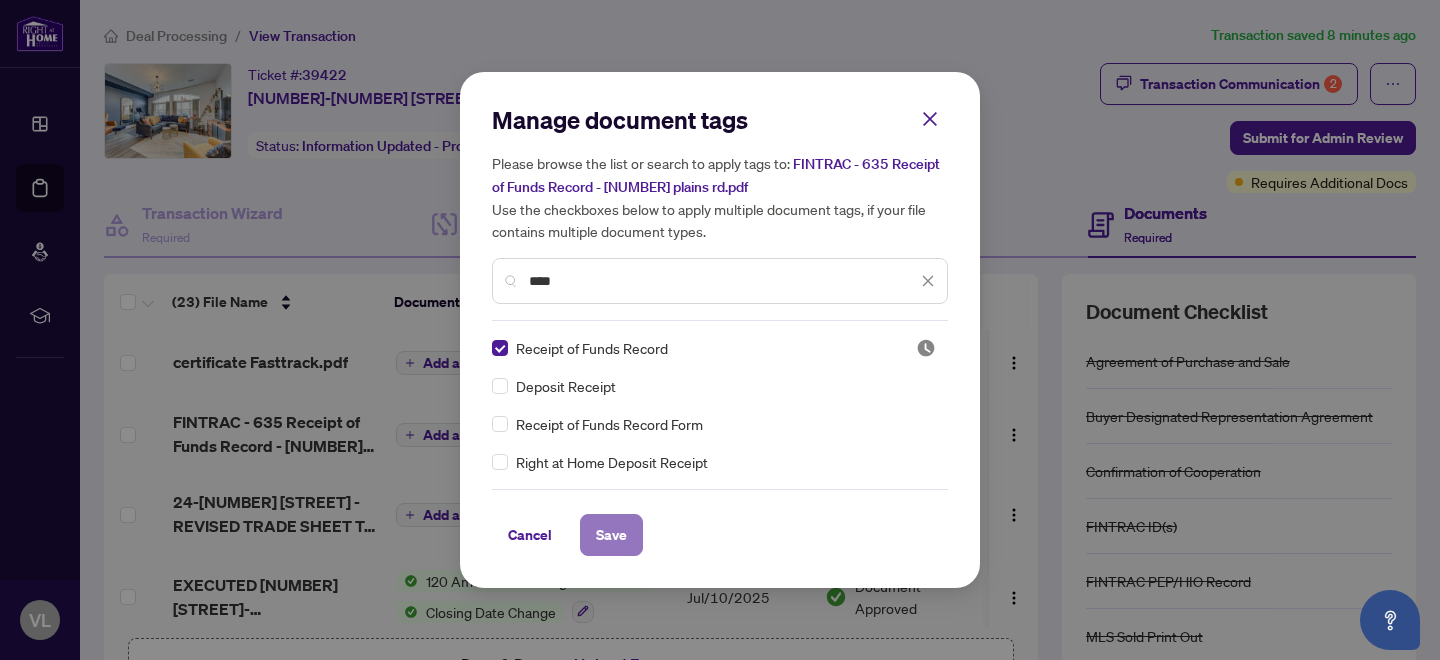 click on "Save" at bounding box center [611, 535] 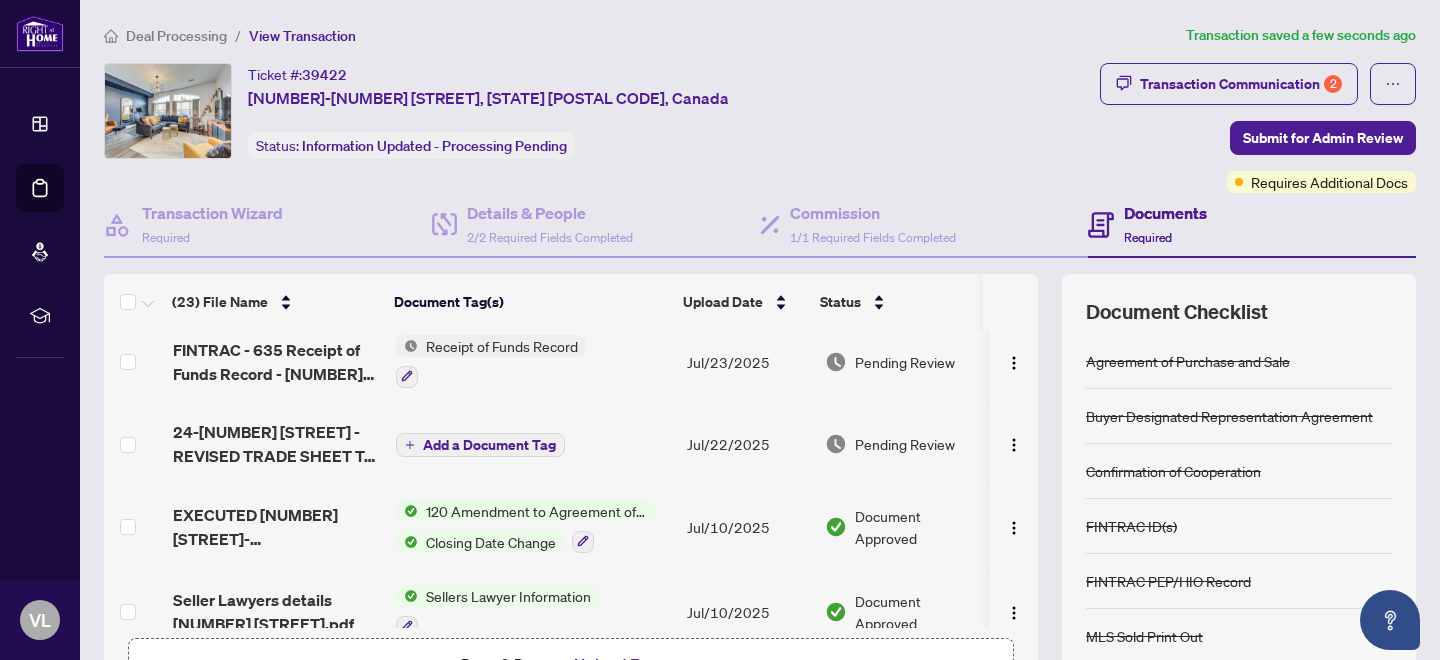 scroll, scrollTop: 0, scrollLeft: 0, axis: both 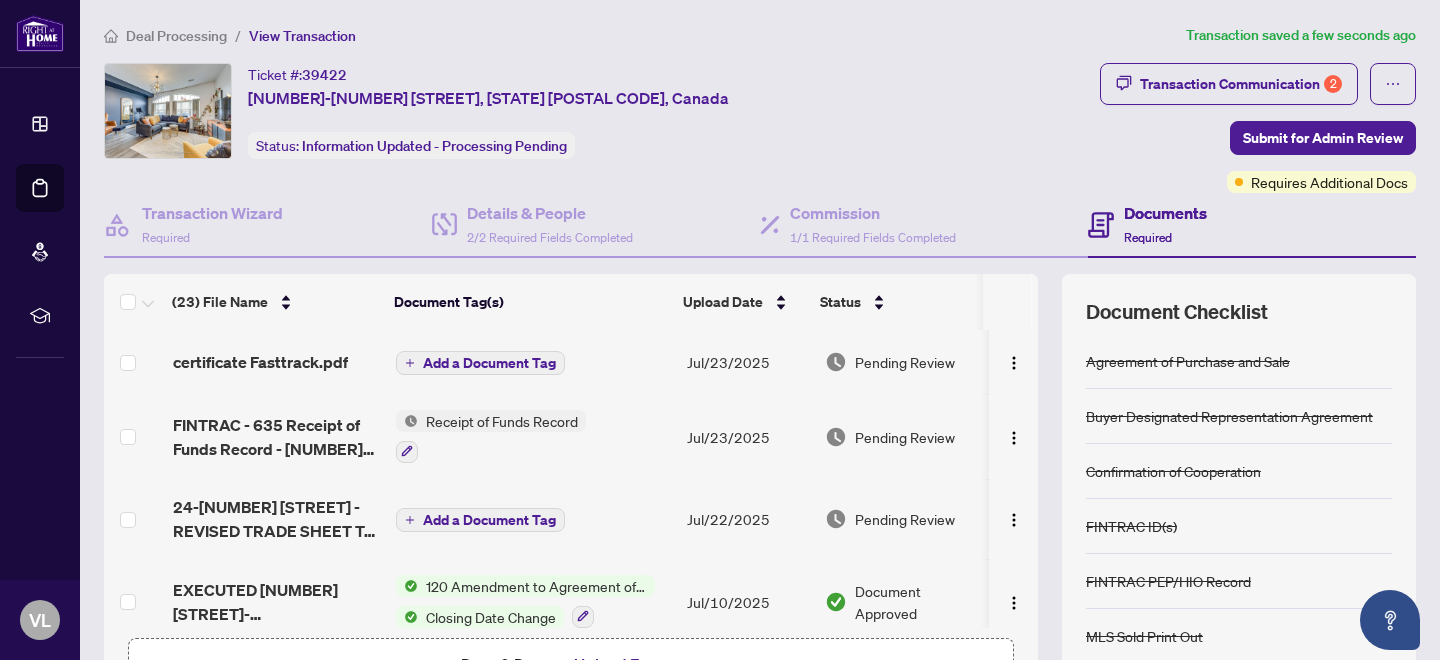 click on "Add a Document Tag" at bounding box center (489, 363) 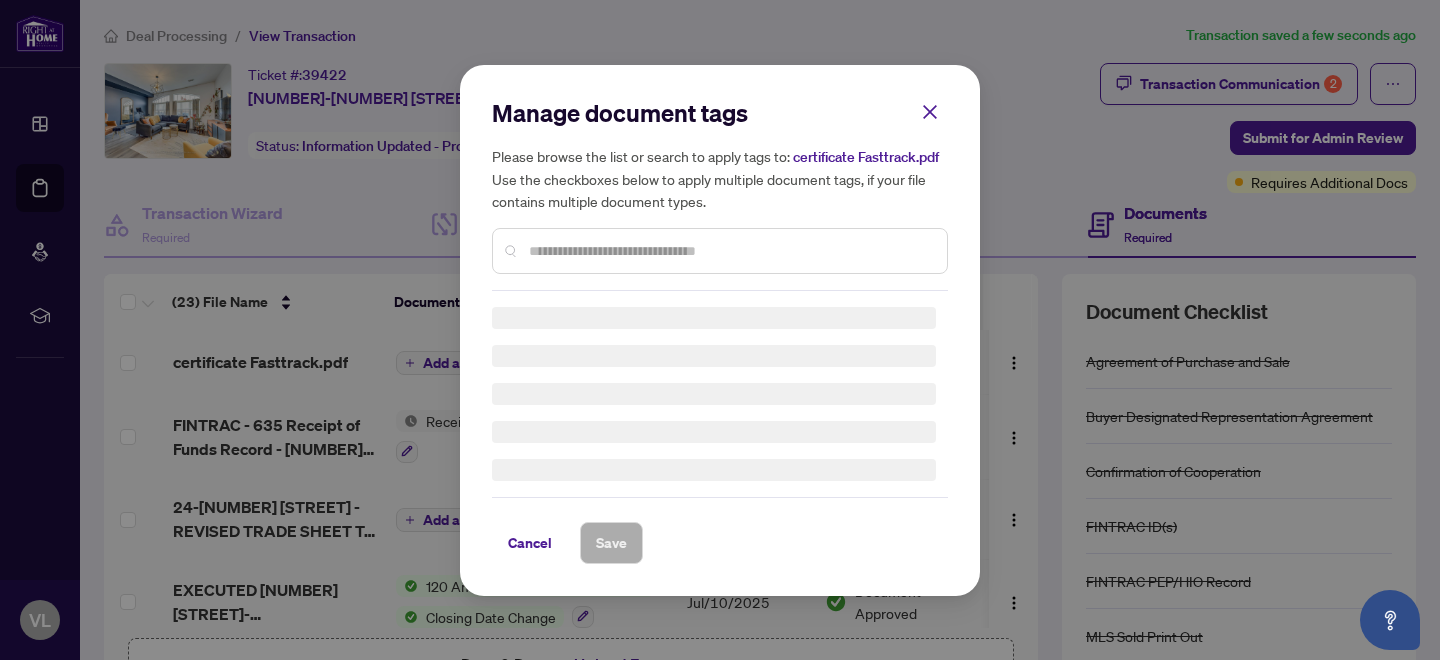 click on "Manage document tags Please browse the list or search to apply tags to:   certificate Fasttrack.pdf   Use the checkboxes below to apply multiple document tags, if your file contains multiple document types.   Cancel Save" at bounding box center [720, 330] 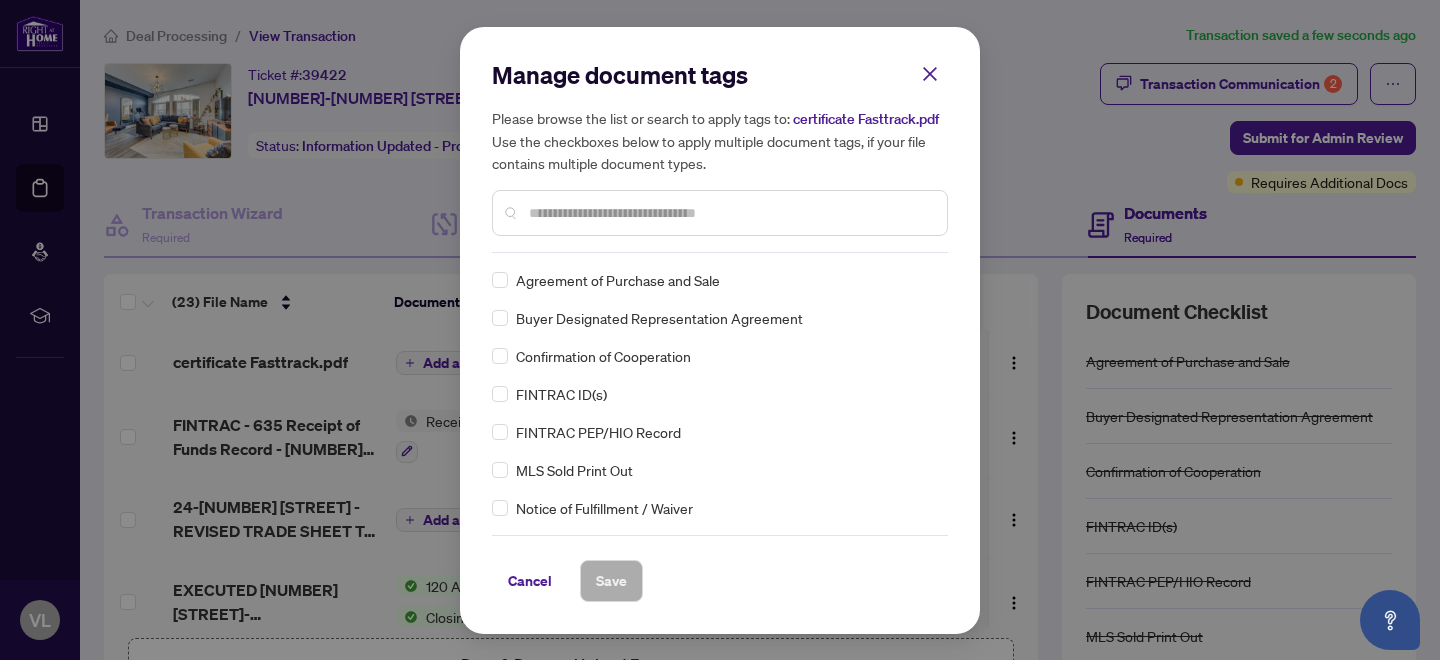 click at bounding box center (730, 213) 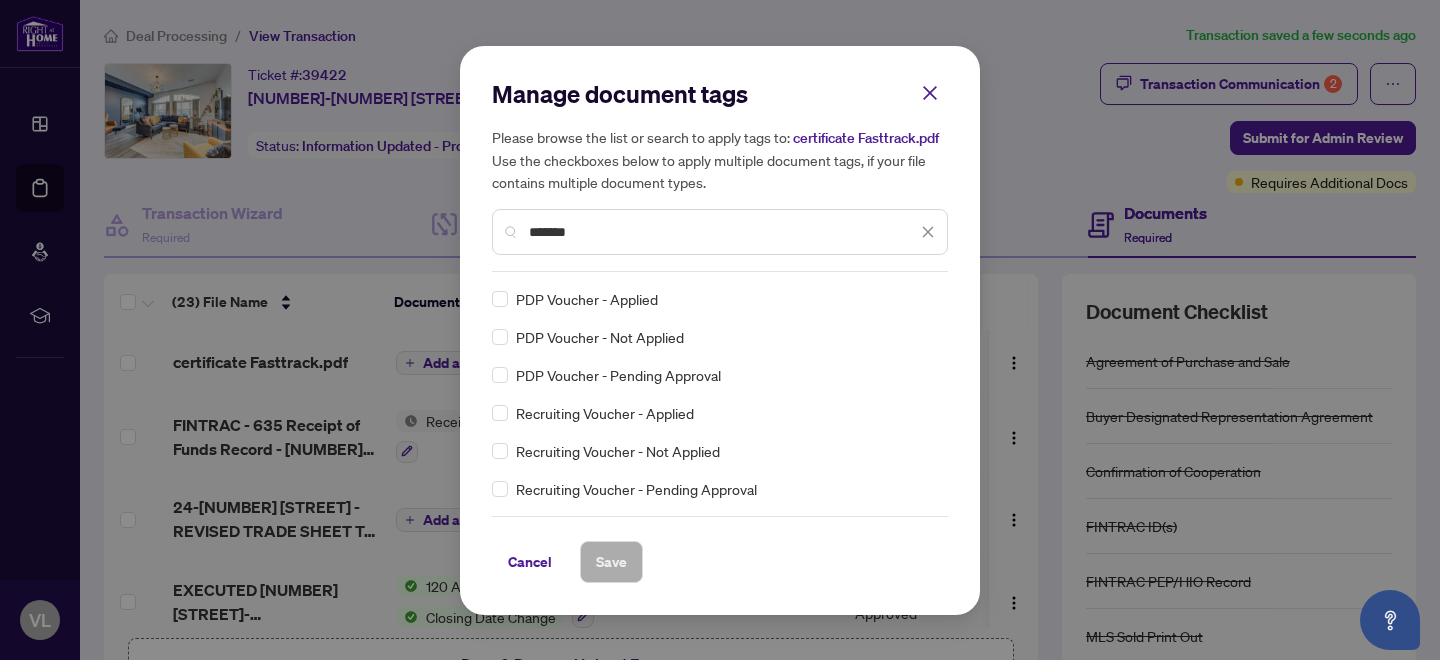 click 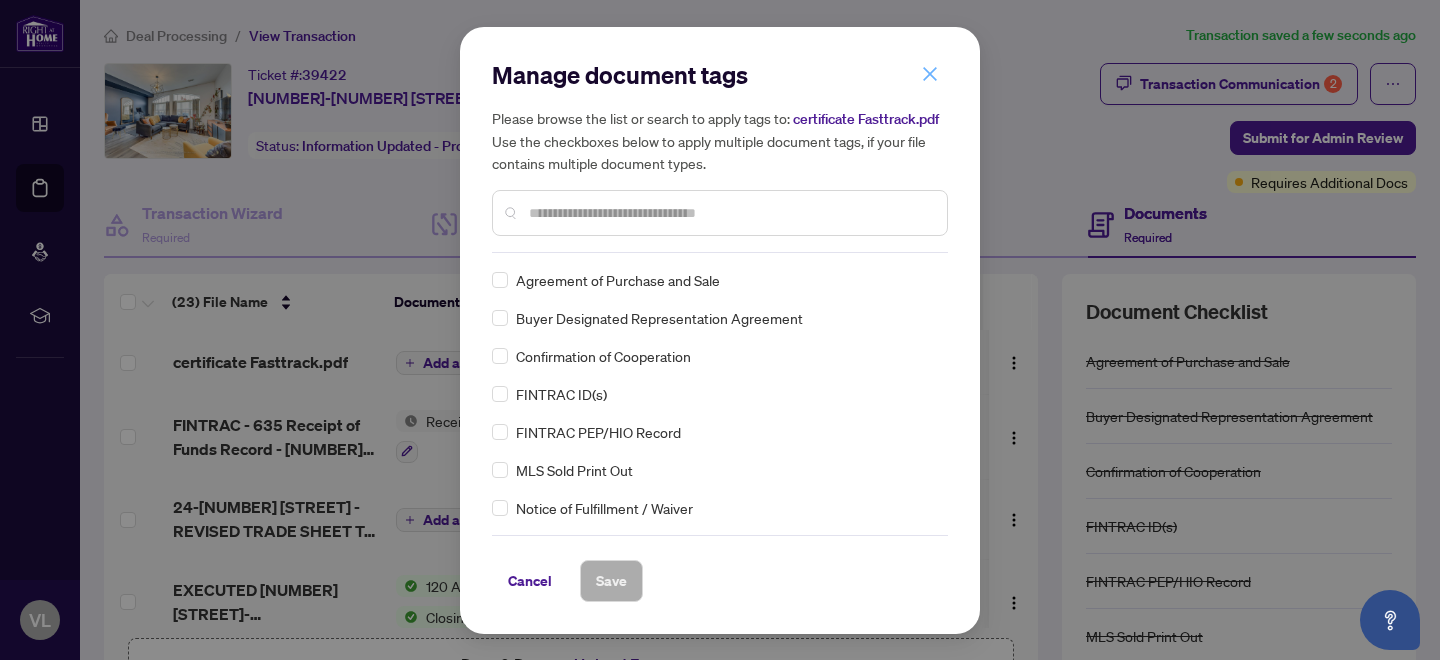 click 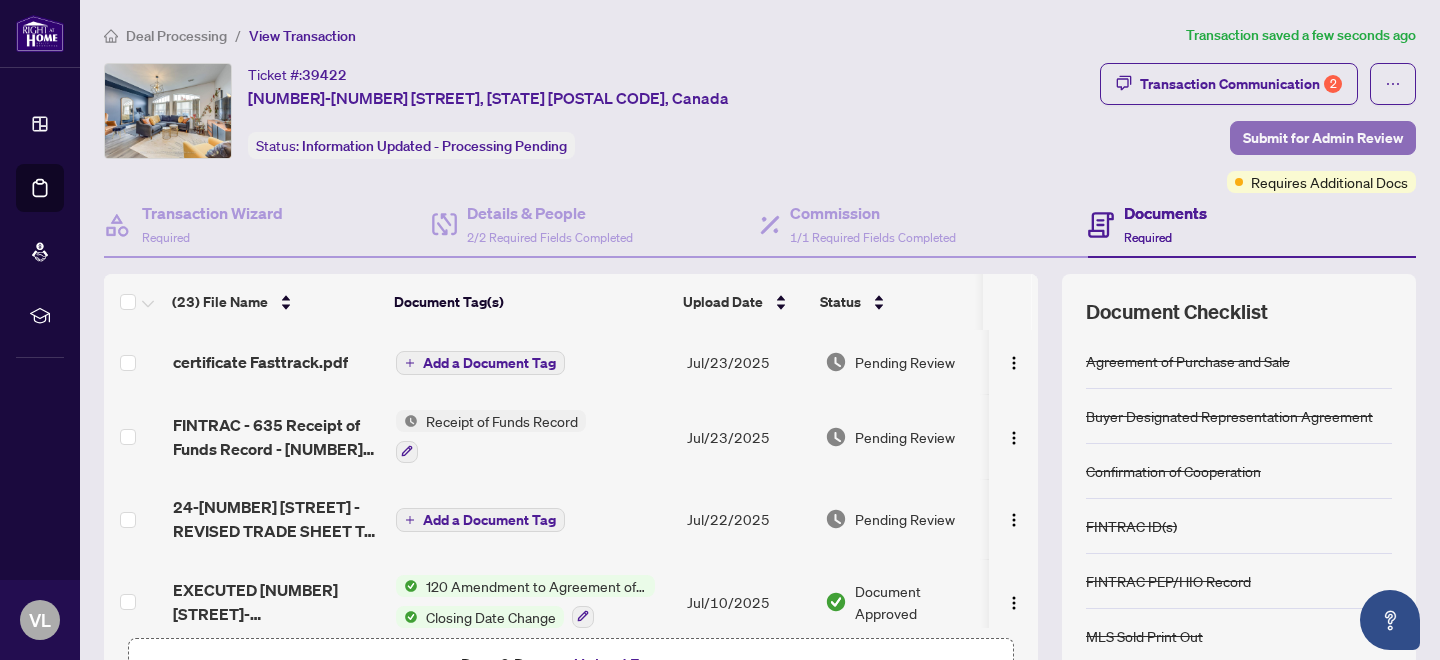 click on "Submit for Admin Review" at bounding box center [1323, 138] 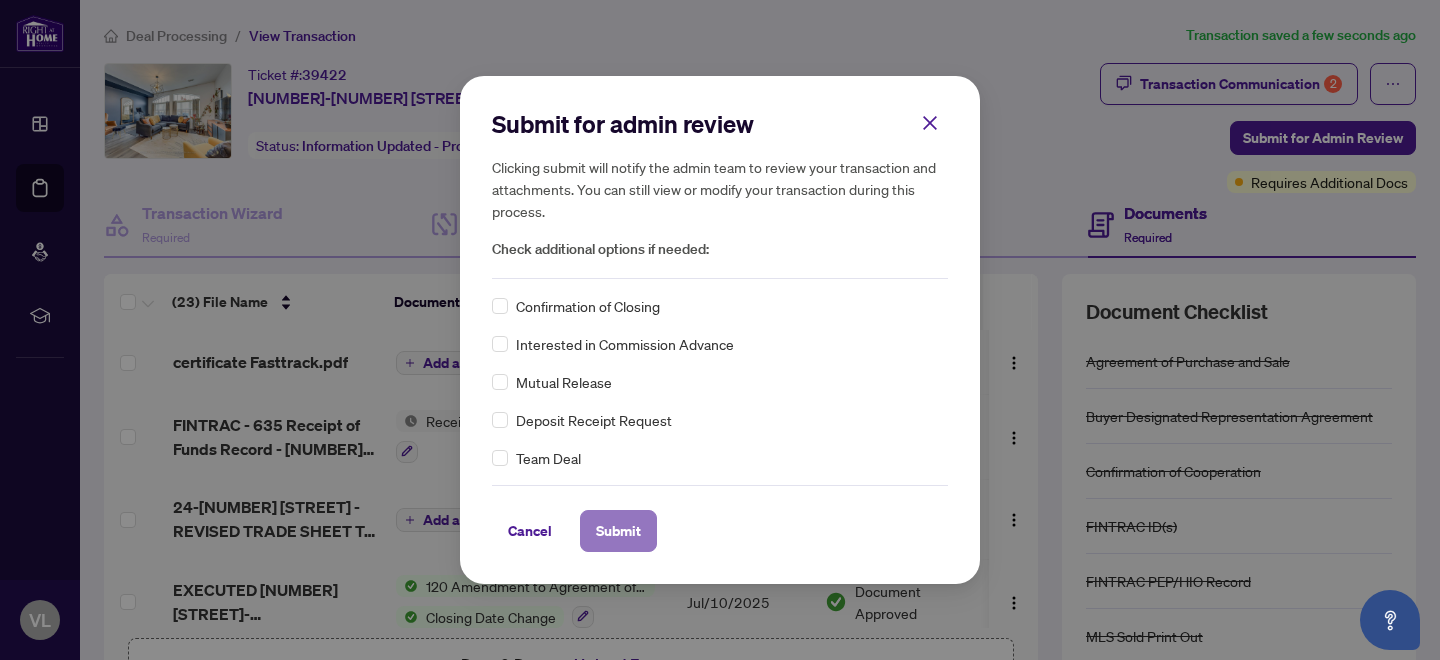 click on "Submit" at bounding box center (618, 531) 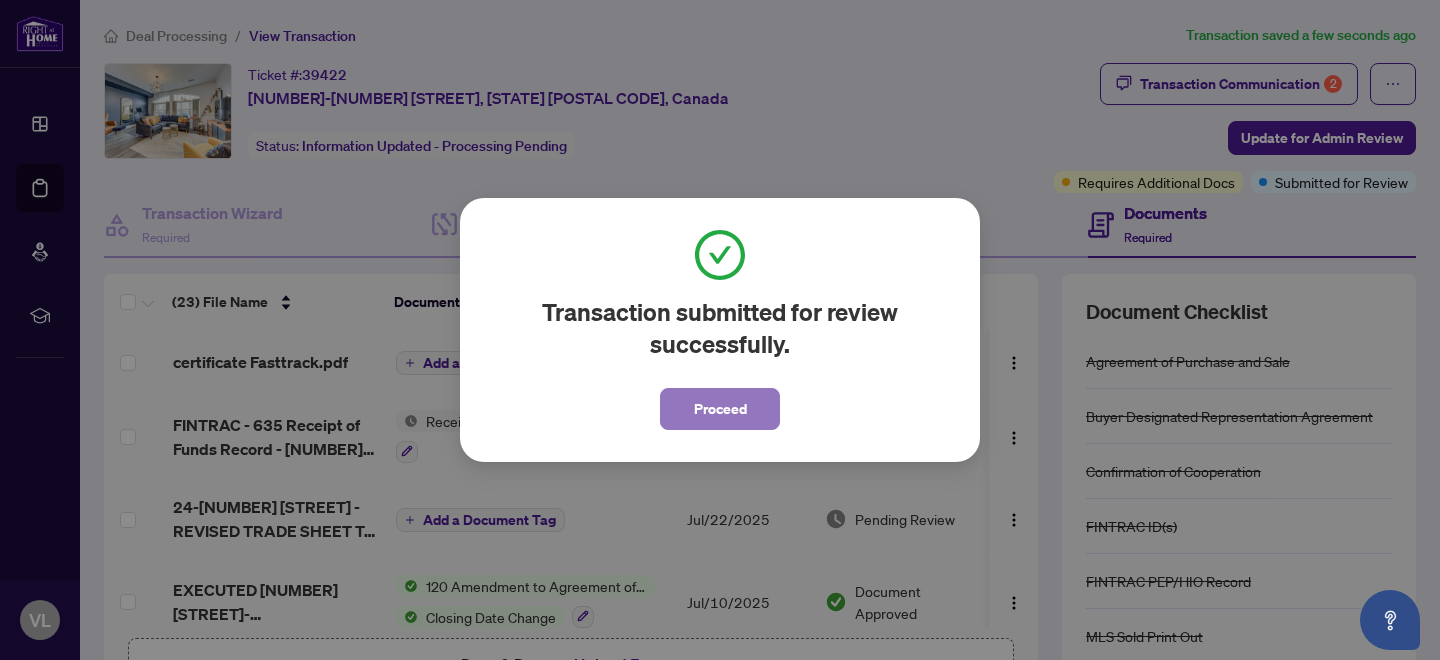 click on "Proceed" at bounding box center (720, 409) 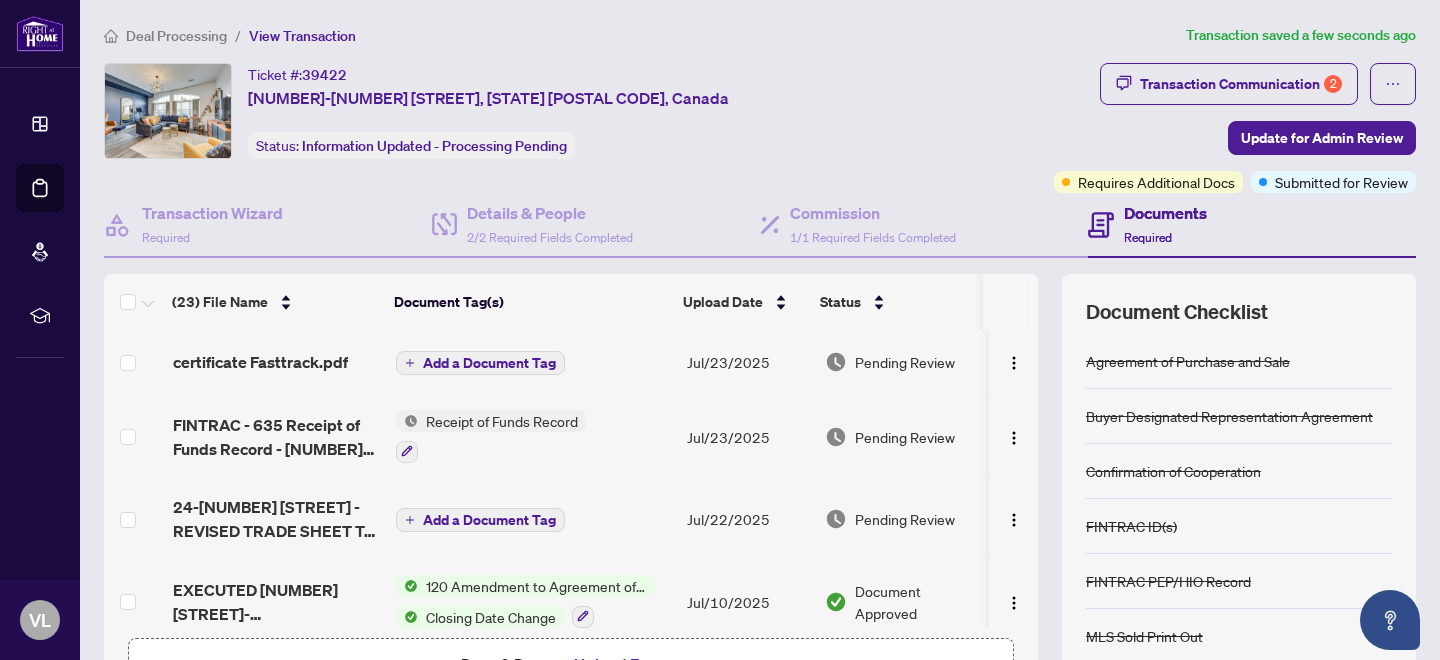 click on "Deal Processing" at bounding box center [176, 36] 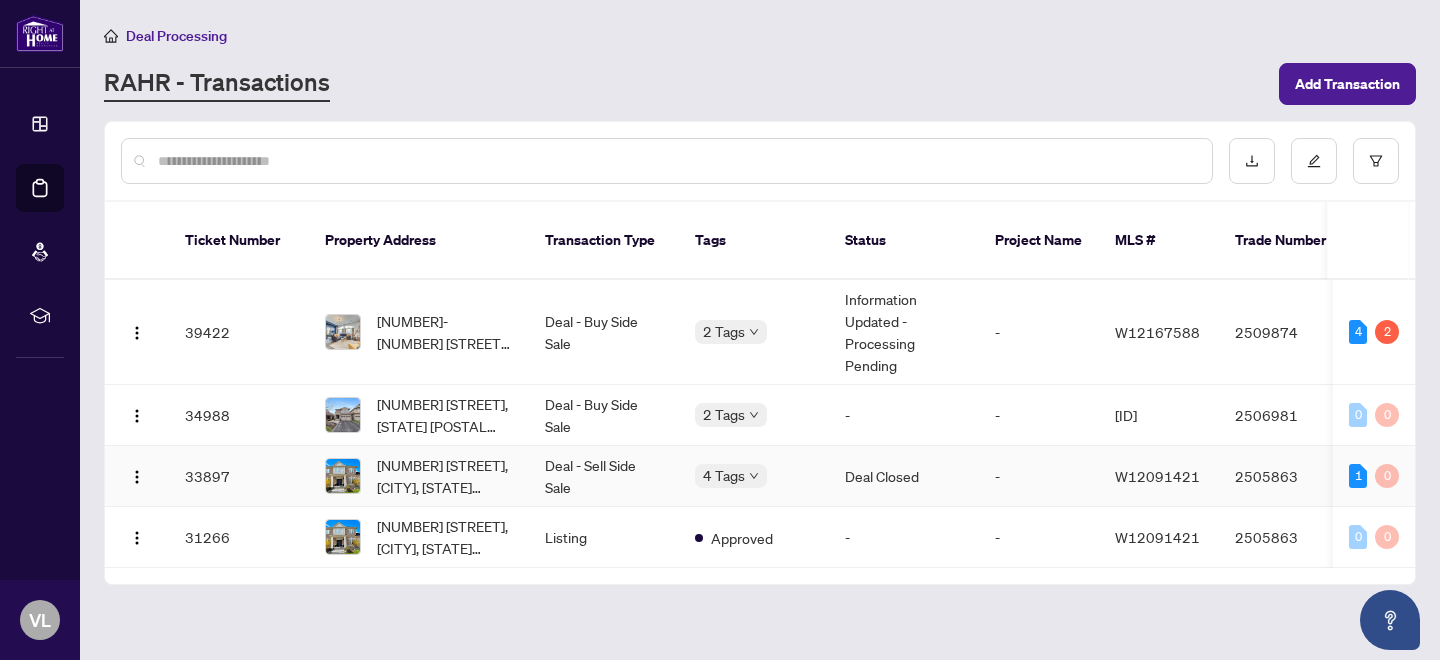click on "Deal Closed" at bounding box center [904, 476] 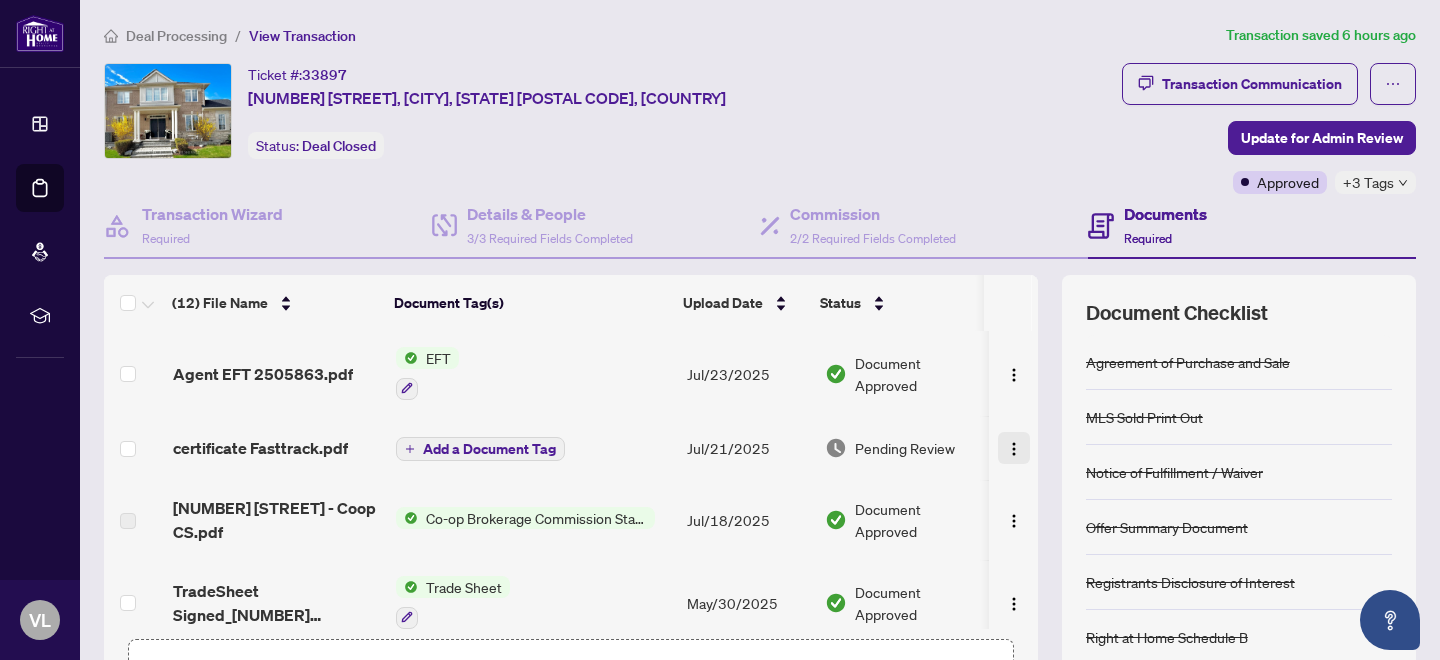 click at bounding box center (1014, 449) 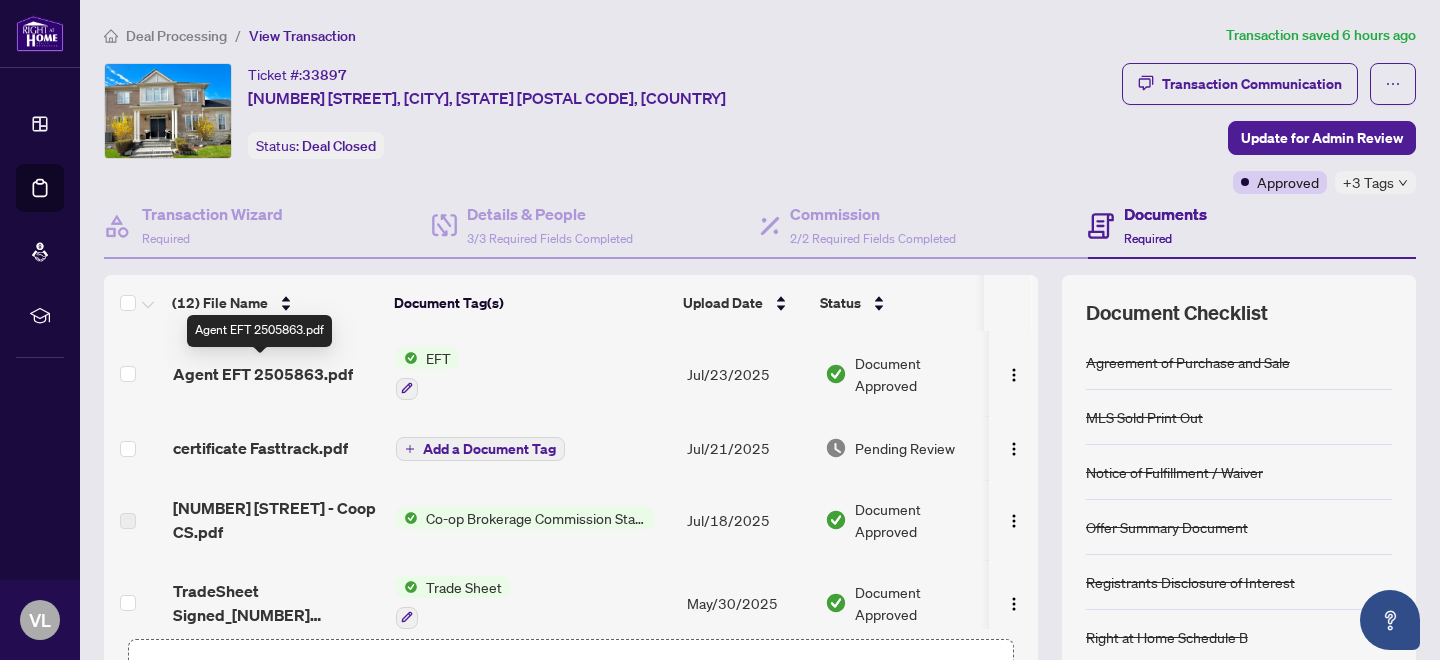 click on "Agent EFT 2505863.pdf" at bounding box center [263, 374] 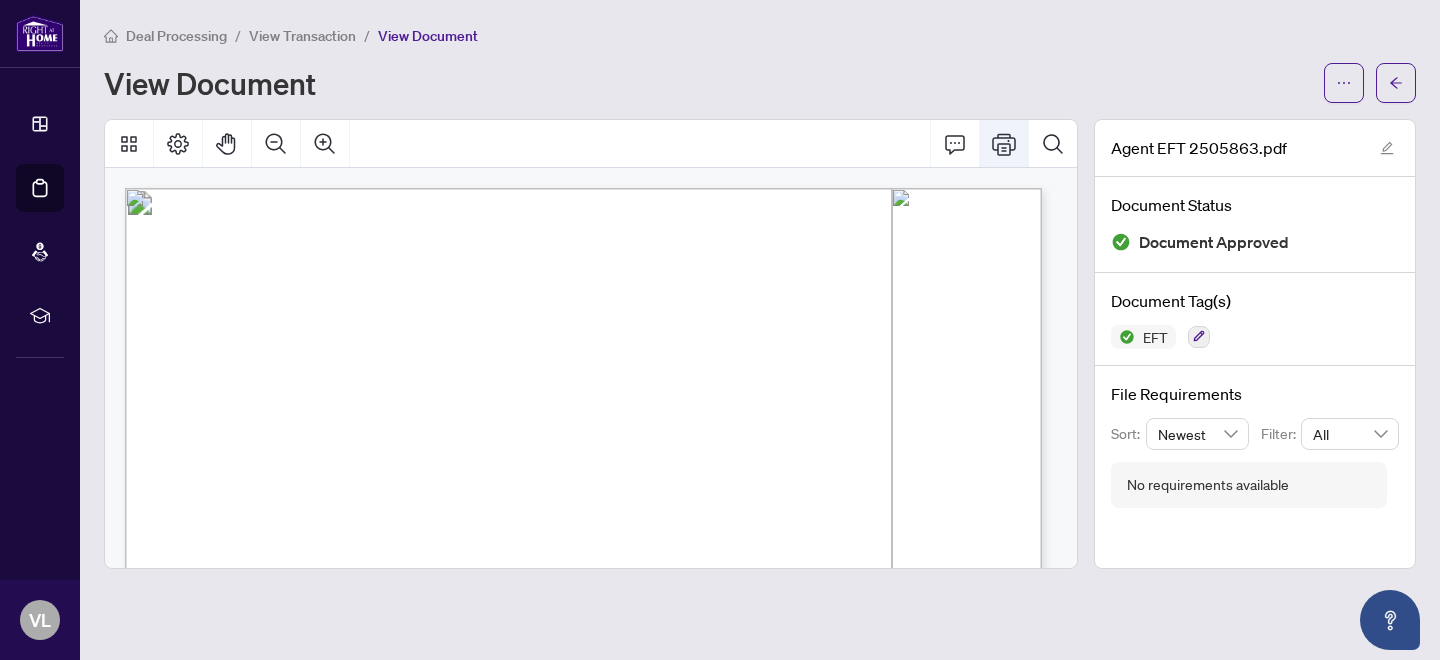 click 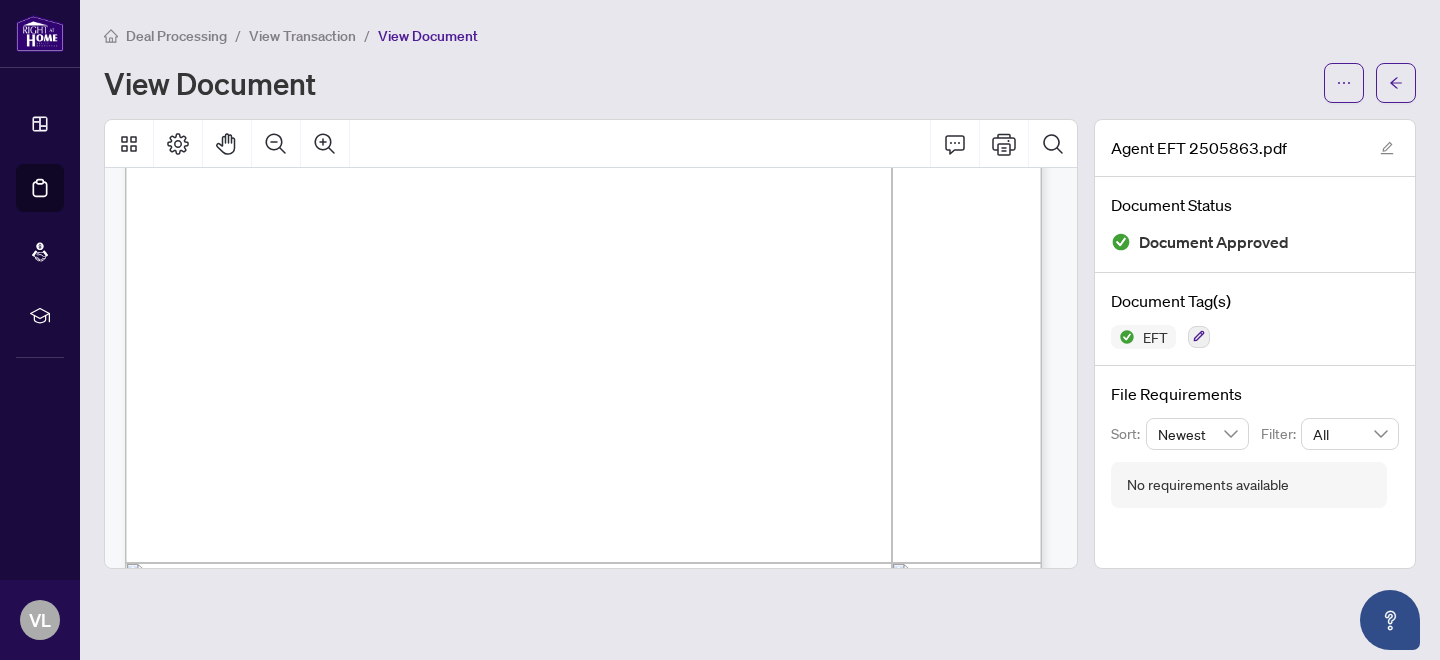scroll, scrollTop: 393, scrollLeft: 0, axis: vertical 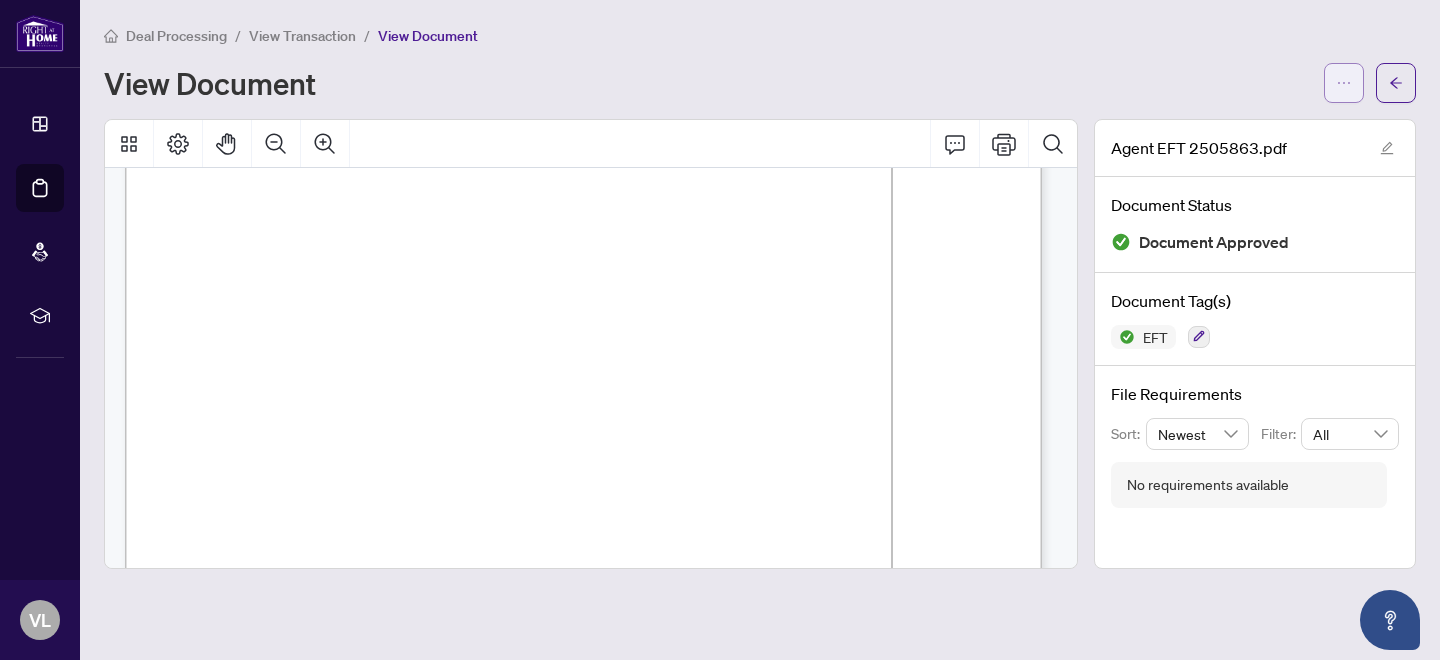 click at bounding box center [1344, 83] 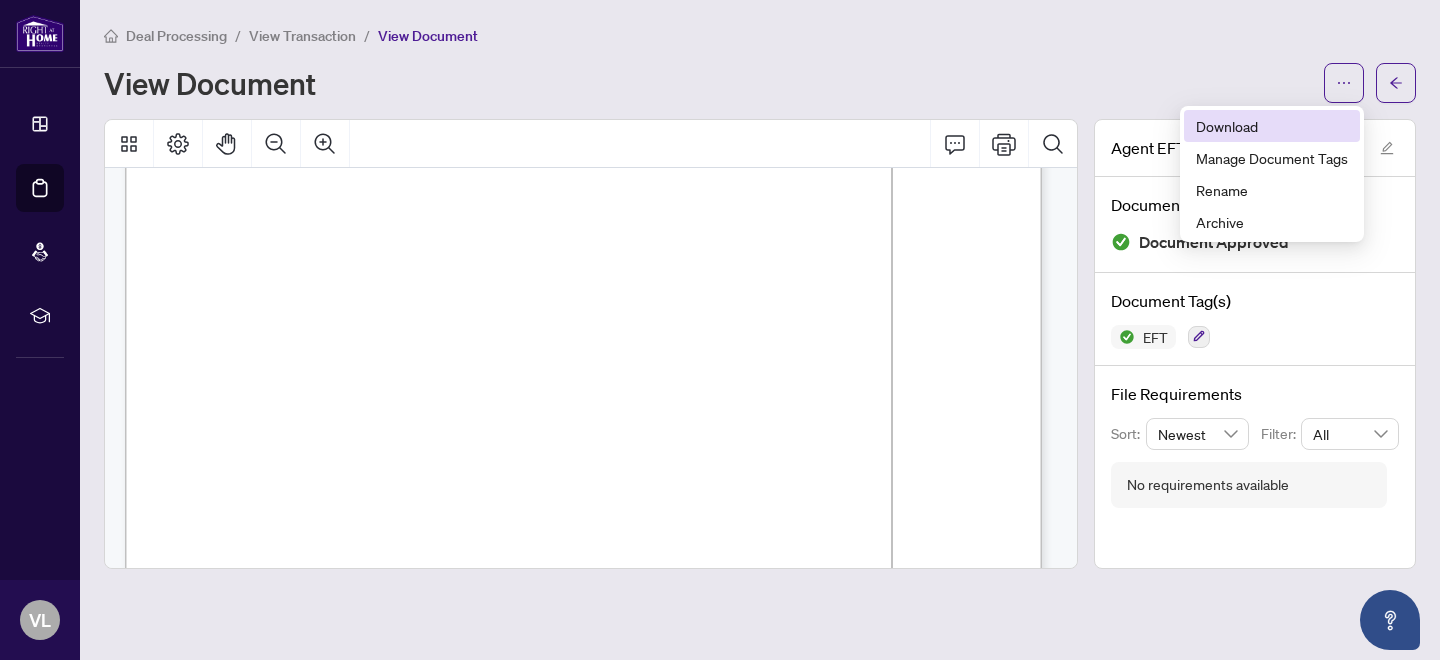 click on "Download" at bounding box center (1272, 126) 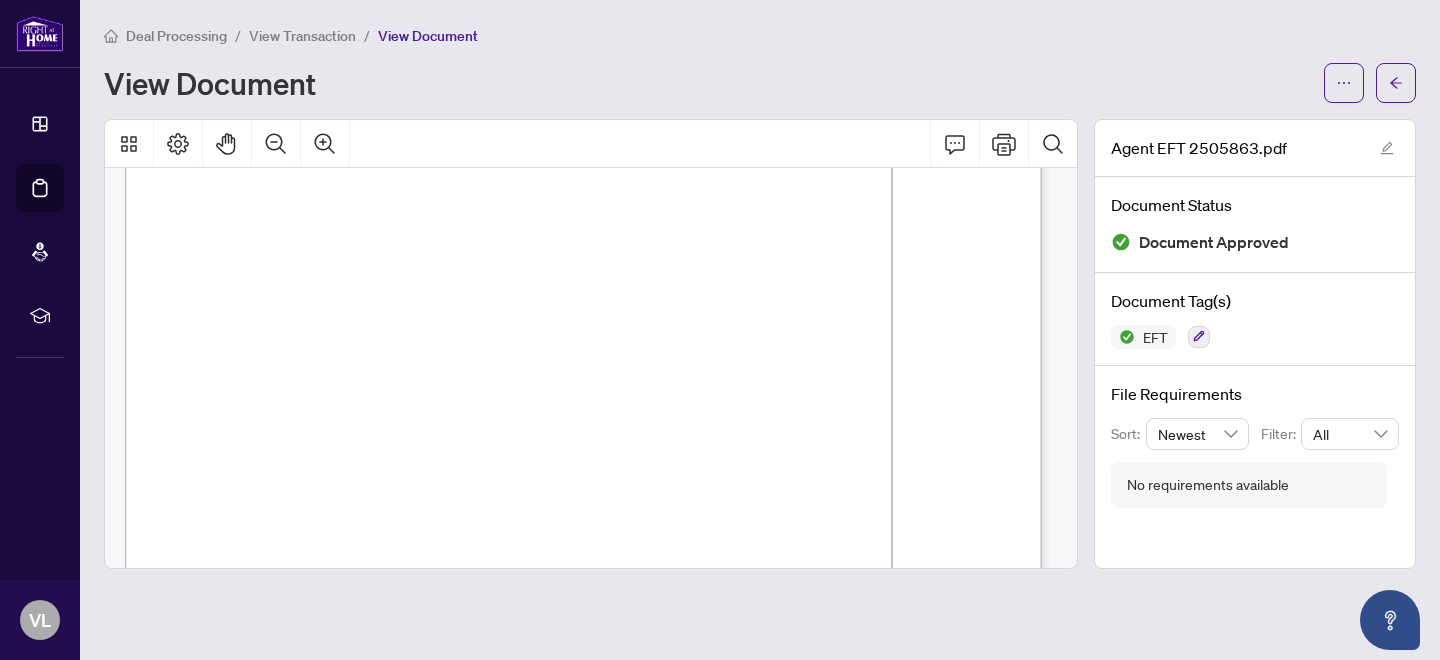 click on "View Document" at bounding box center [708, 83] 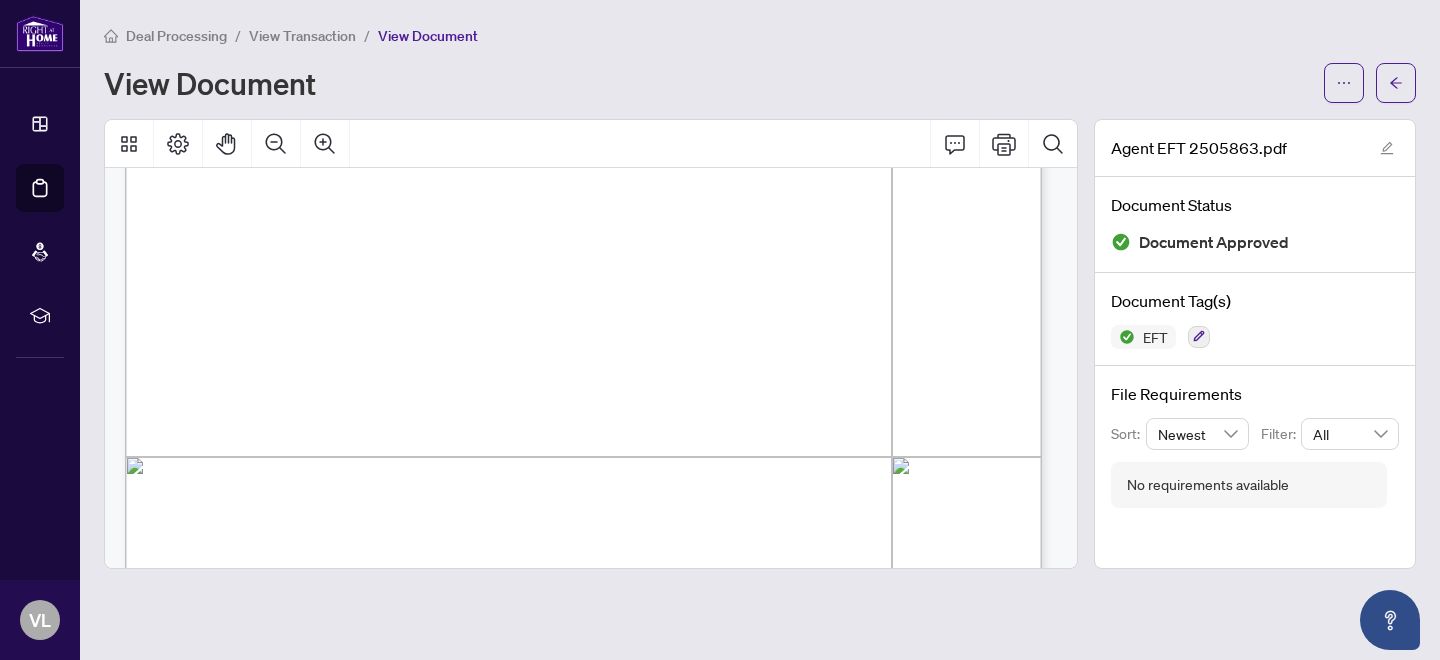 scroll, scrollTop: 826, scrollLeft: 0, axis: vertical 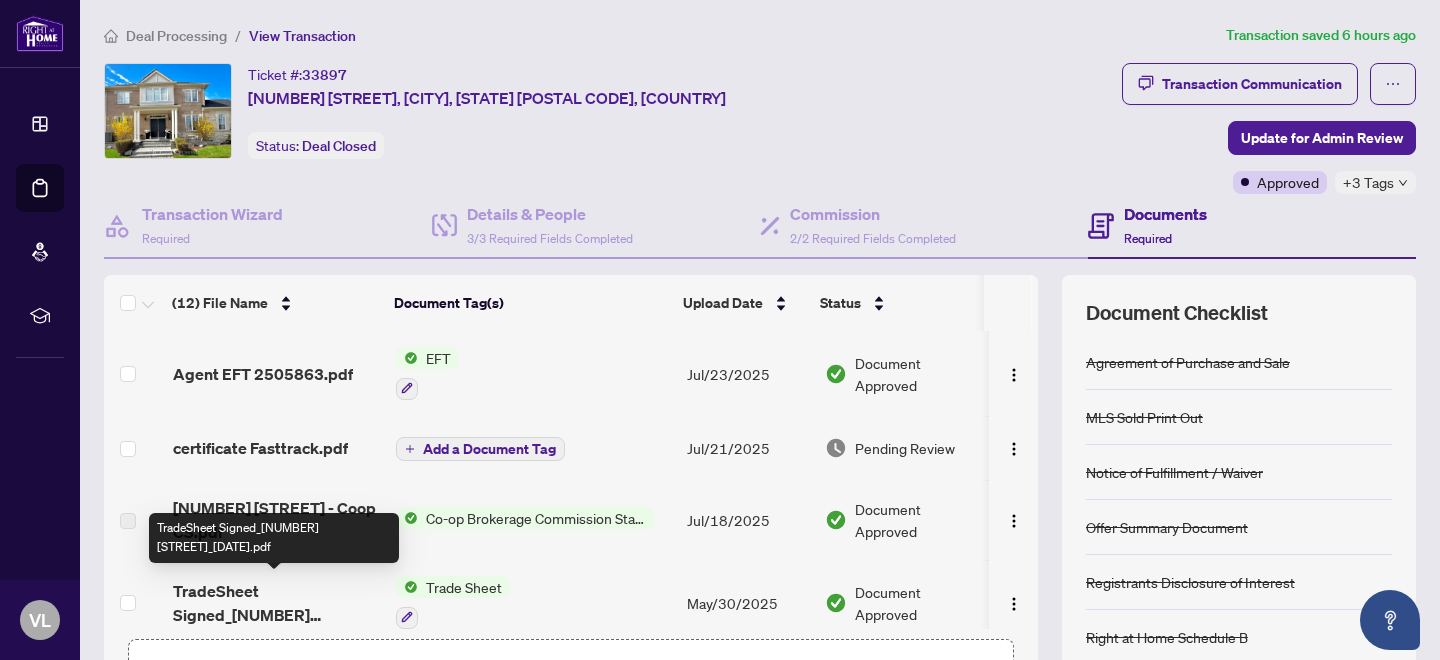 click on "TradeSheet Signed_[NUMBER] [STREET]_[DATE].pdf" at bounding box center [276, 603] 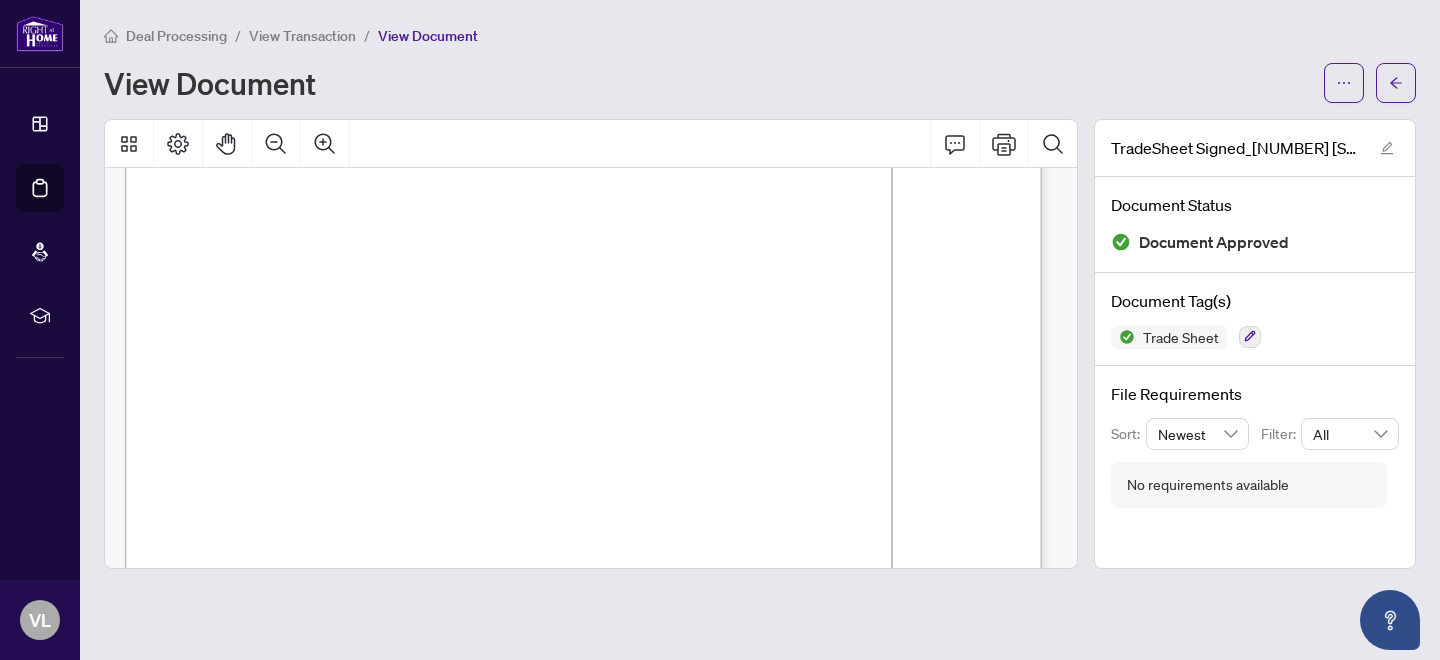scroll, scrollTop: 364, scrollLeft: 0, axis: vertical 